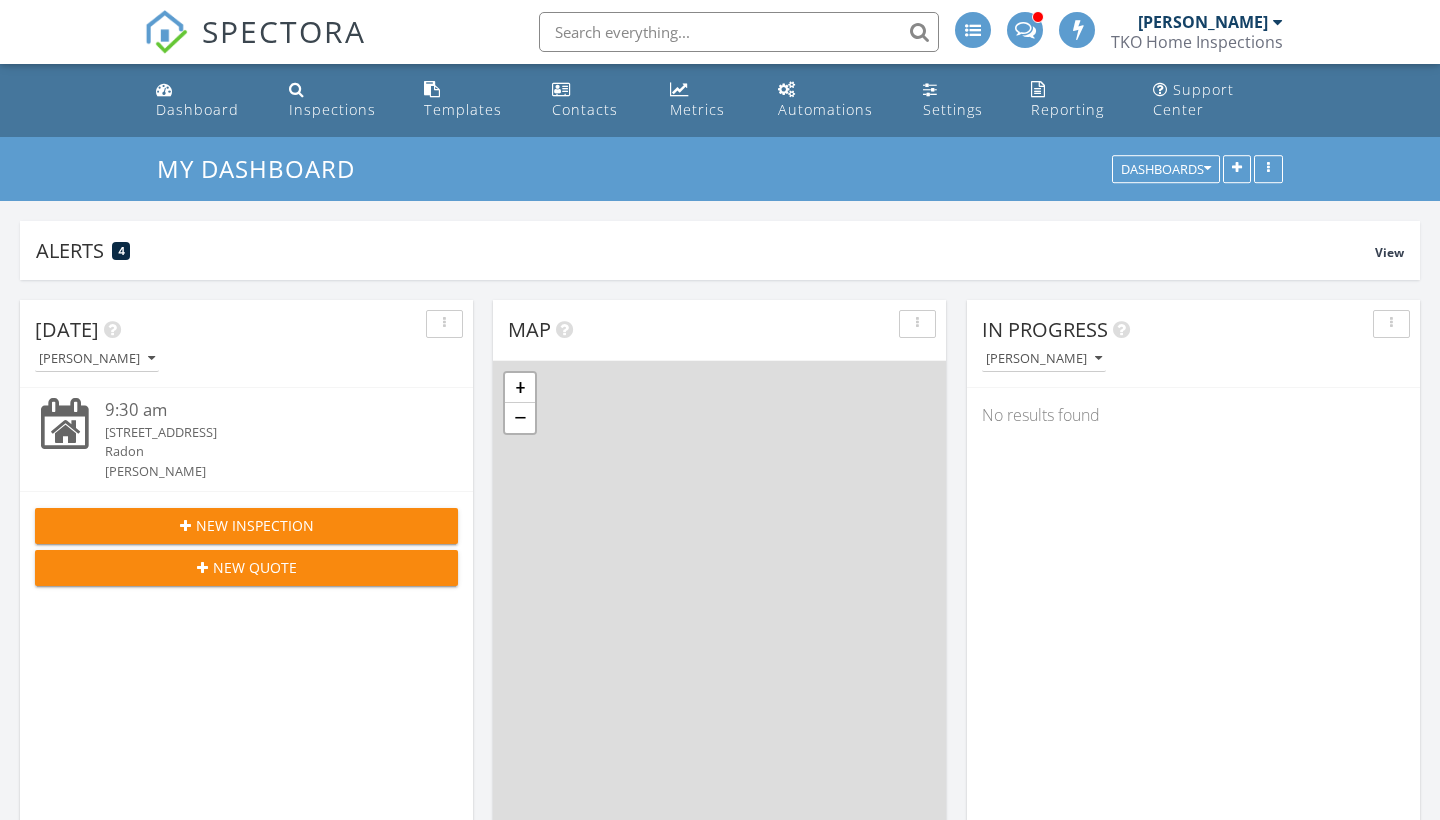 scroll, scrollTop: 0, scrollLeft: 0, axis: both 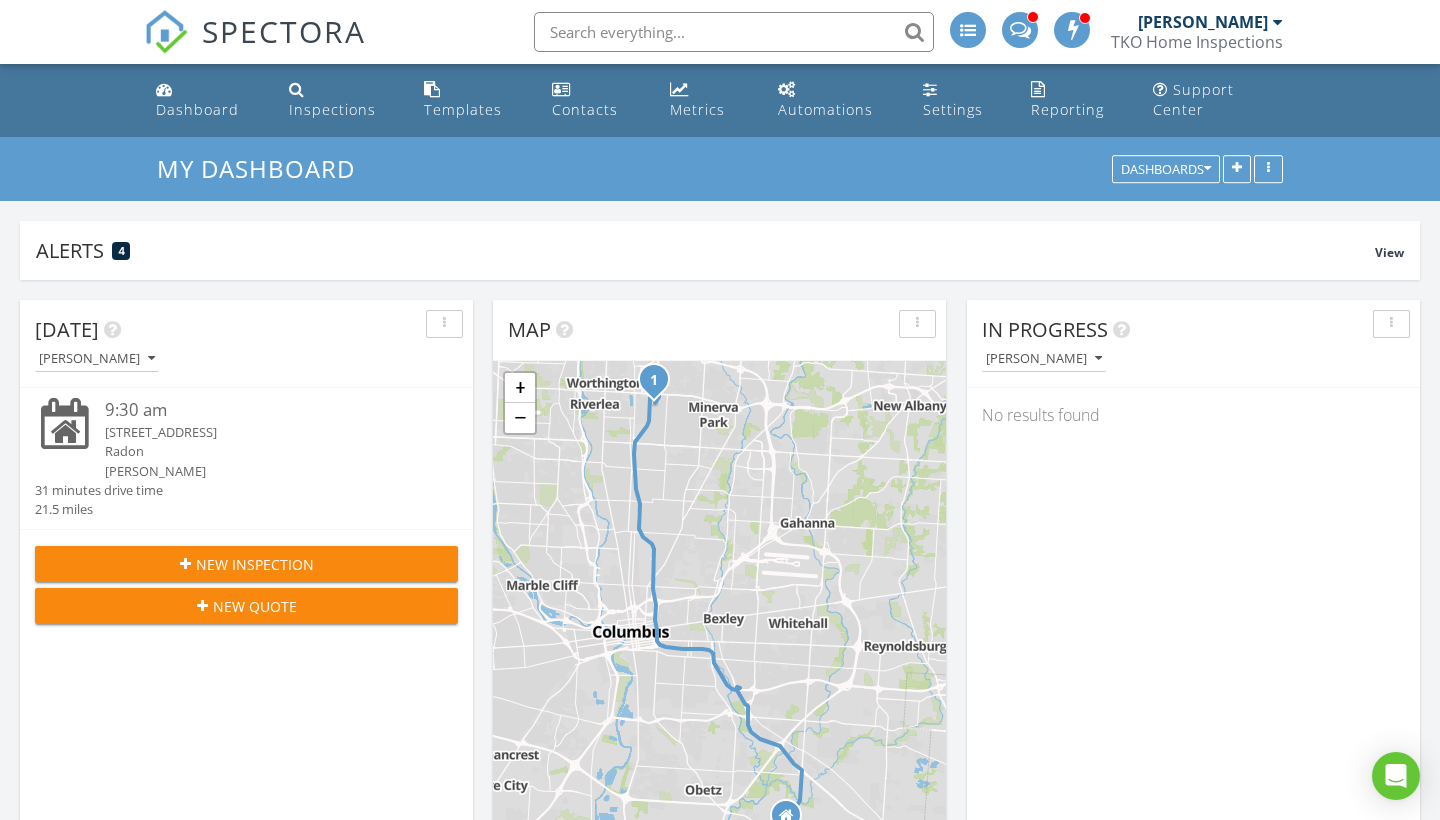 click on "[STREET_ADDRESS]" at bounding box center [318, 1641] 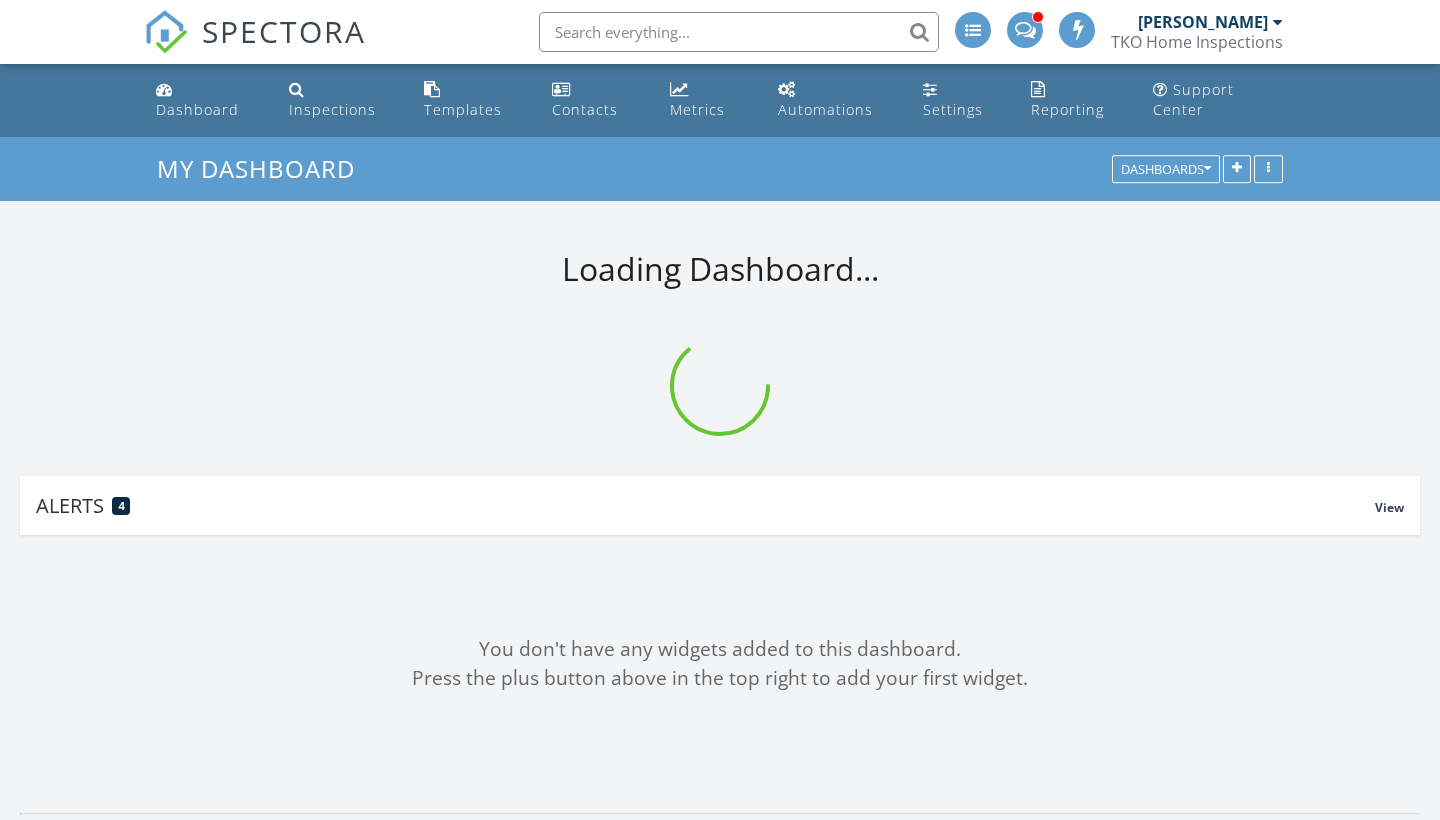 scroll, scrollTop: 287, scrollLeft: 0, axis: vertical 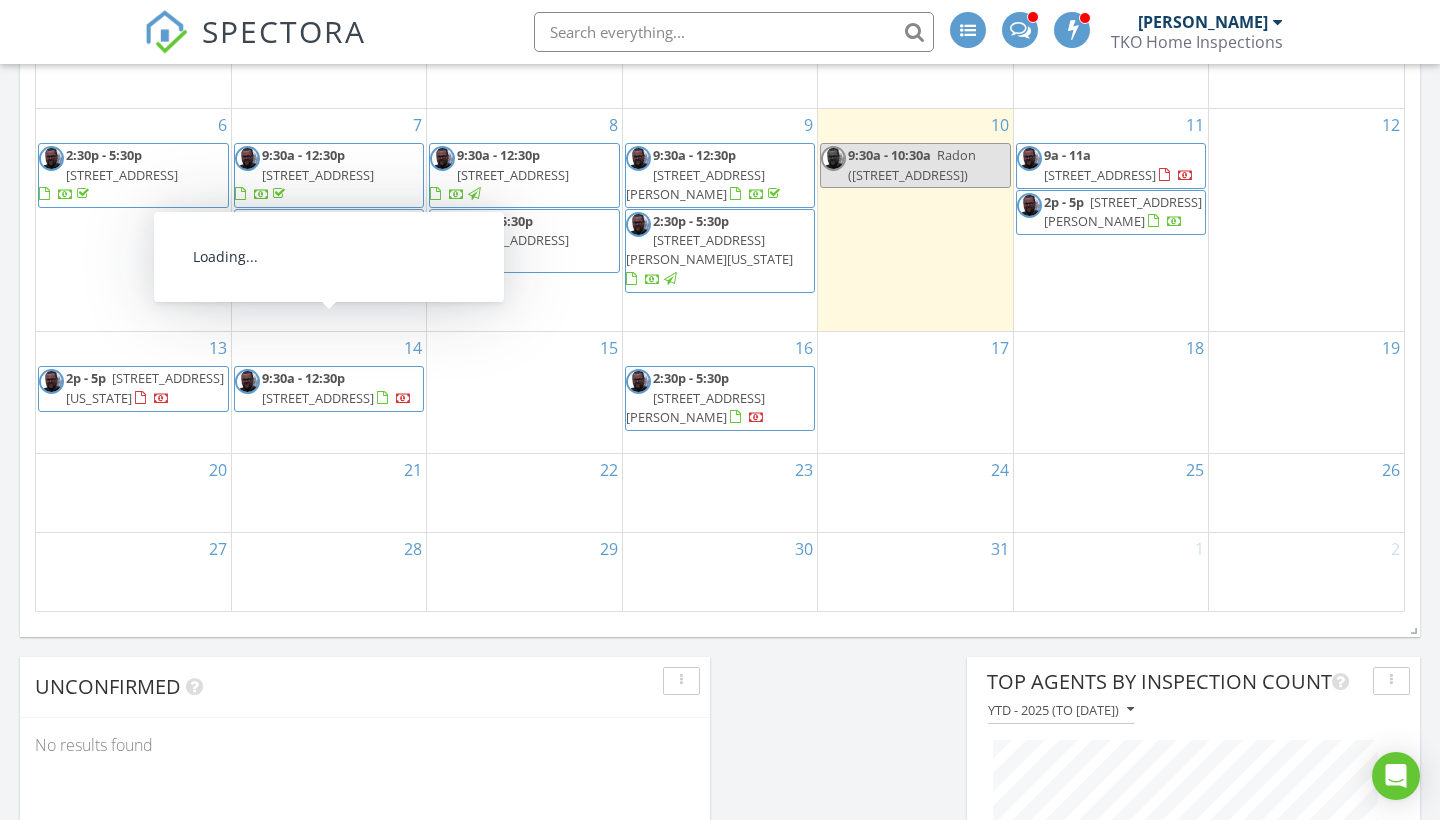 click on "[STREET_ADDRESS]" at bounding box center [318, 398] 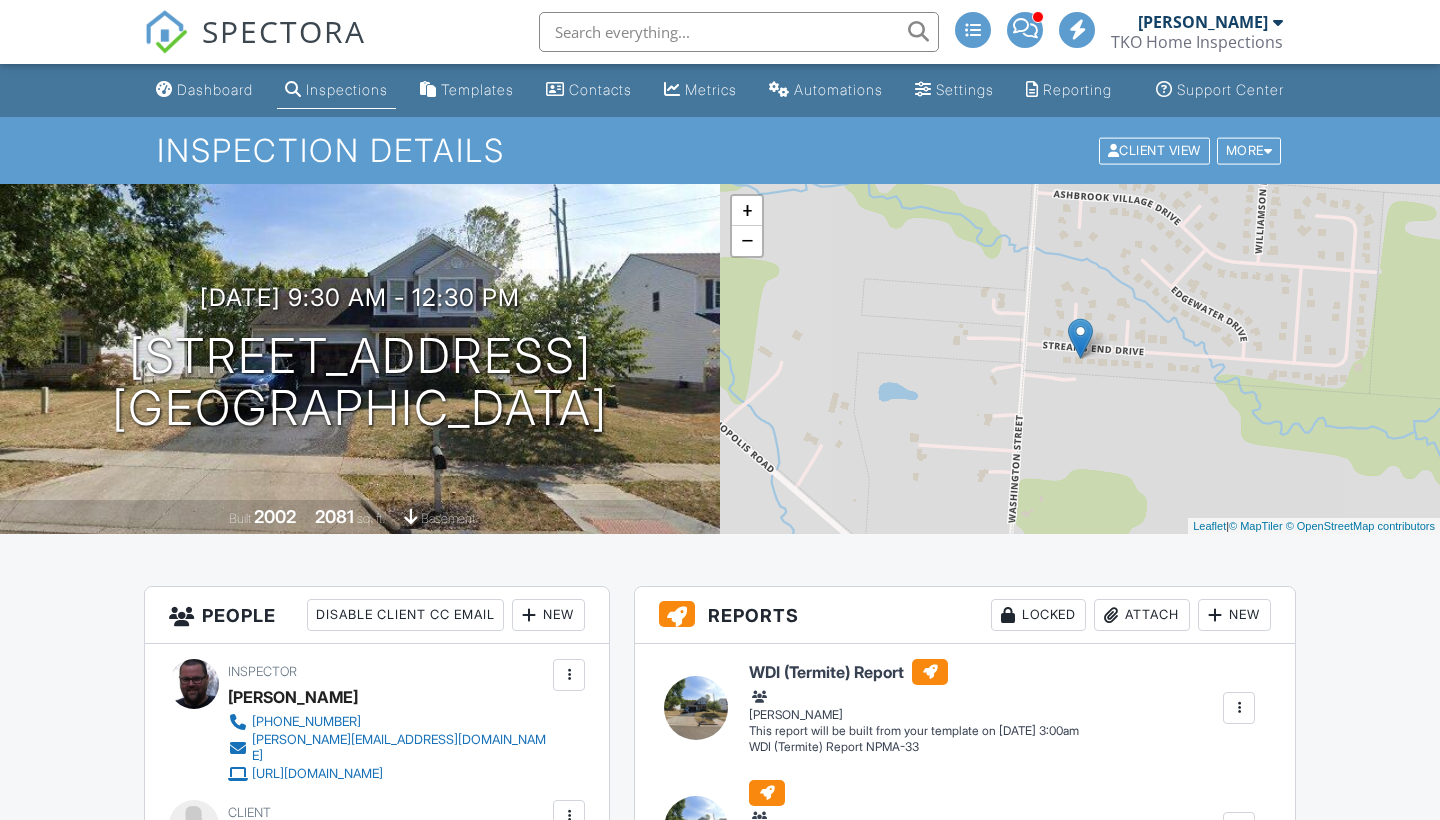 scroll, scrollTop: 355, scrollLeft: 0, axis: vertical 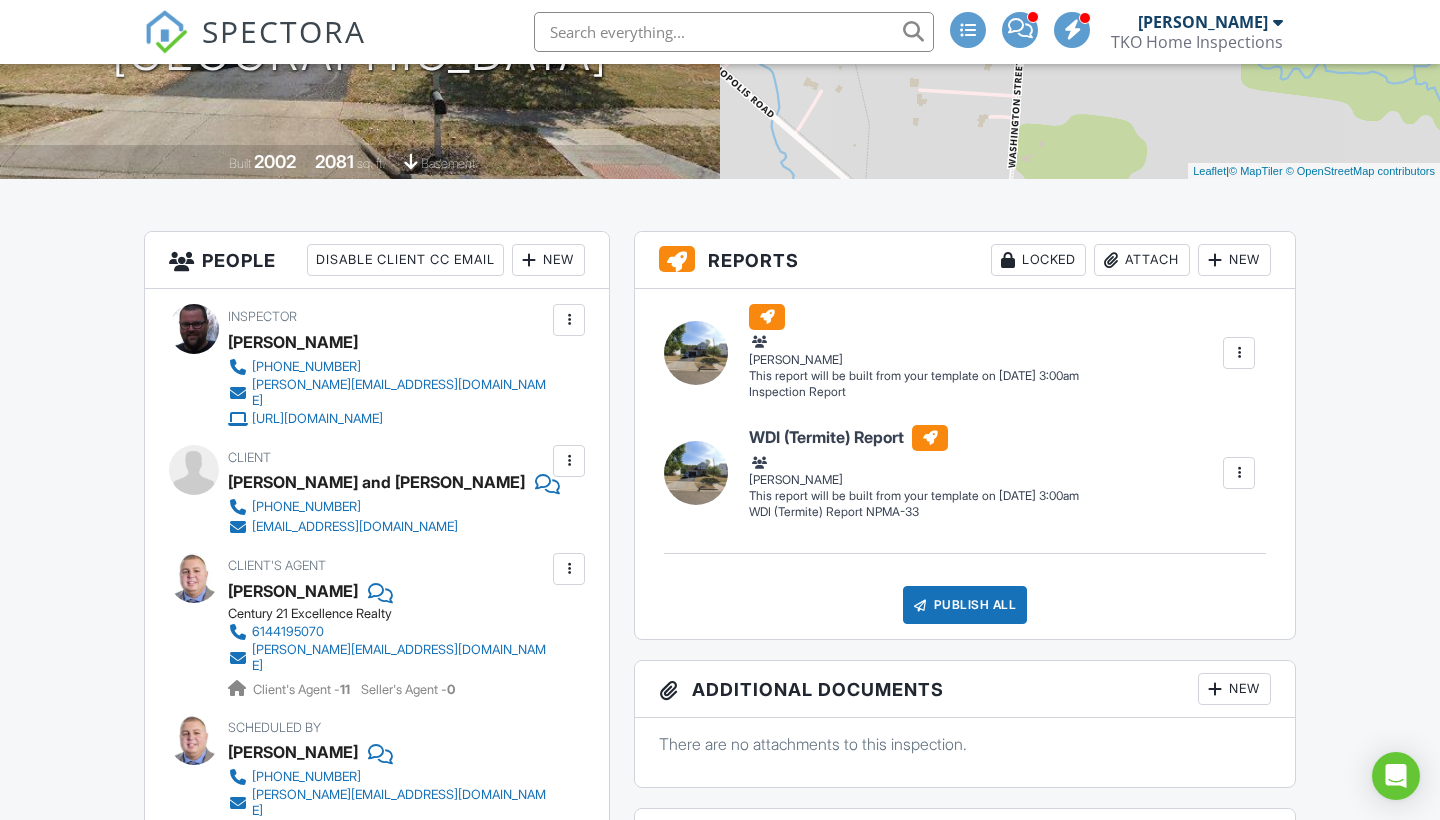click at bounding box center [696, 473] 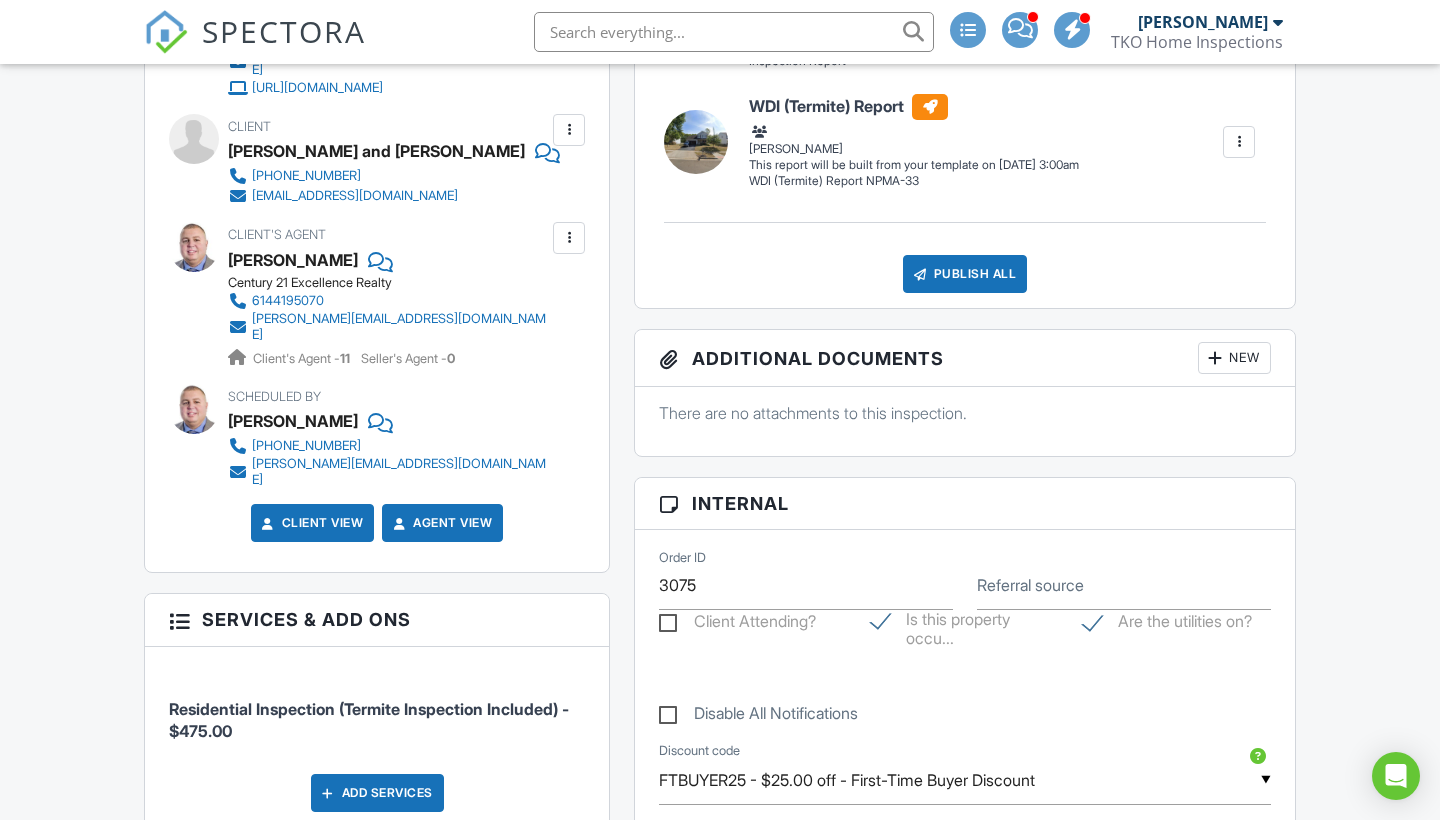 scroll, scrollTop: 0, scrollLeft: 0, axis: both 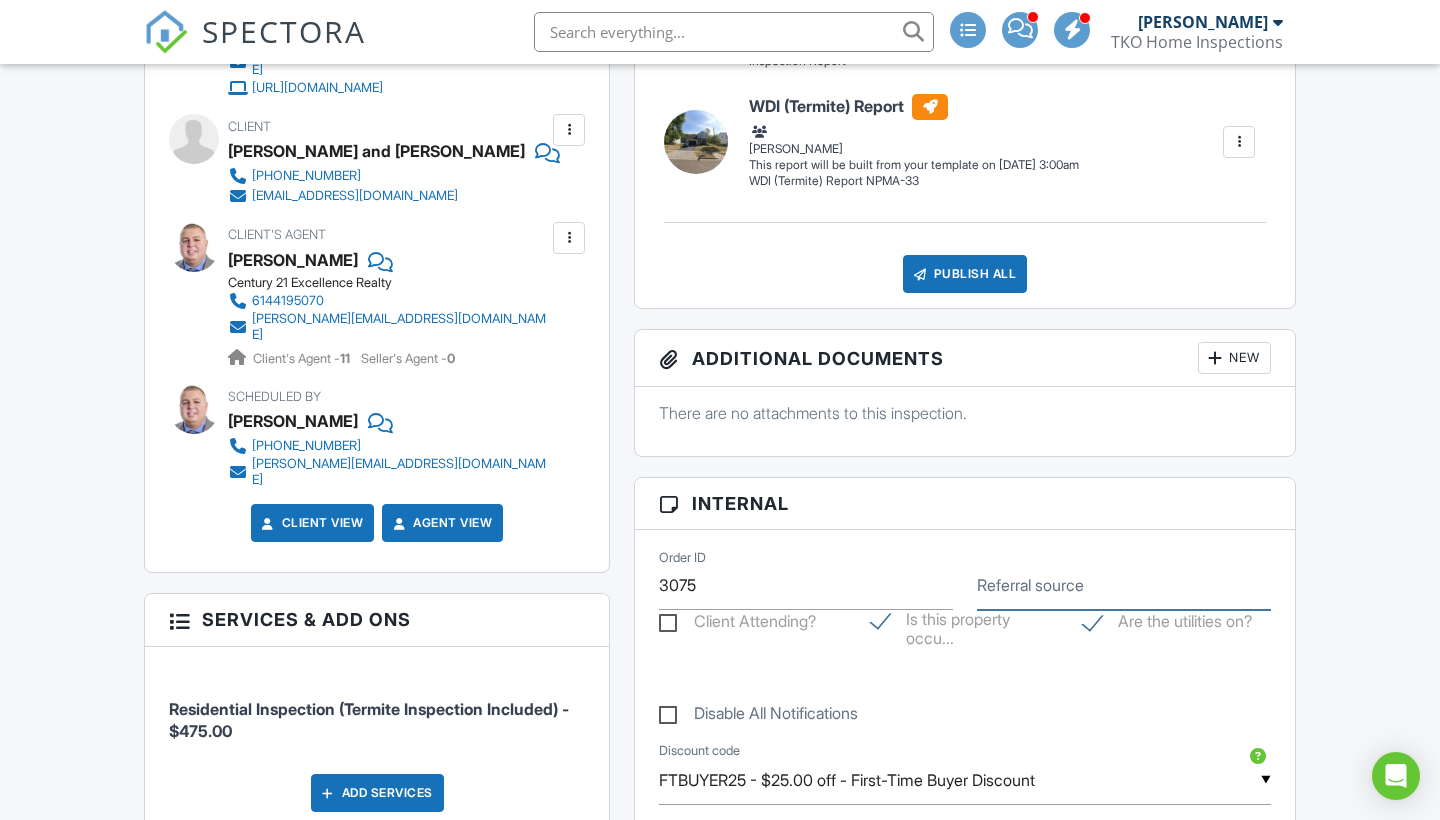 click on "Referral source" at bounding box center (1124, 585) 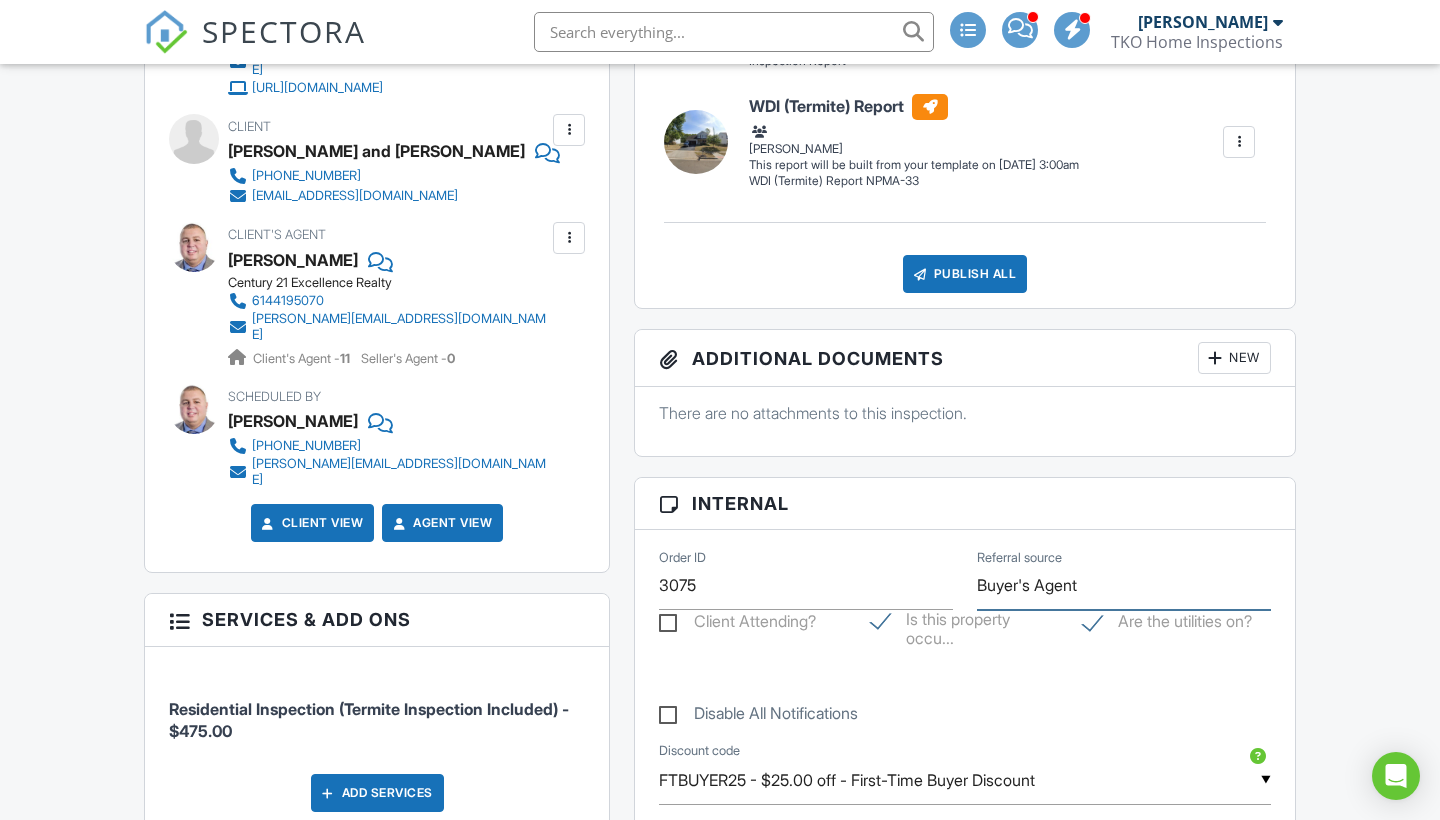 type on "Buyer's Agent" 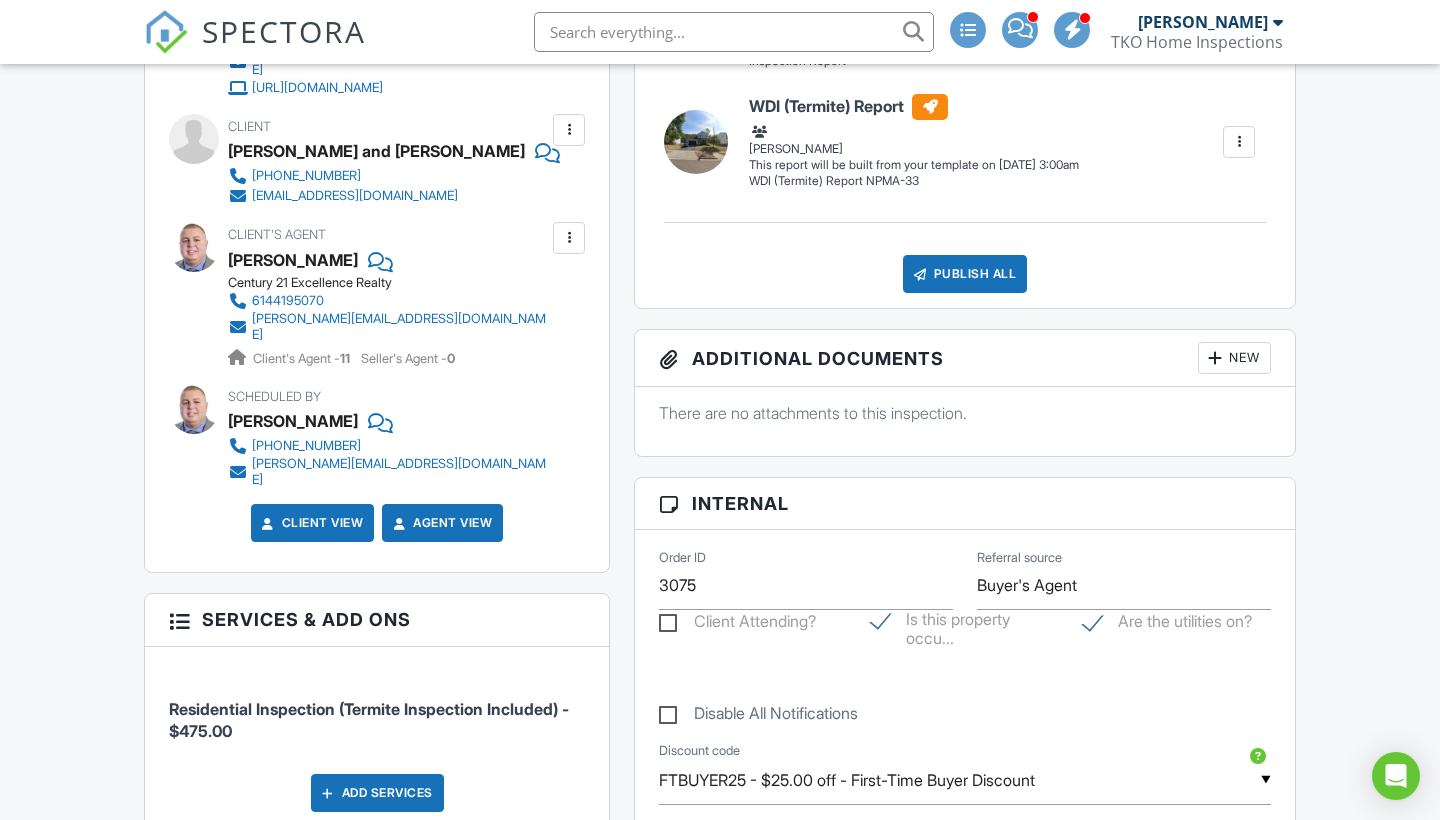 click on "Dashboard
Inspections
Templates
Contacts
Metrics
Automations
Settings
Reporting
Support Center
Inspection Details
Client View
More
Property Details
Reschedule
Reorder / Copy
Share
Cancel
Delete
Print Order
Convert to V9
Enable Pass on CC Fees
View Change Log
07/14/2025  9:30 am
- 12:30 pm
6365 Streams End Dr
Canal Winchester, OH 43110
Built
2002
2081
sq. ft.
basement
+ − Leaflet  |  © MapTiler   © OpenStreetMap contributors
All emails and texts are disabled for this inspection!
Turn on emails and texts
Reports
Locked
Attach
New
(Untitled report)
Inspection Report
Todd Kirk
Edit
View" at bounding box center (720, 1025) 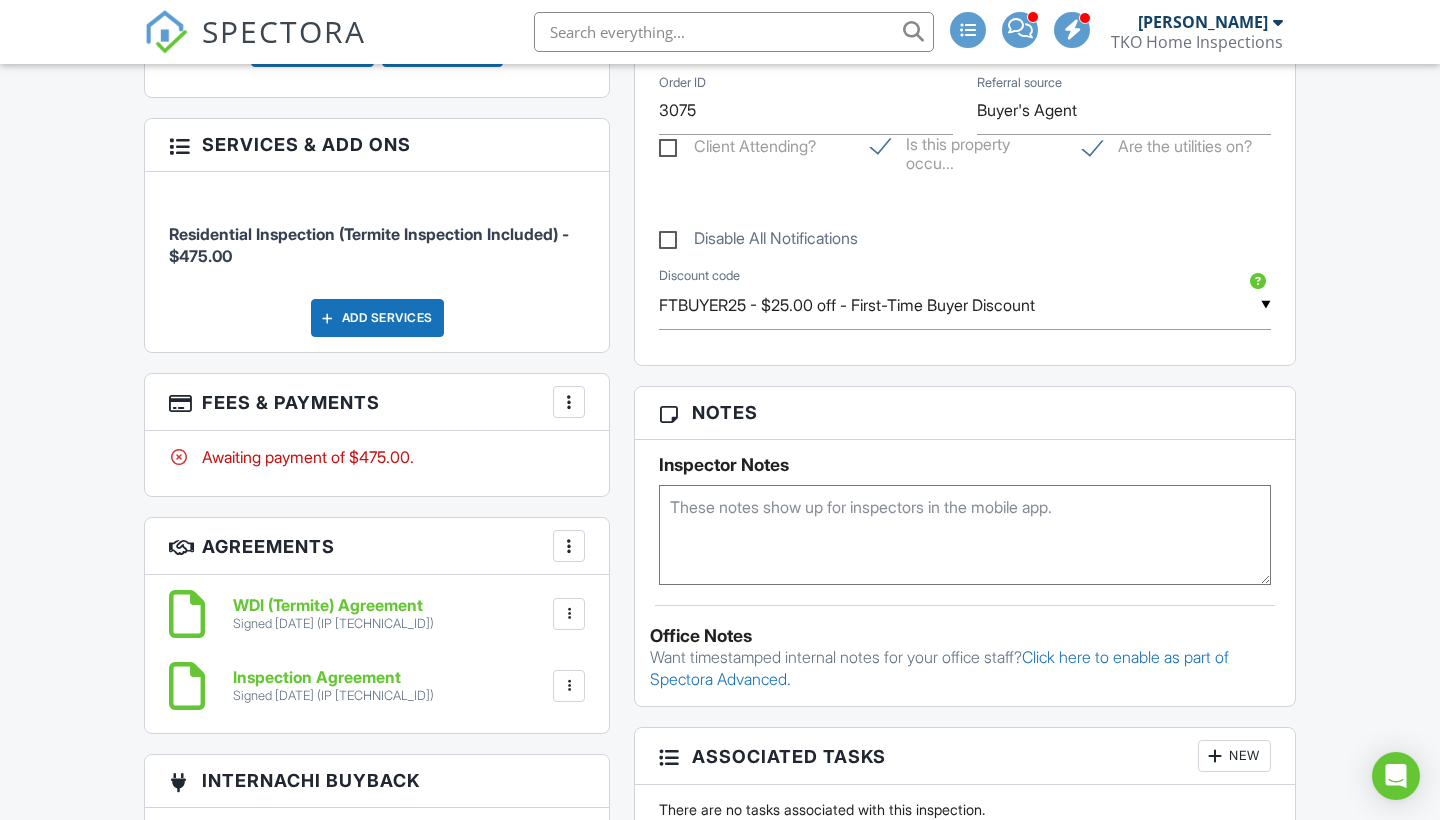scroll, scrollTop: 1171, scrollLeft: 0, axis: vertical 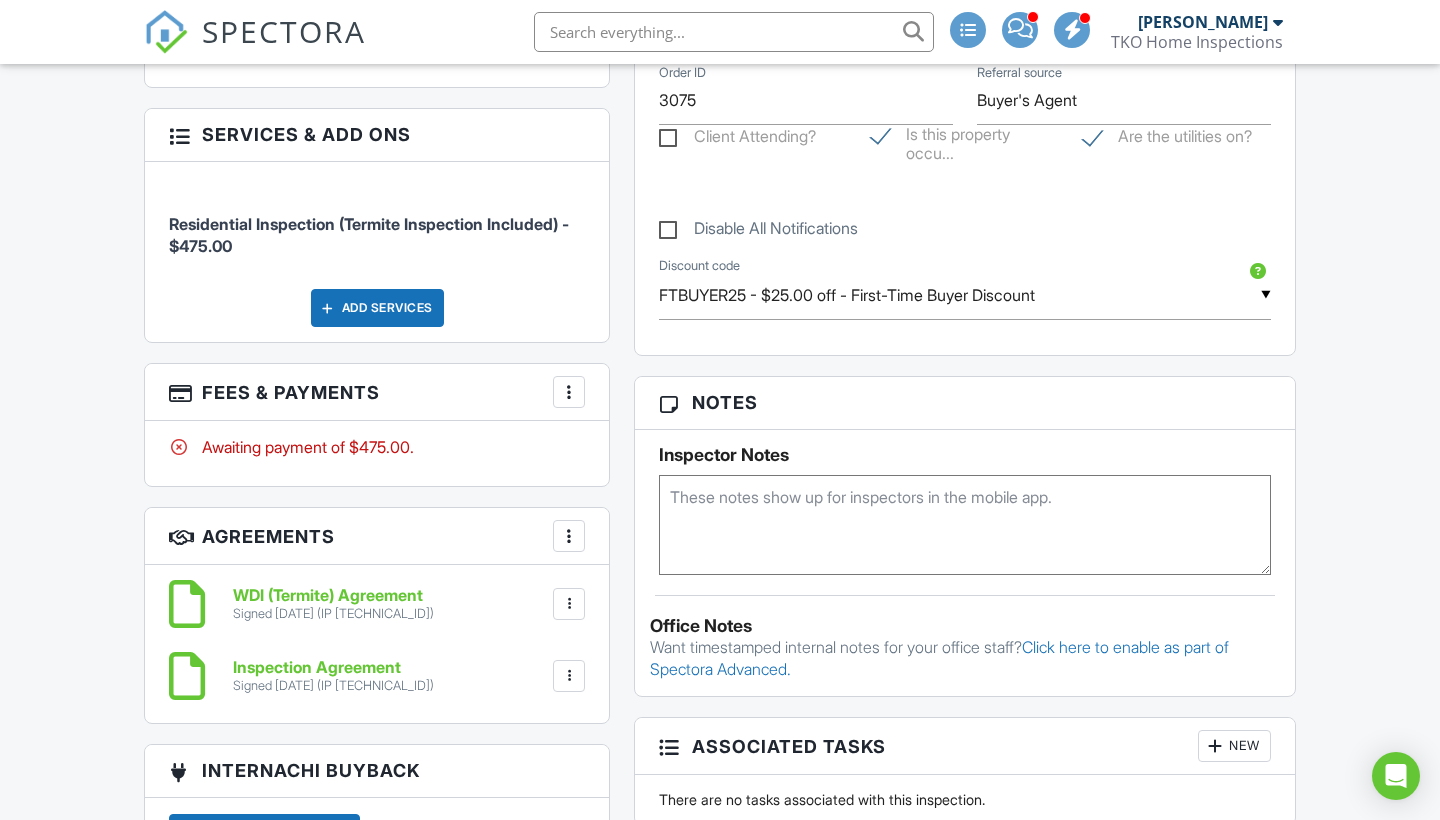 click at bounding box center [965, 525] 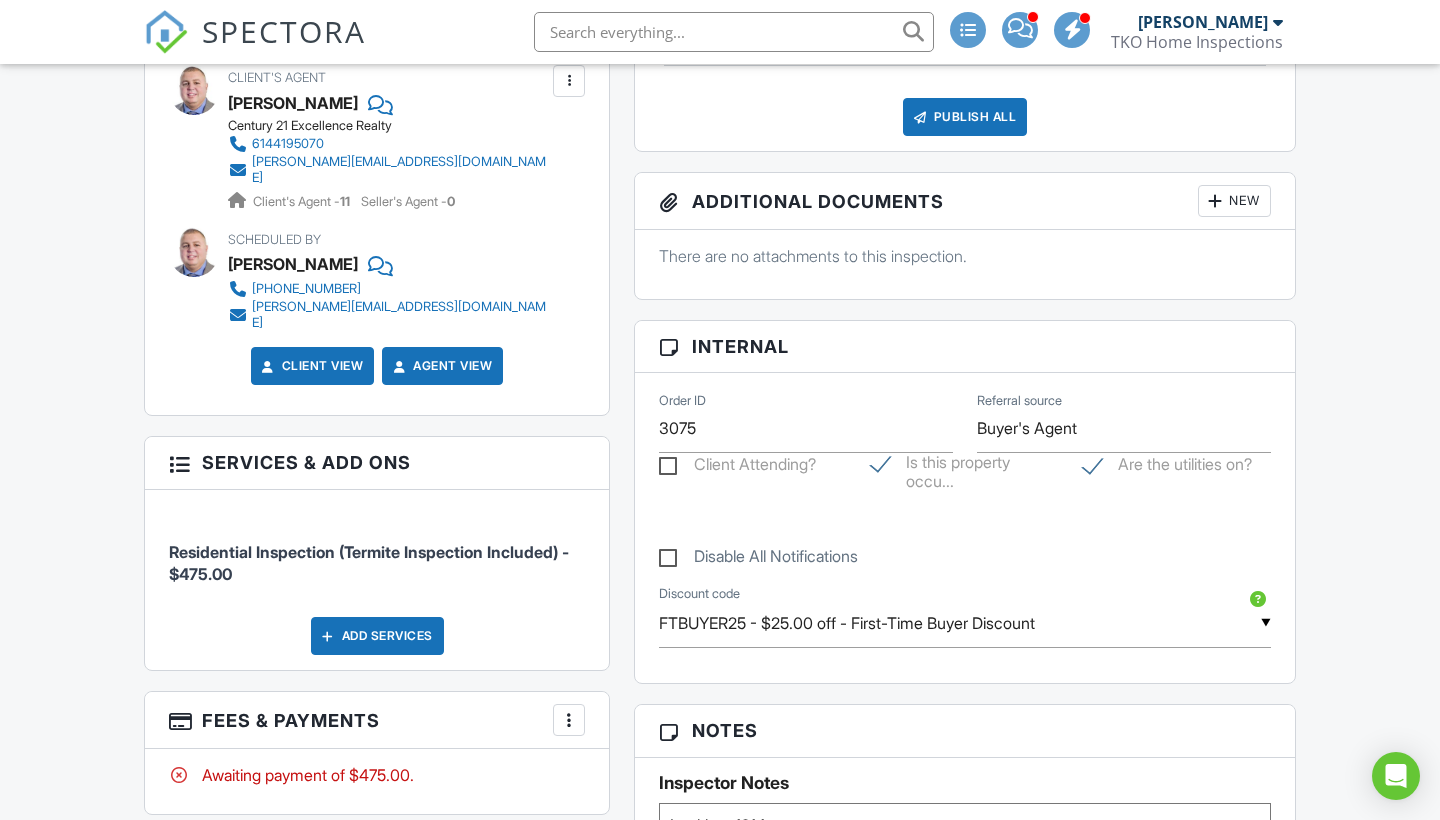 scroll, scrollTop: 446, scrollLeft: 0, axis: vertical 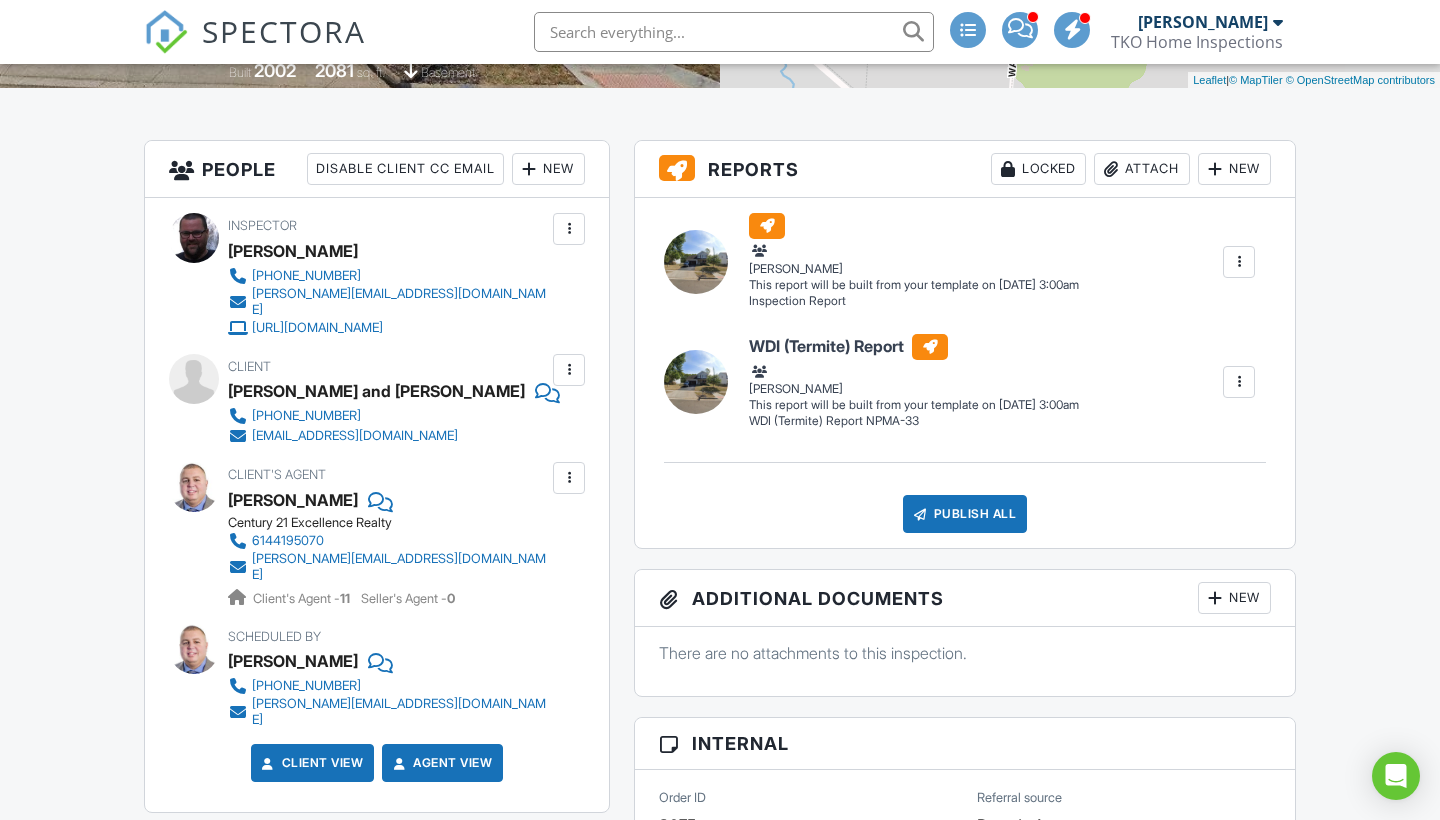 type on "Lockbox 1214" 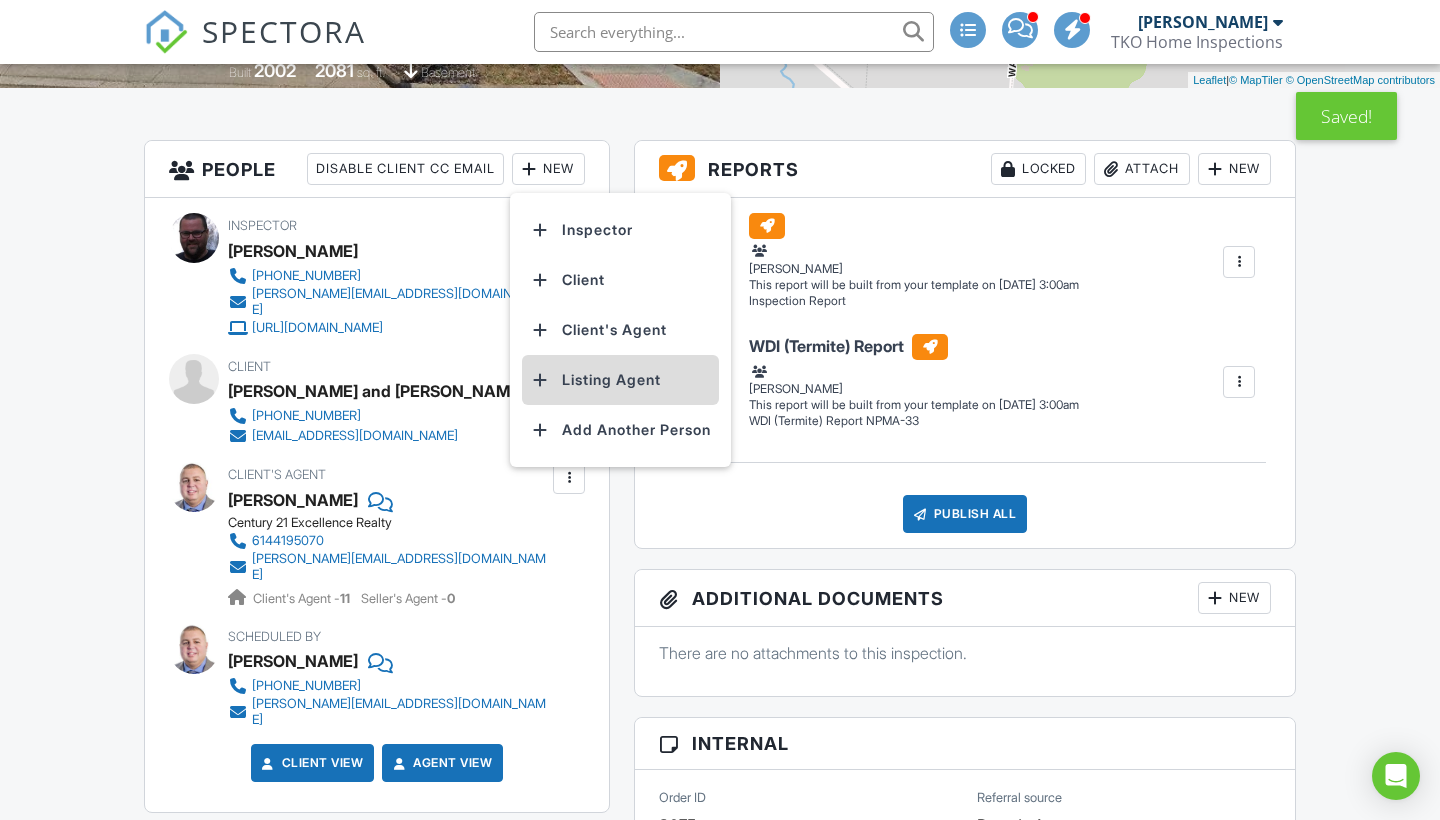 click on "Listing Agent" at bounding box center [620, 380] 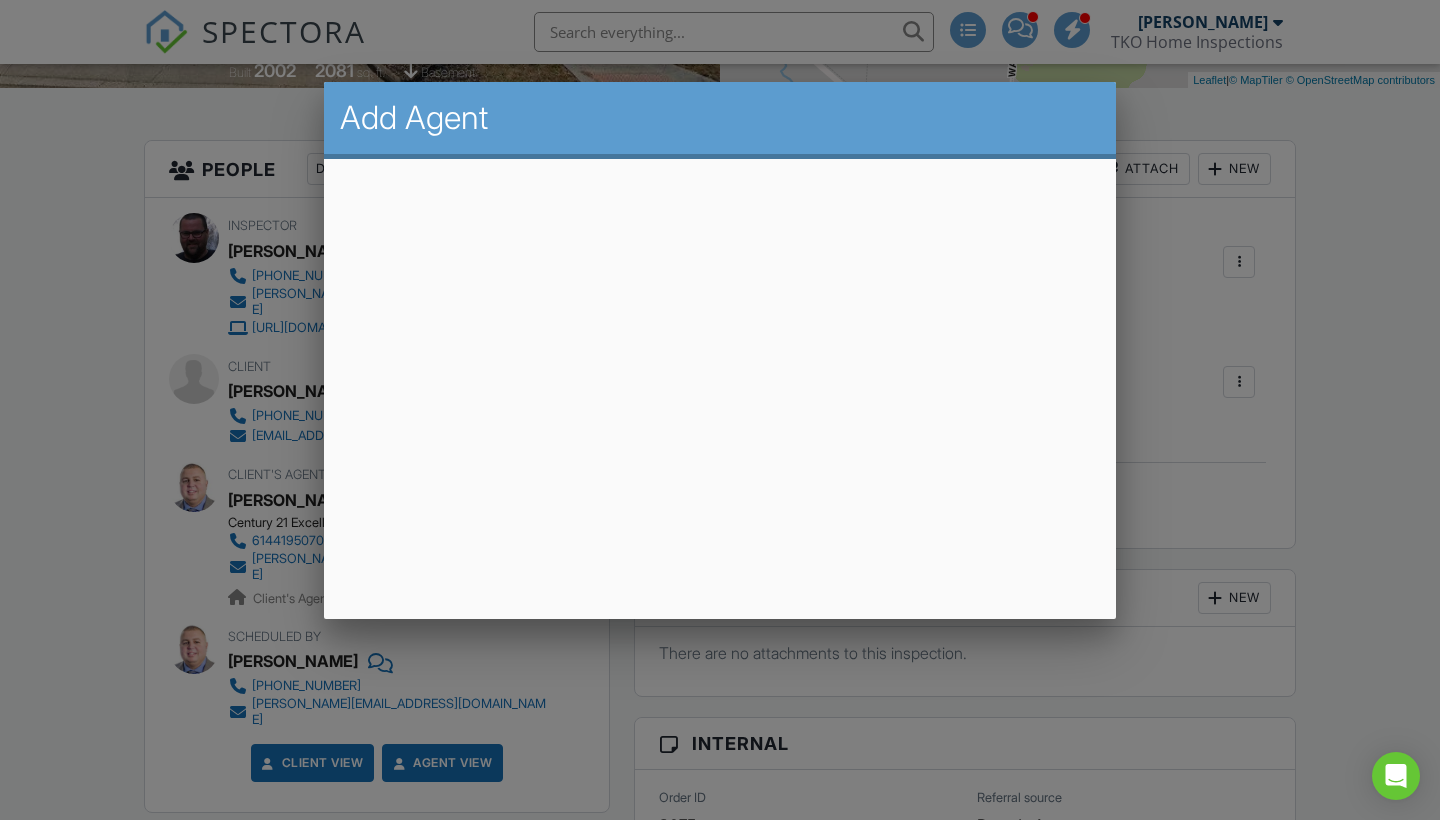click at bounding box center [720, 412] 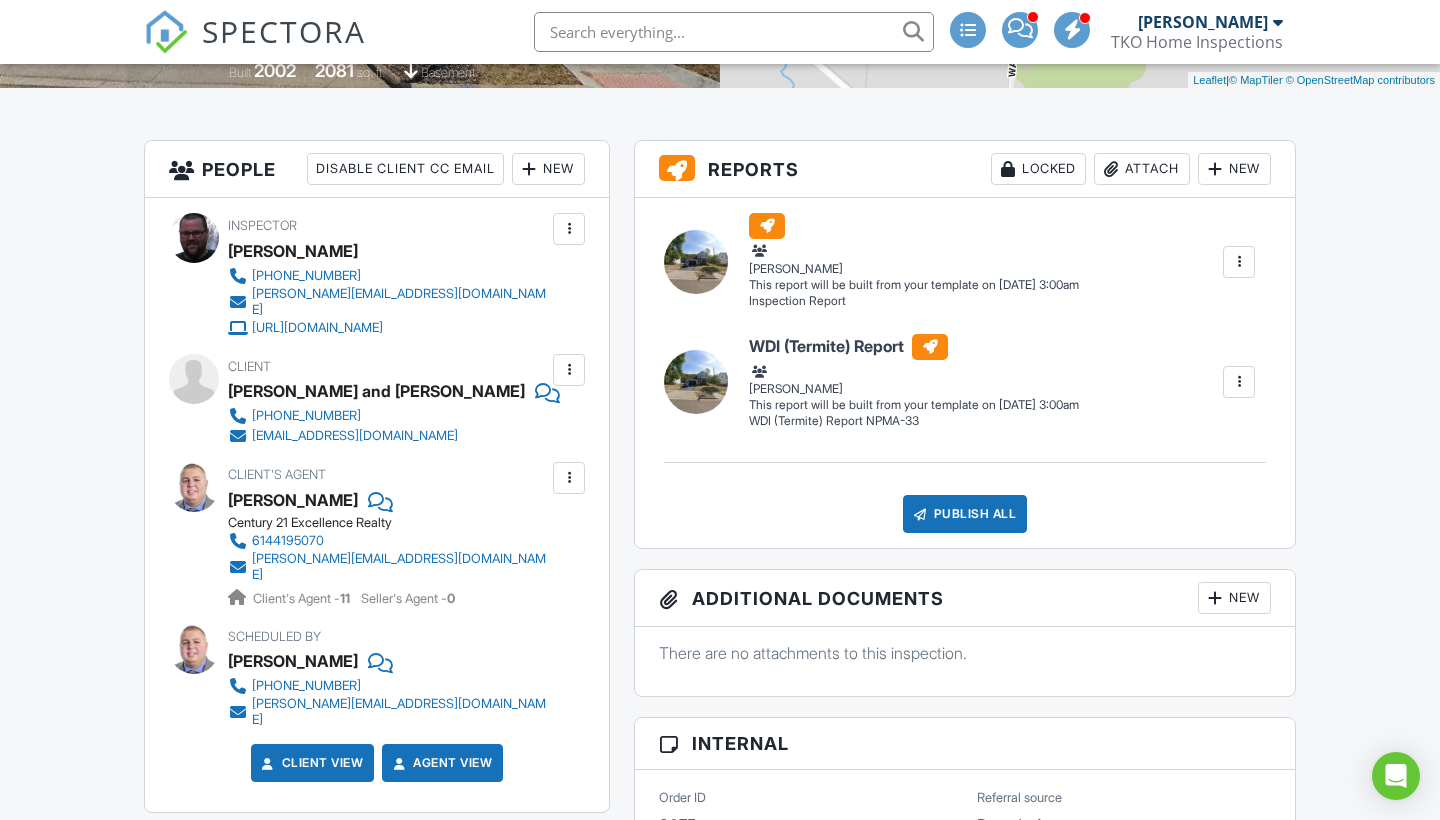 click on "New" at bounding box center [548, 169] 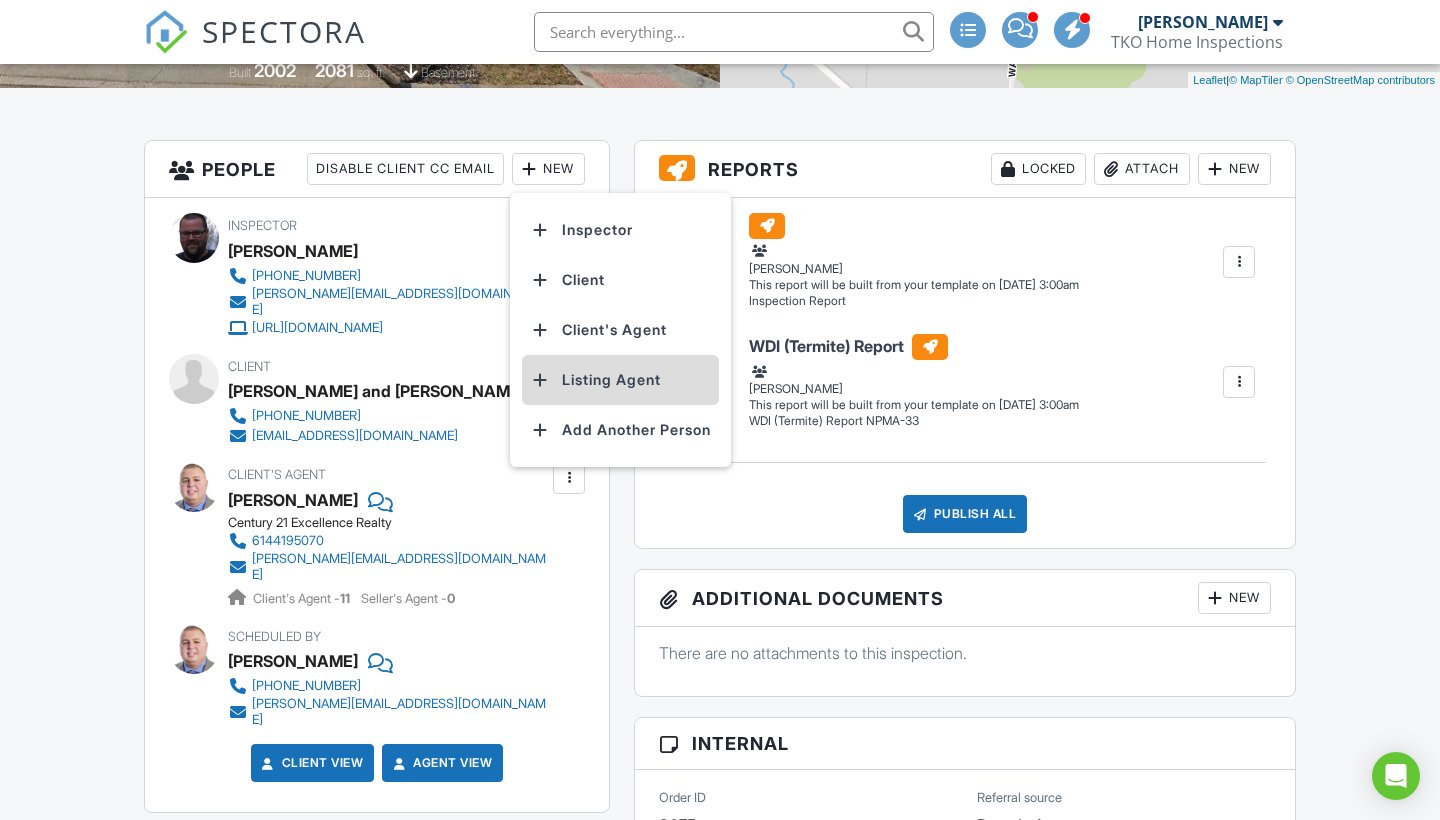 click on "Listing Agent" at bounding box center (620, 380) 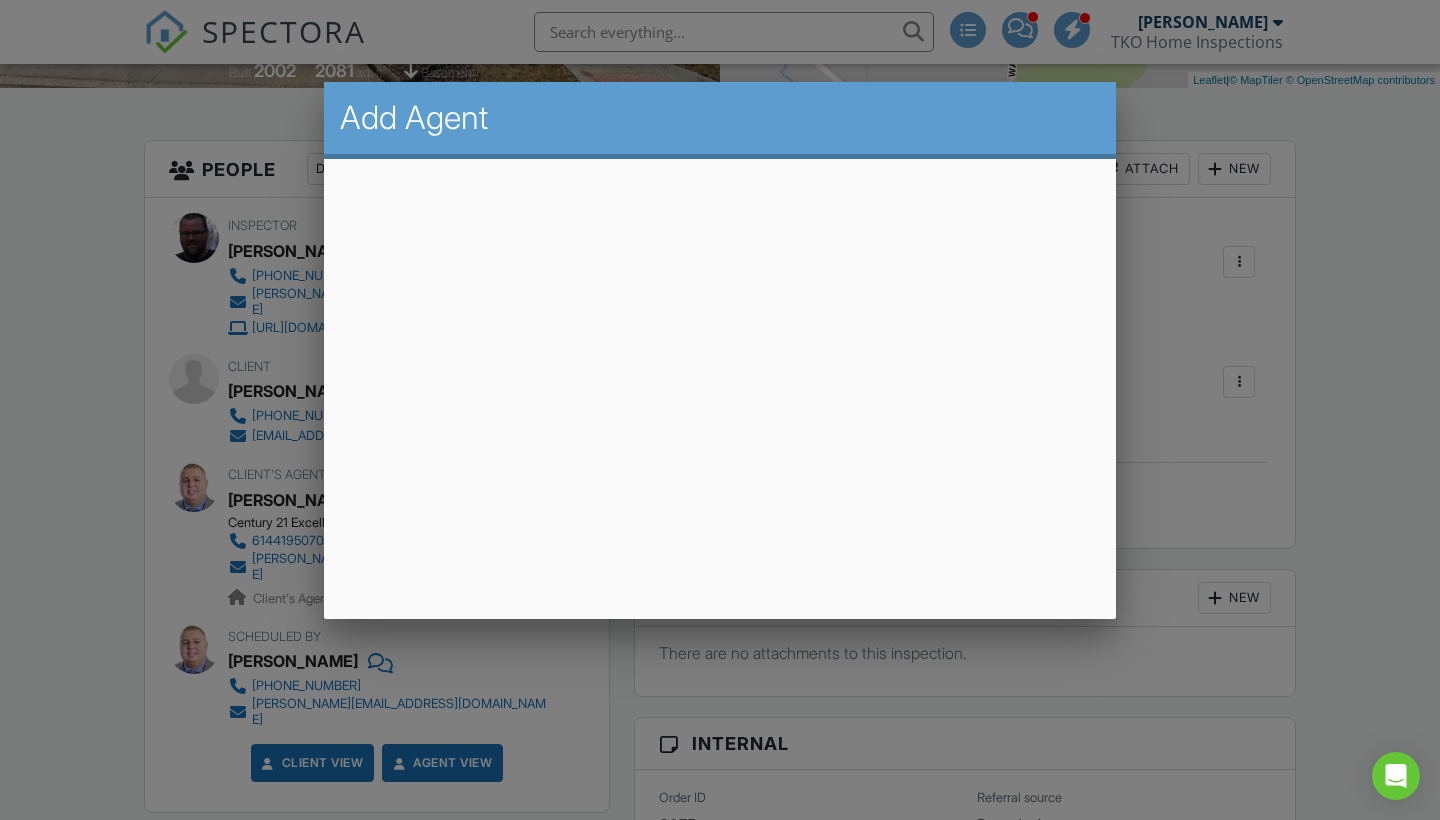 click at bounding box center [720, 412] 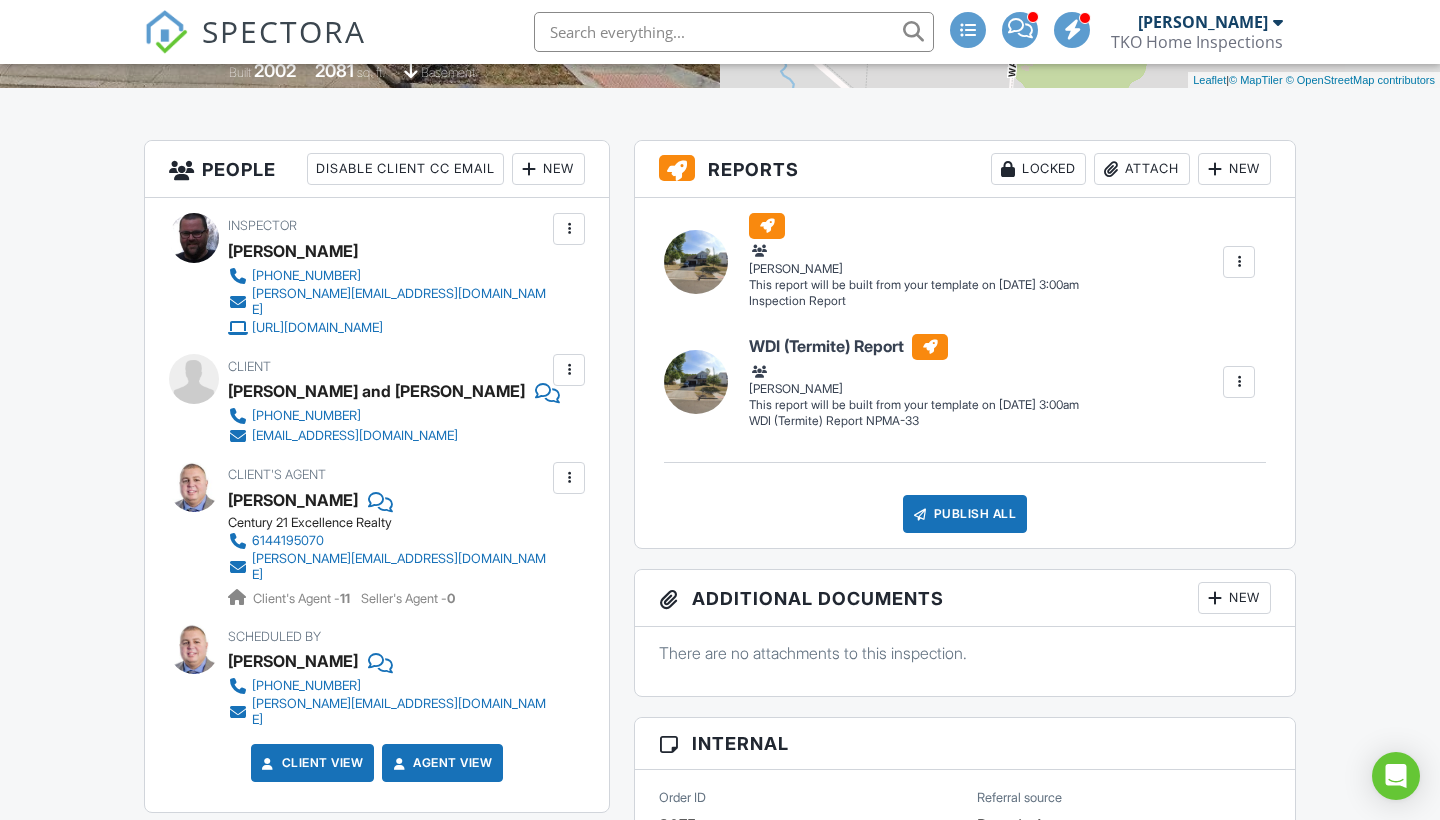 click on "New" at bounding box center [548, 169] 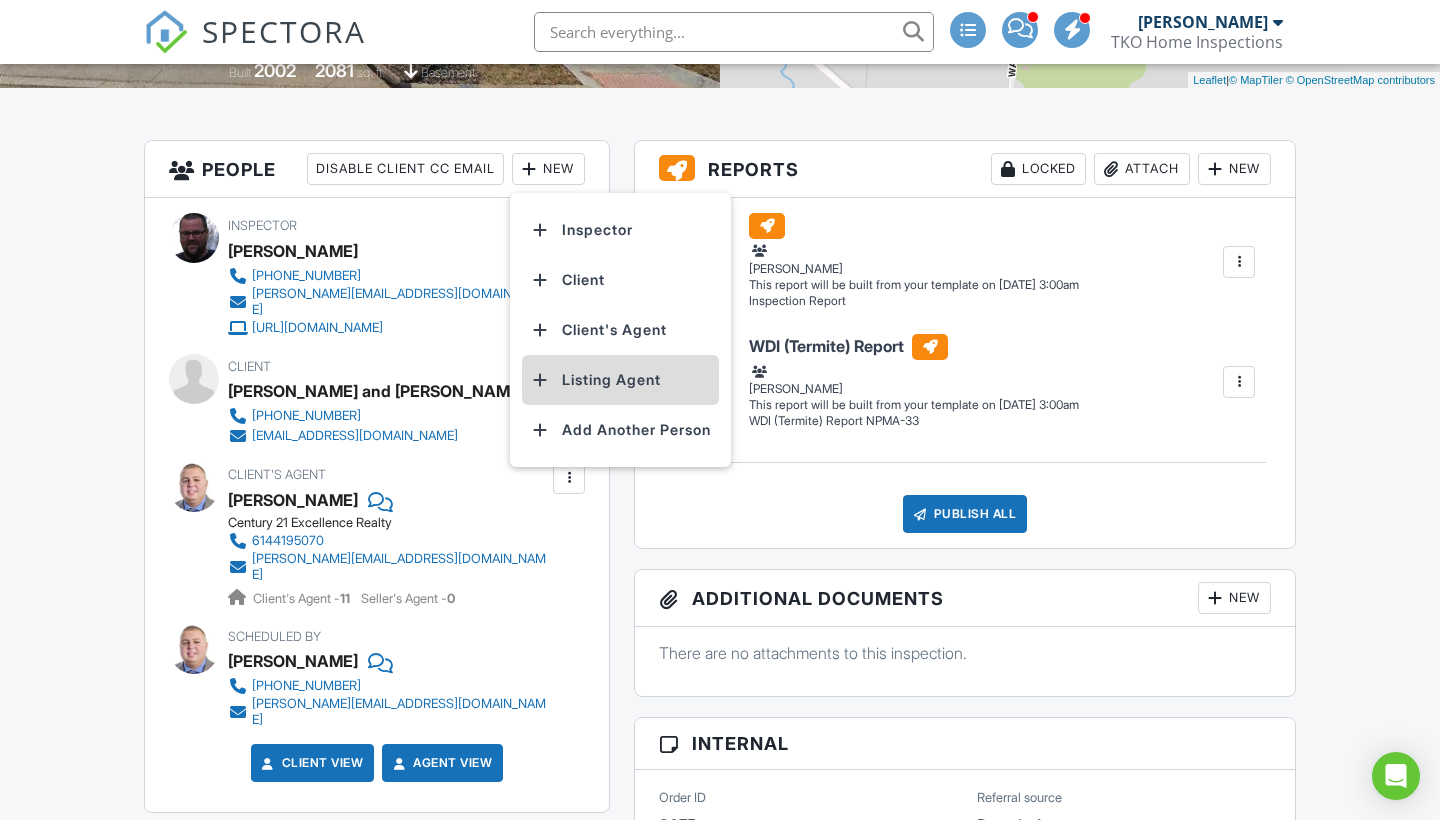 click on "Listing Agent" at bounding box center [620, 380] 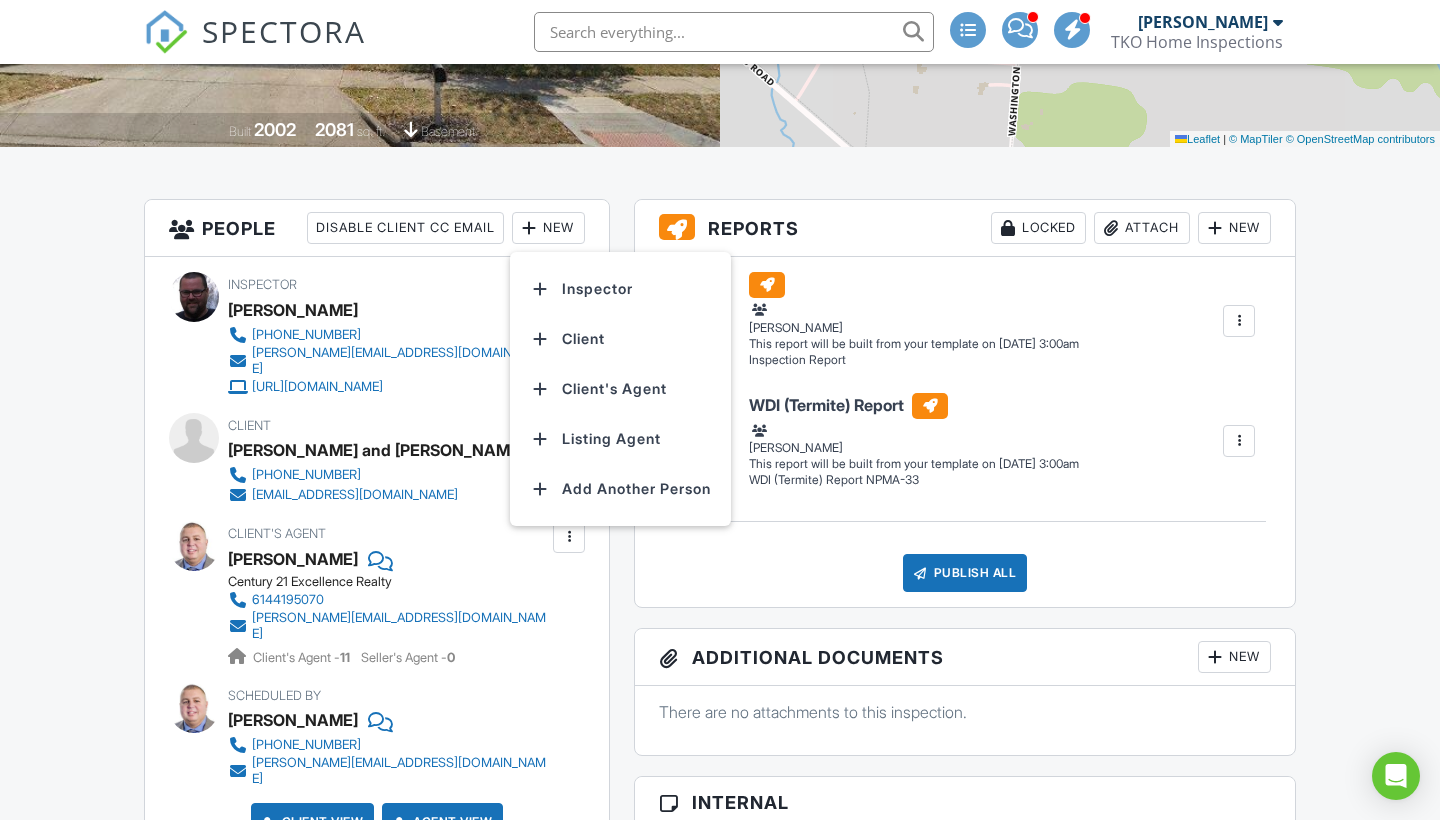 scroll, scrollTop: 387, scrollLeft: 0, axis: vertical 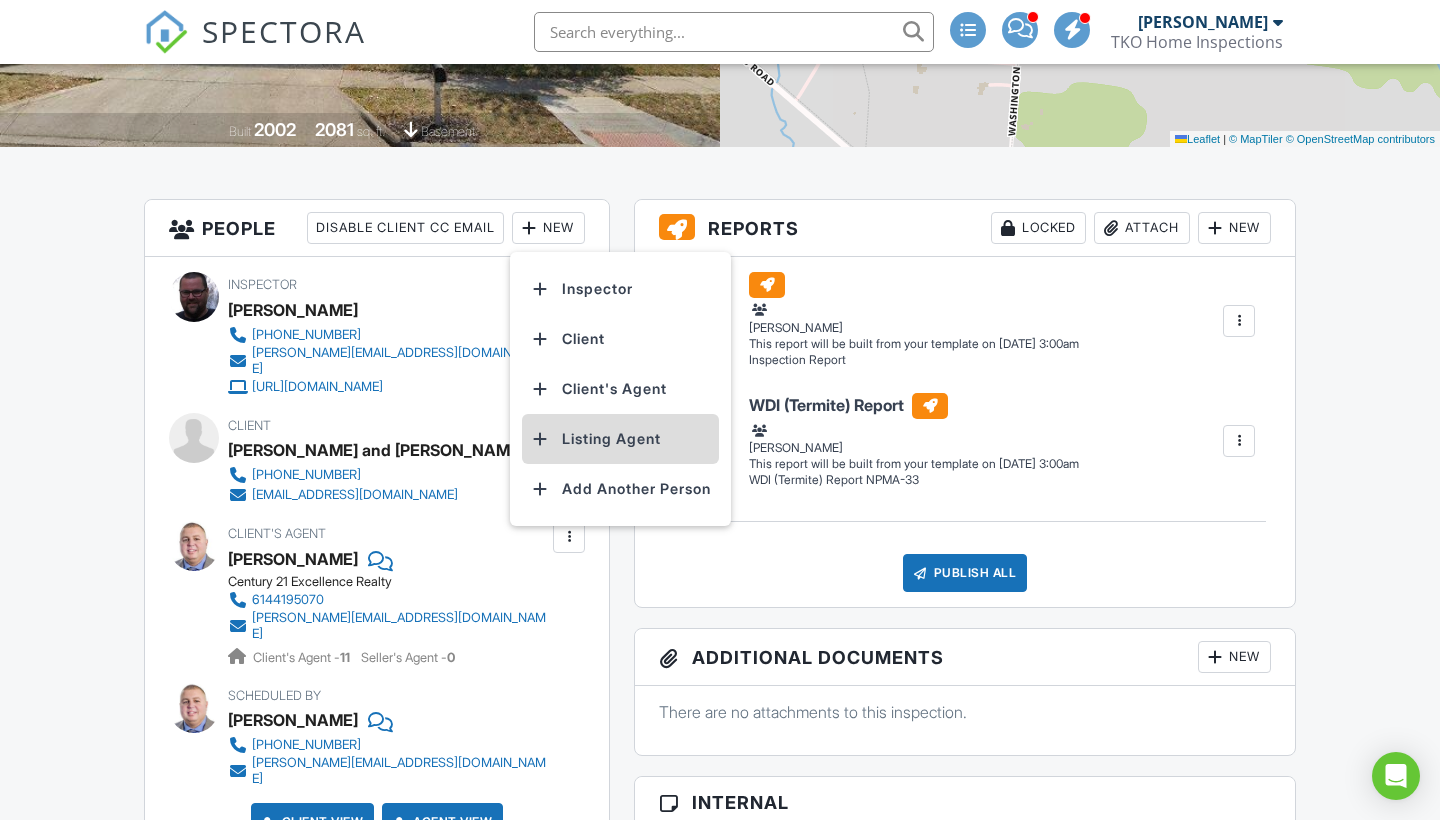 click on "Listing Agent" at bounding box center (620, 439) 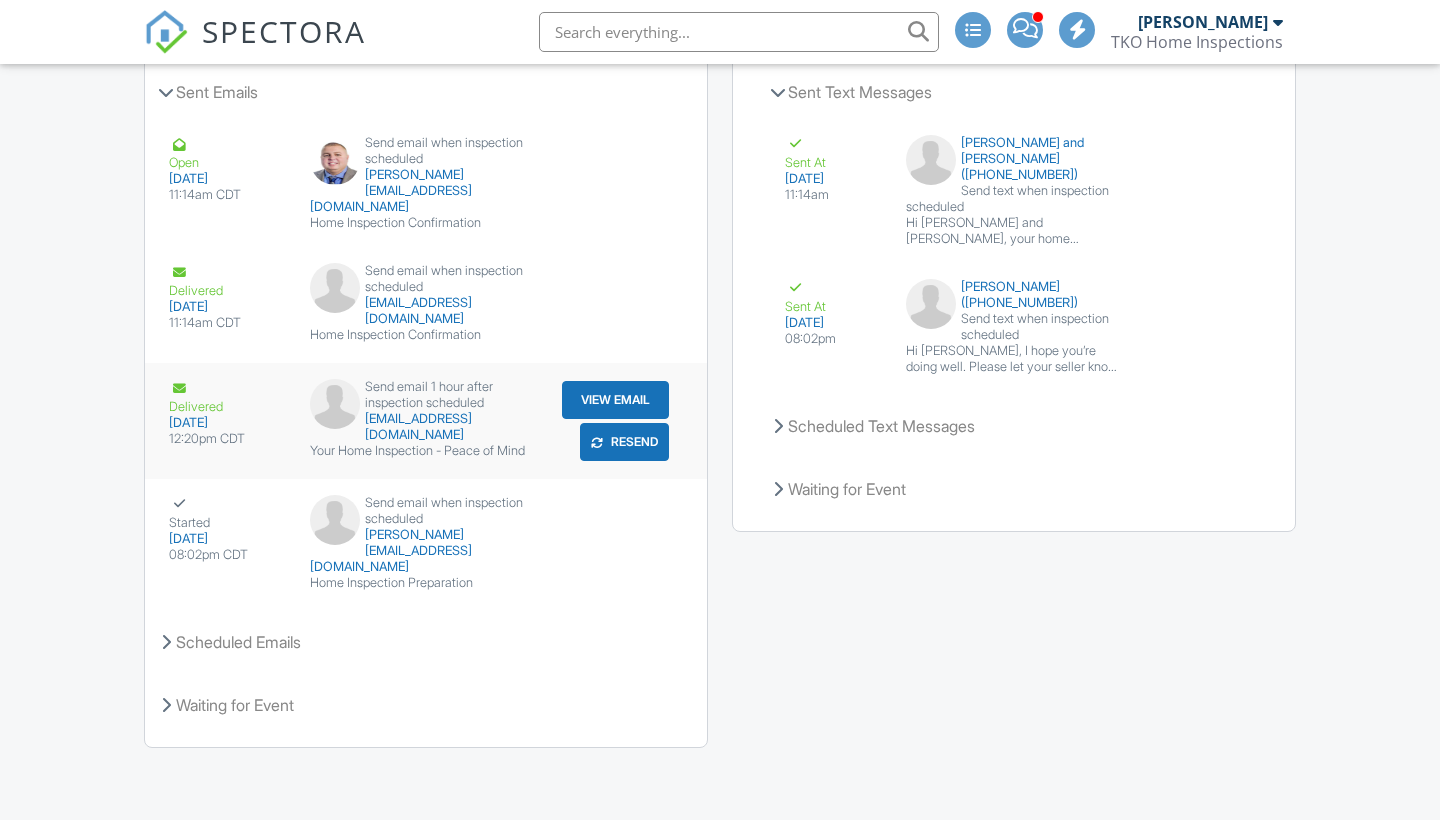 scroll, scrollTop: 2656, scrollLeft: 0, axis: vertical 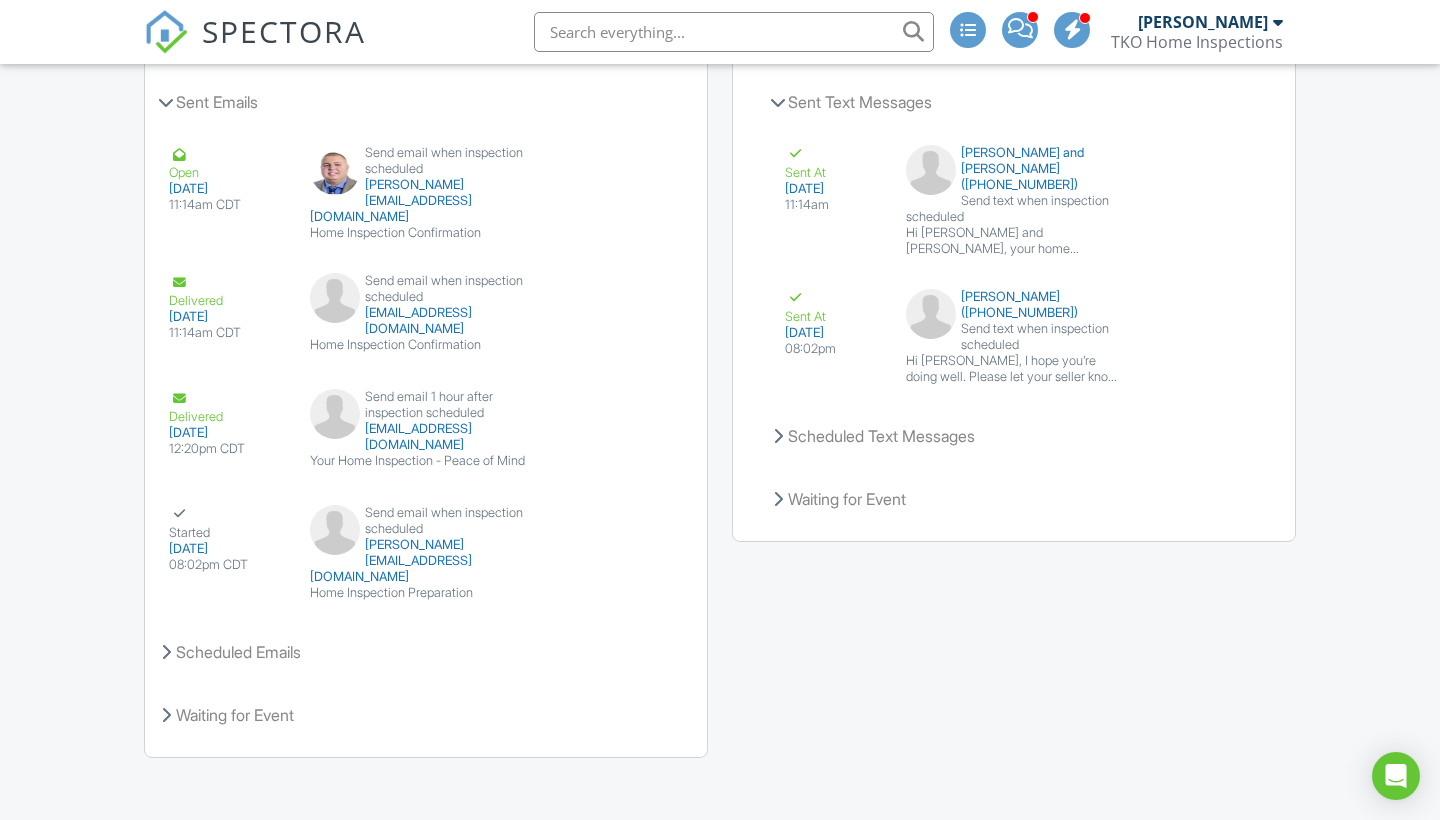 click on "Dashboard" at bounding box center [215, -2567] 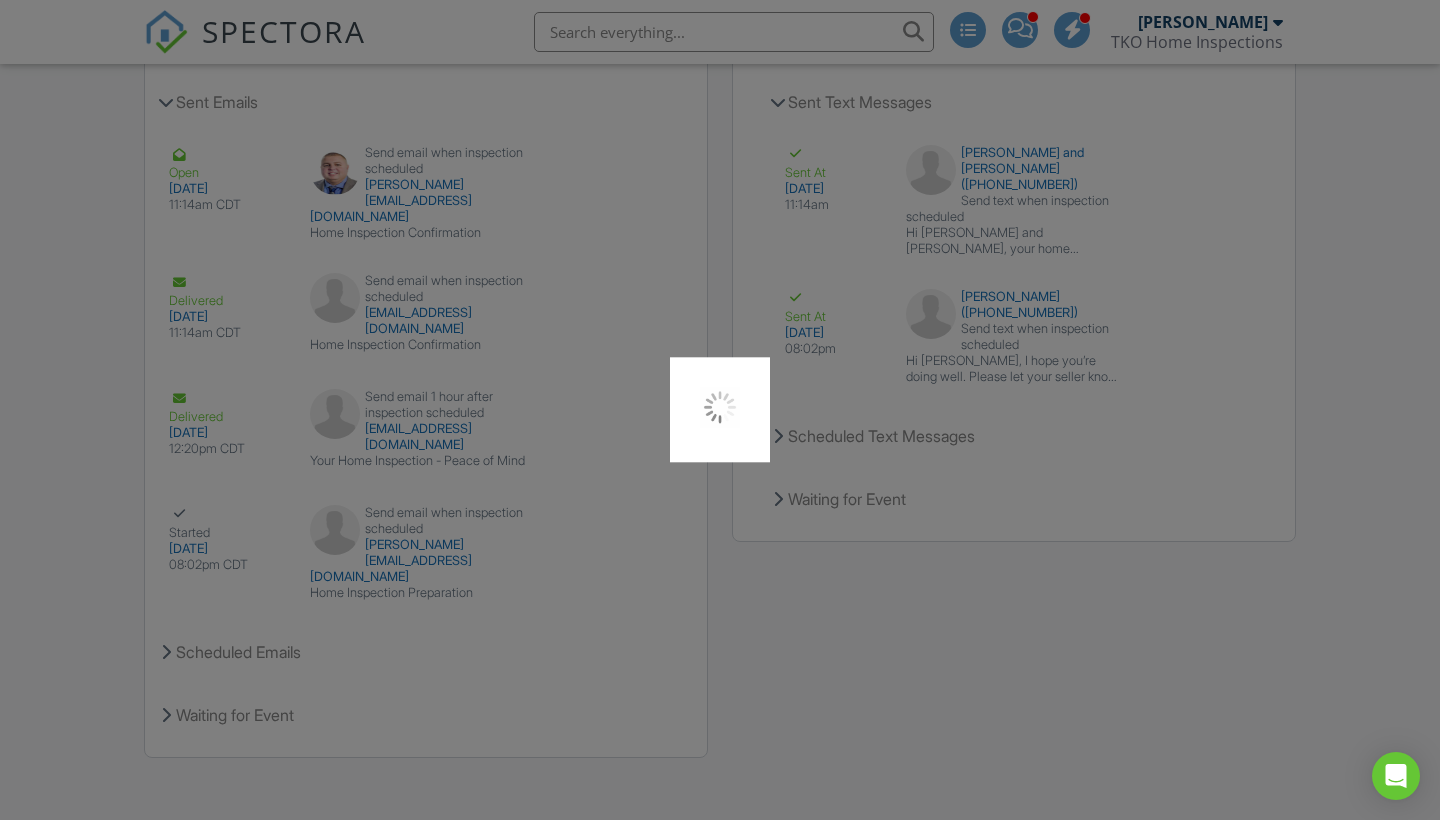 scroll, scrollTop: 0, scrollLeft: 0, axis: both 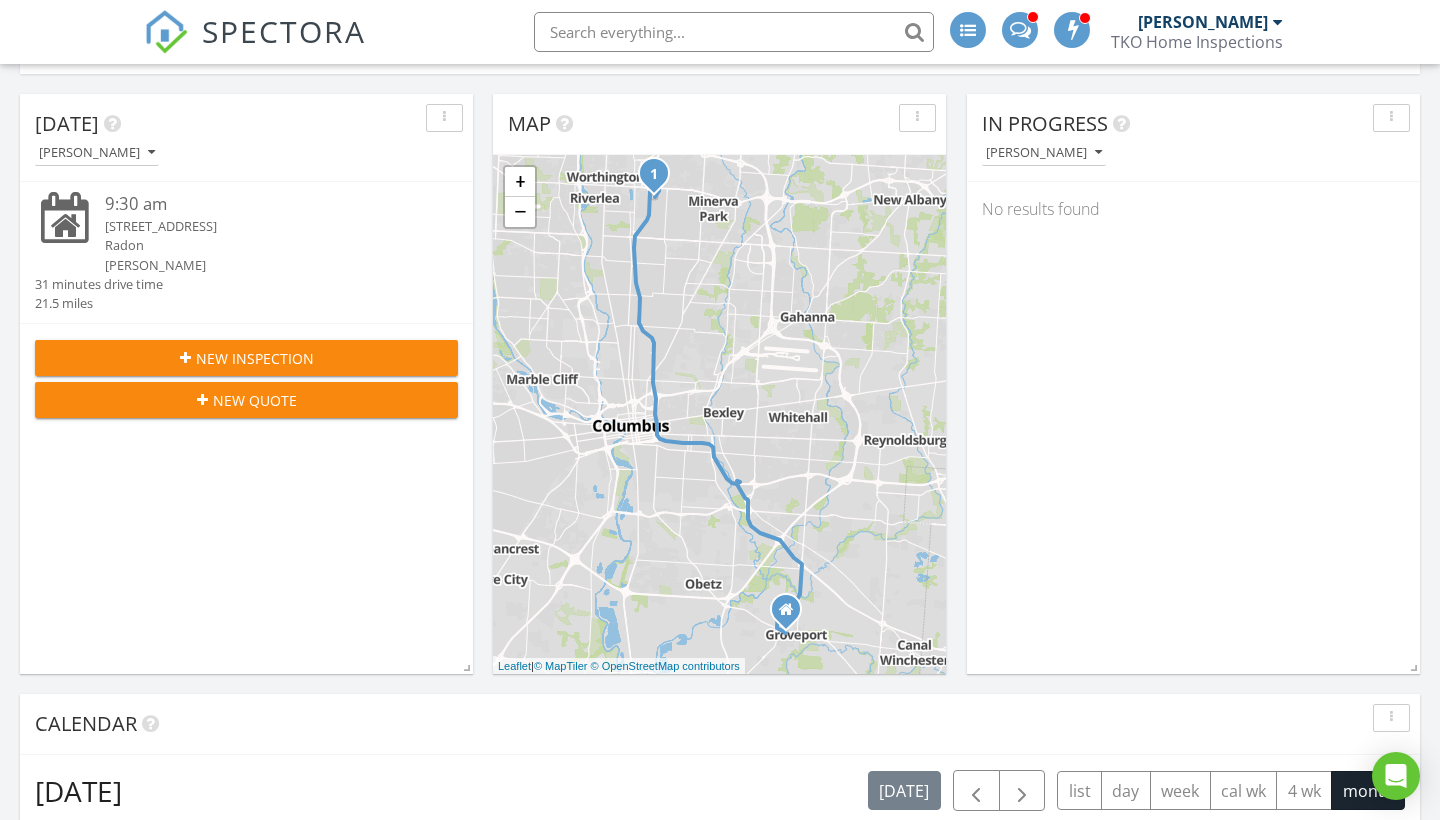 click on "New Inspection" at bounding box center (255, 358) 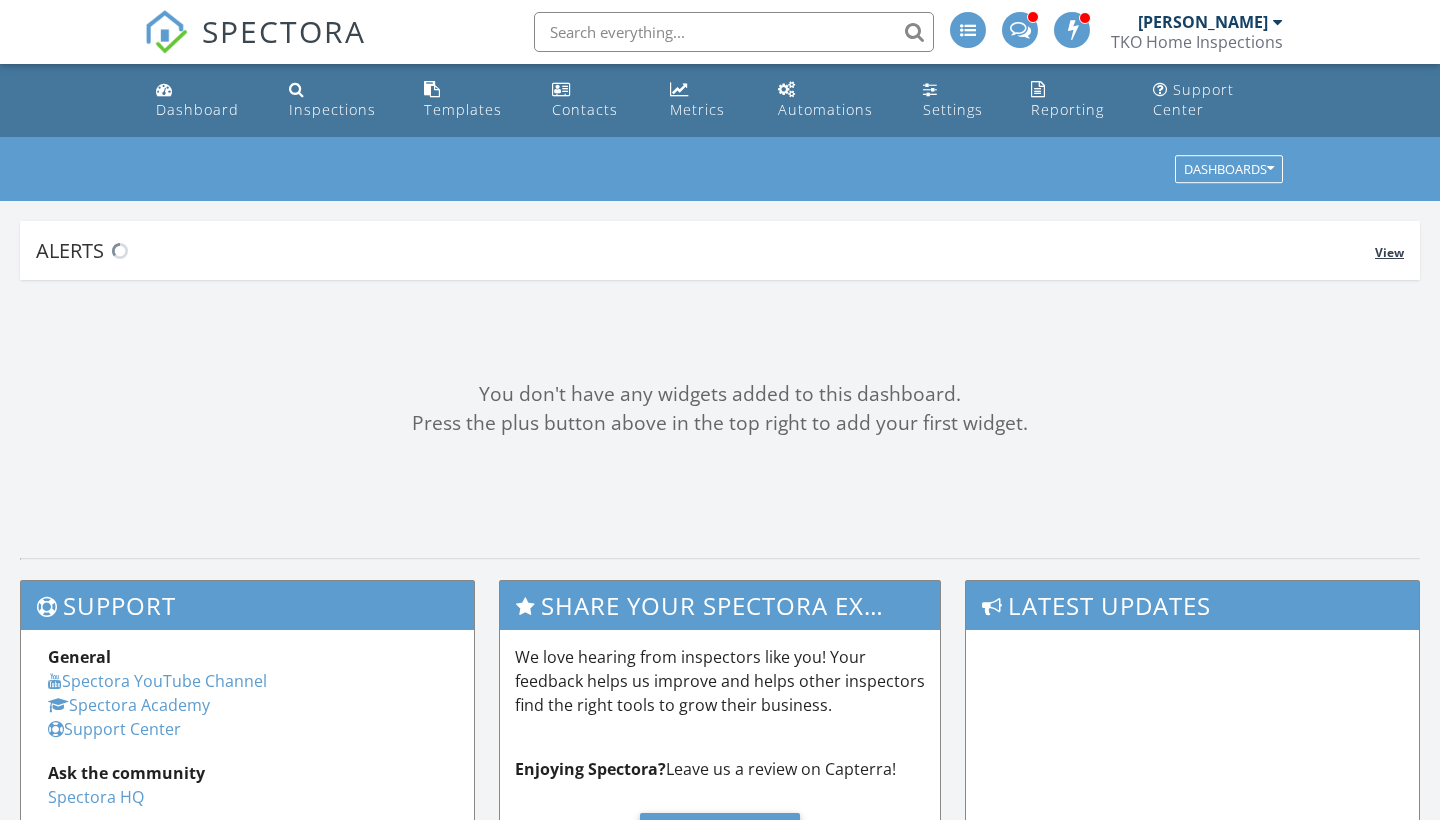scroll, scrollTop: 0, scrollLeft: 0, axis: both 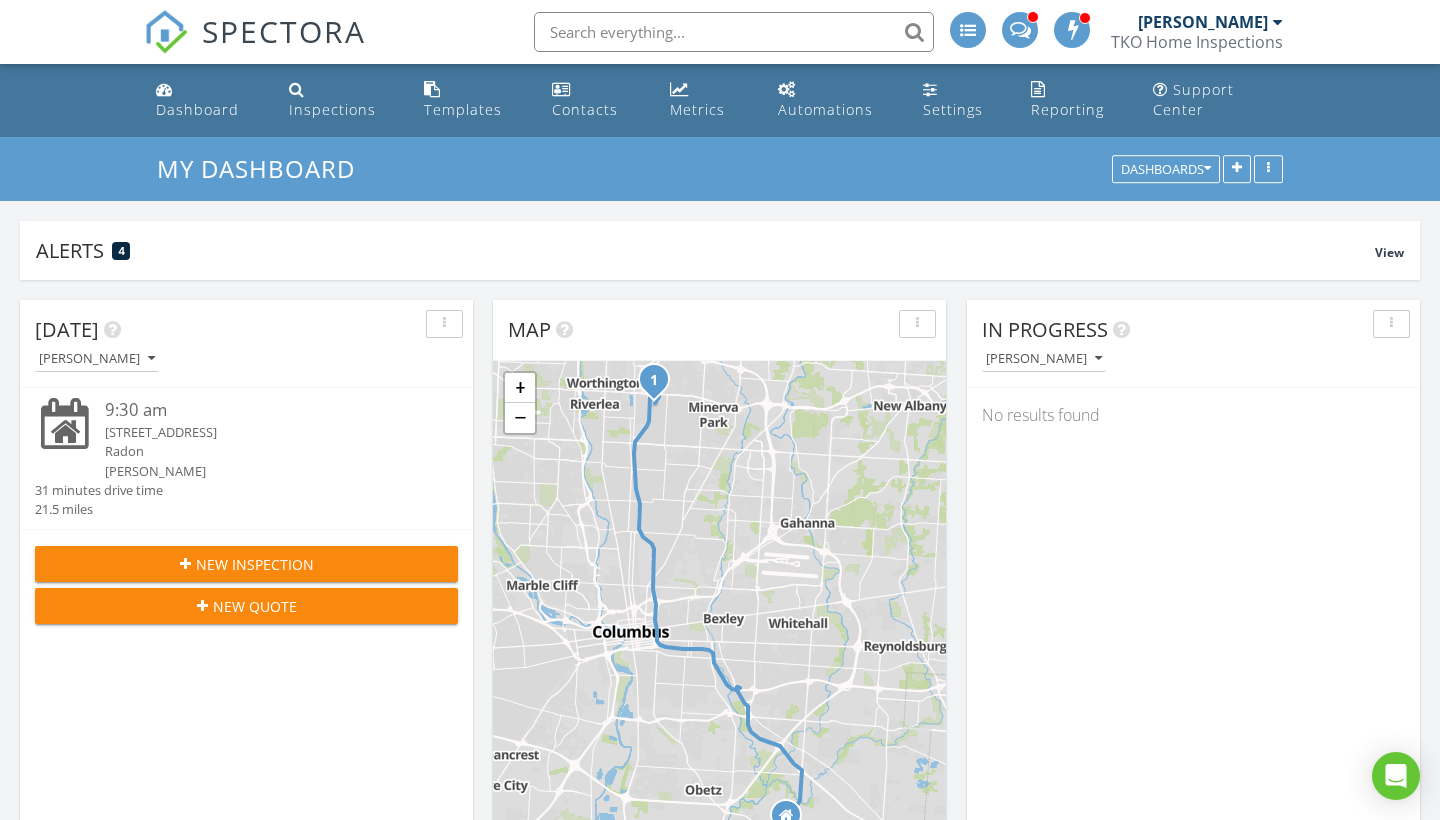 click at bounding box center (734, 32) 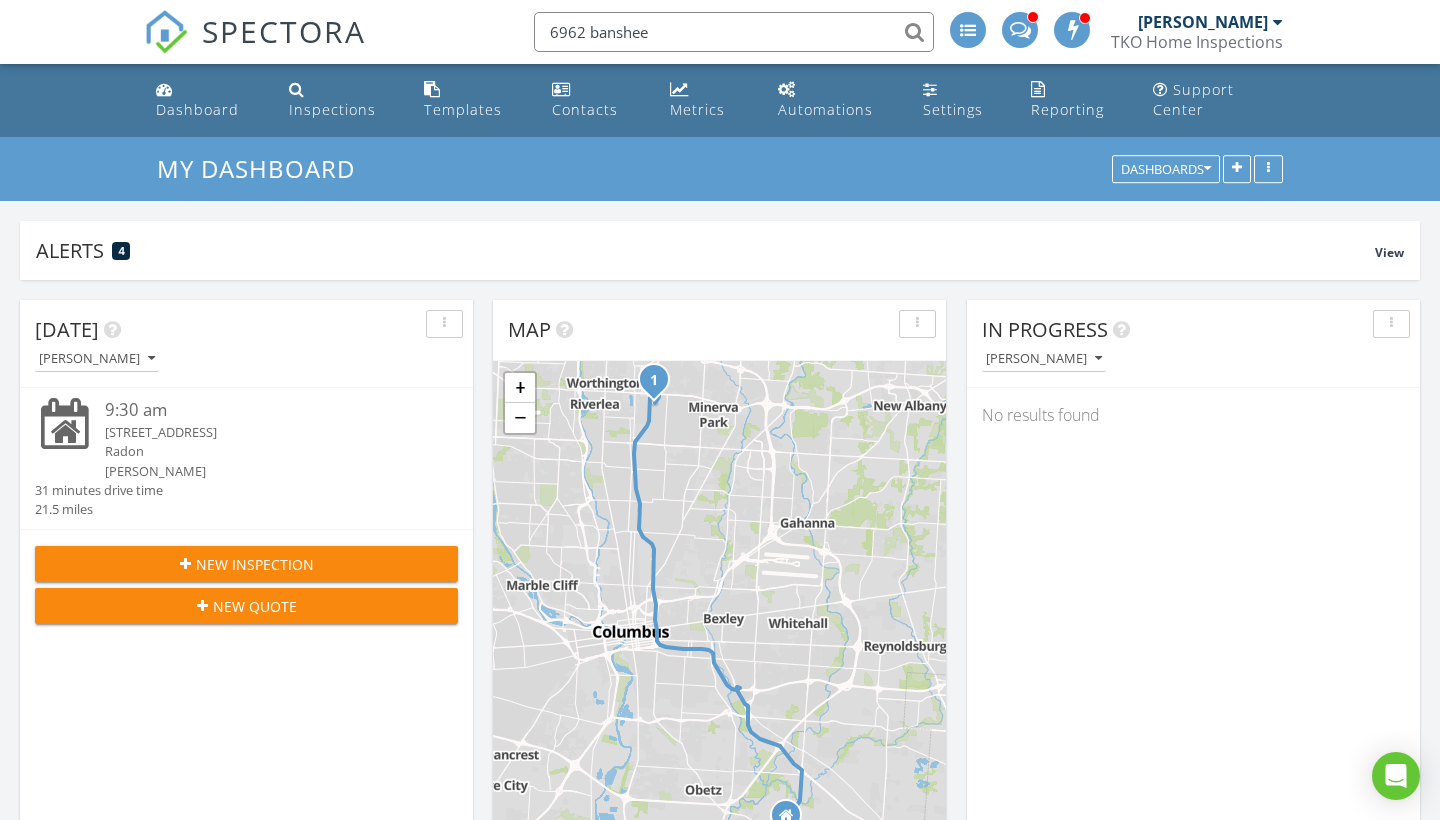 type on "6962 banshee" 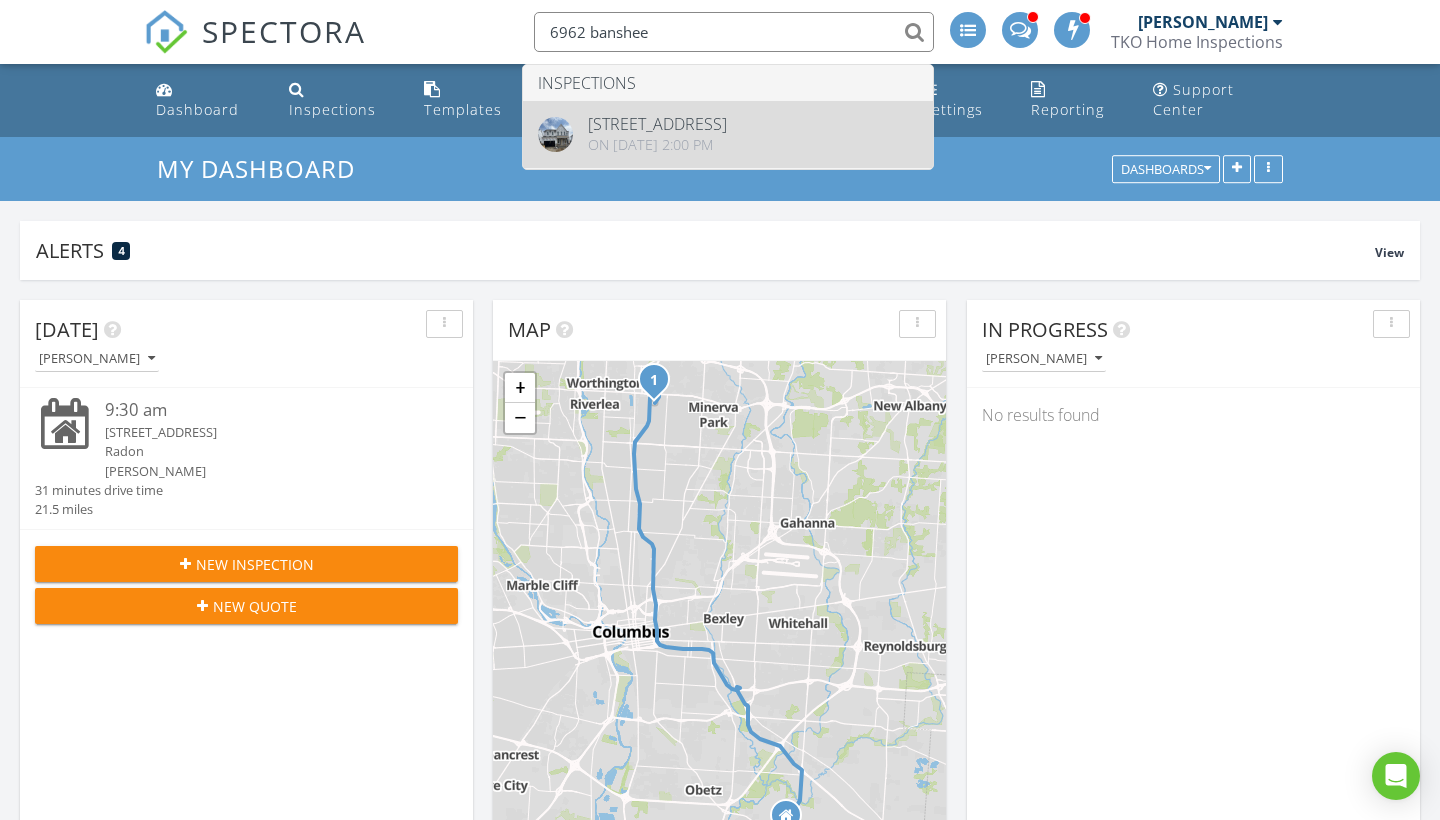 type 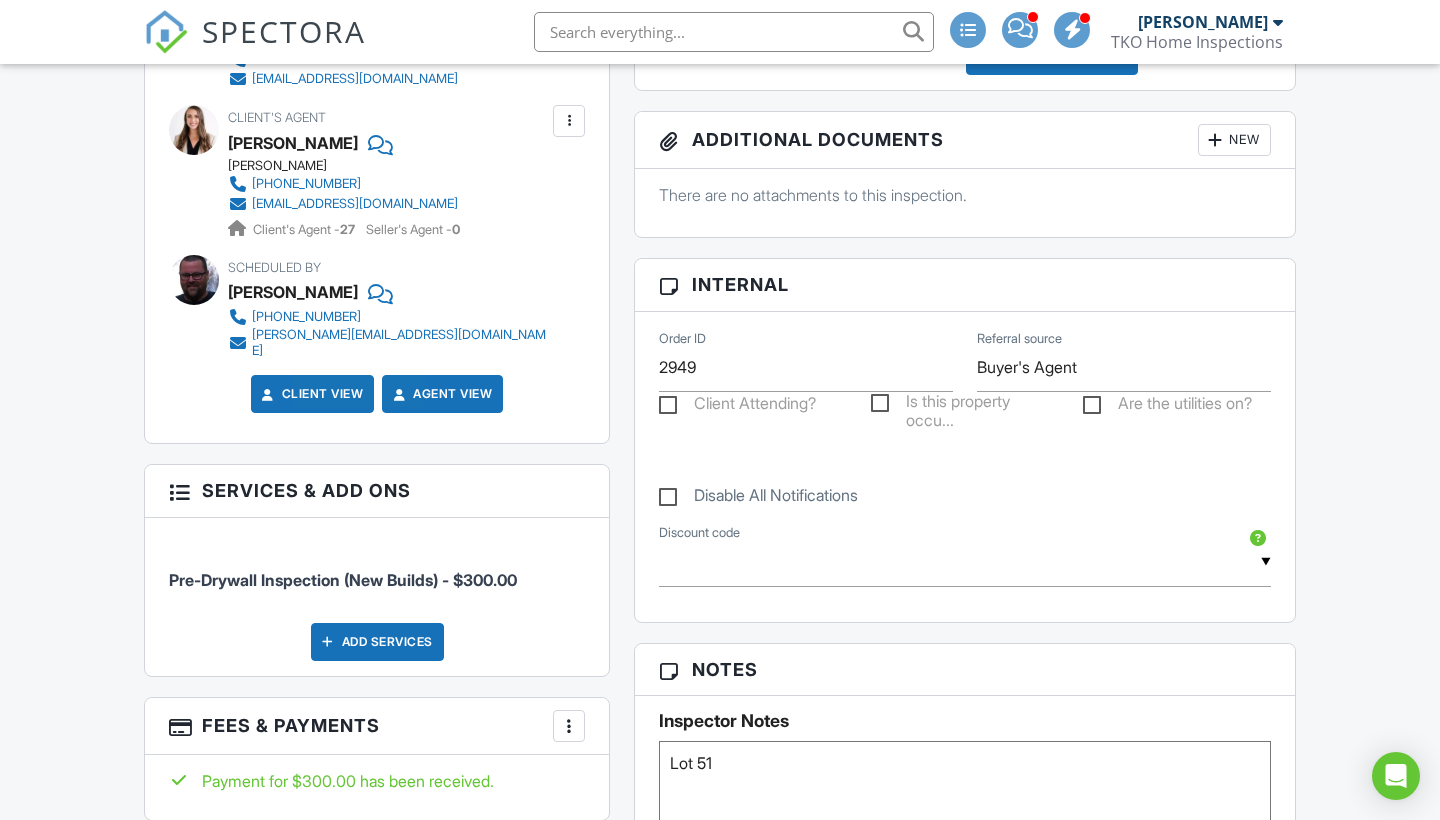scroll, scrollTop: 809, scrollLeft: 0, axis: vertical 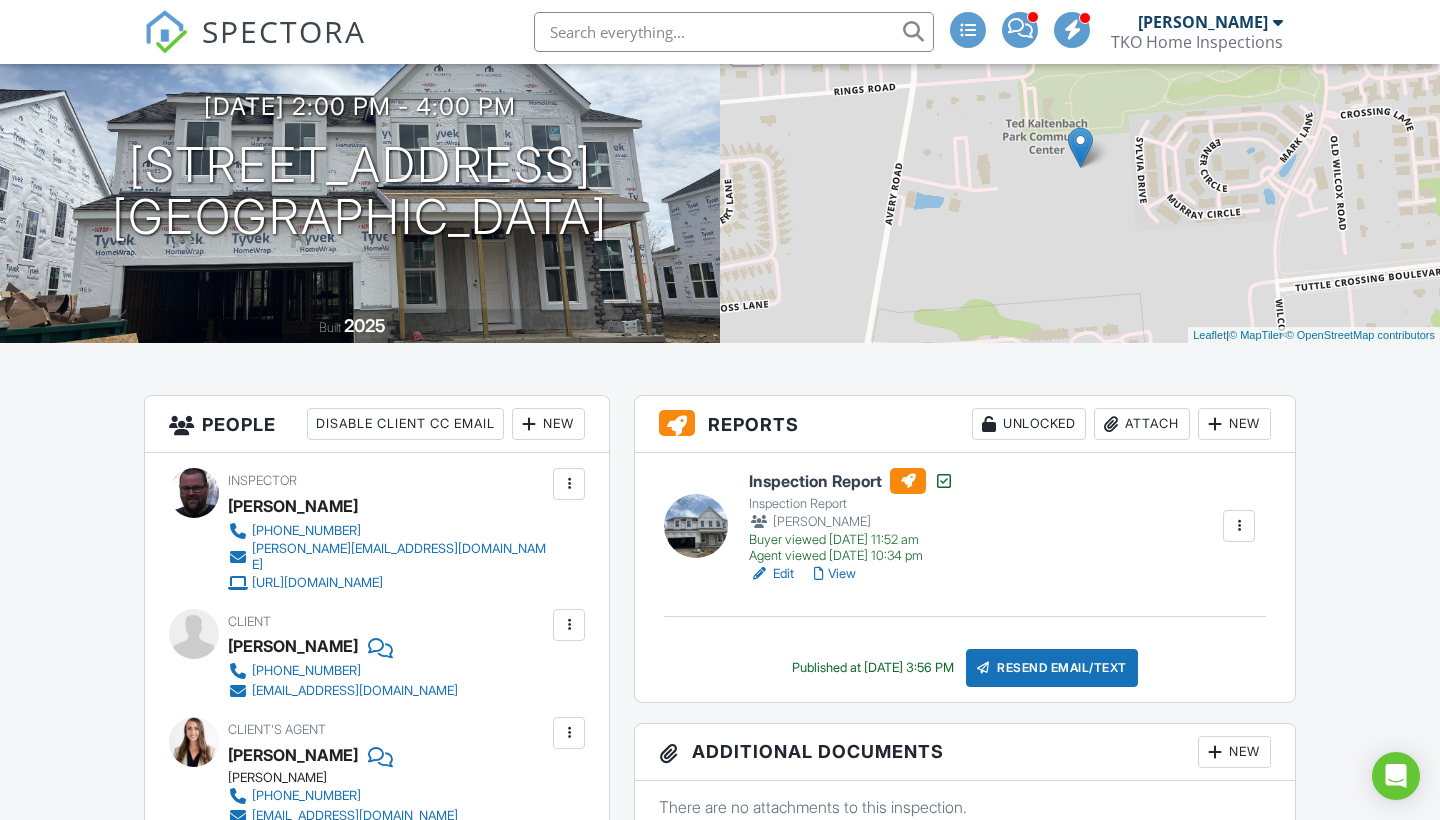 click on "View" at bounding box center (835, 574) 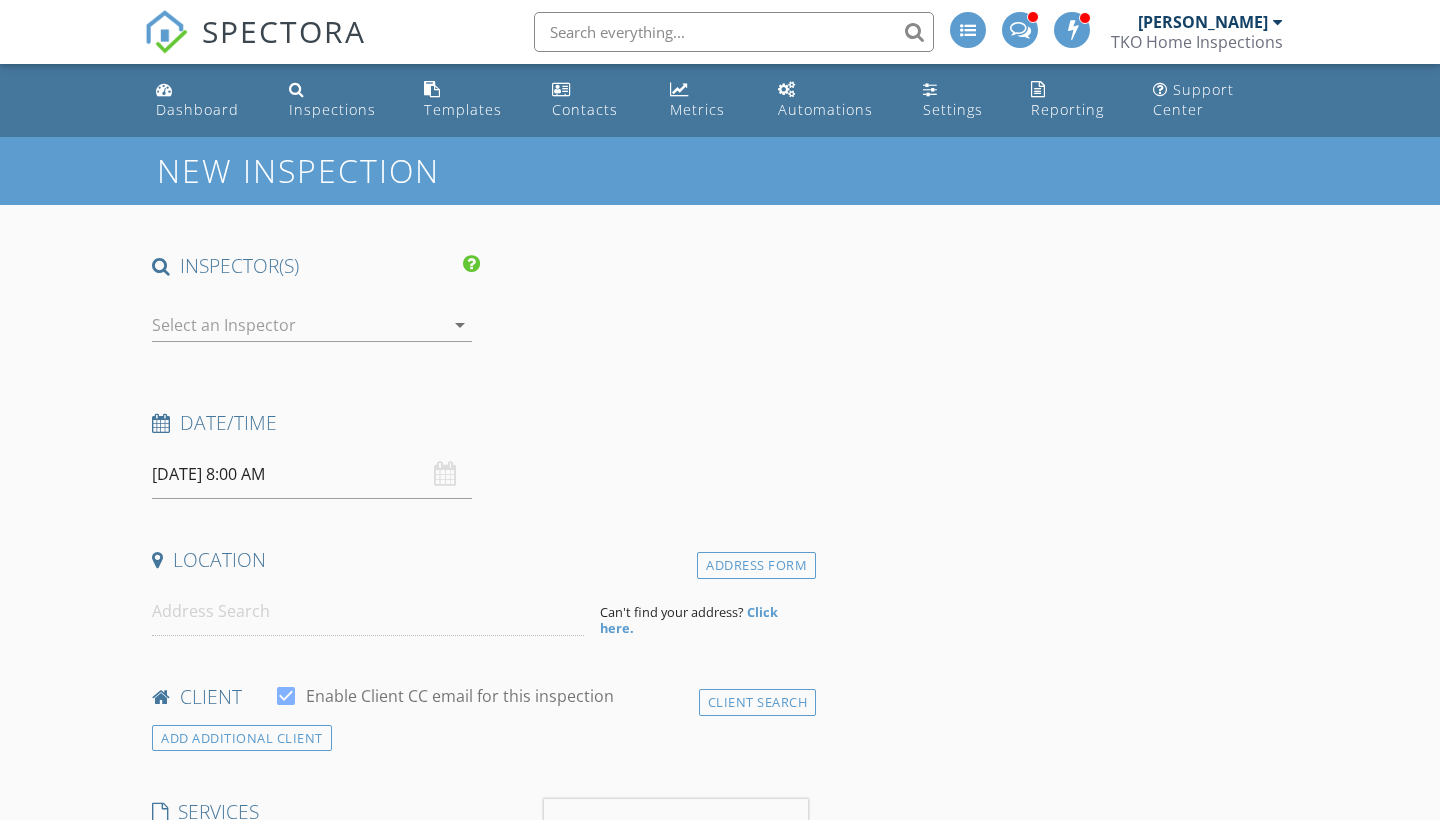 scroll, scrollTop: 0, scrollLeft: 0, axis: both 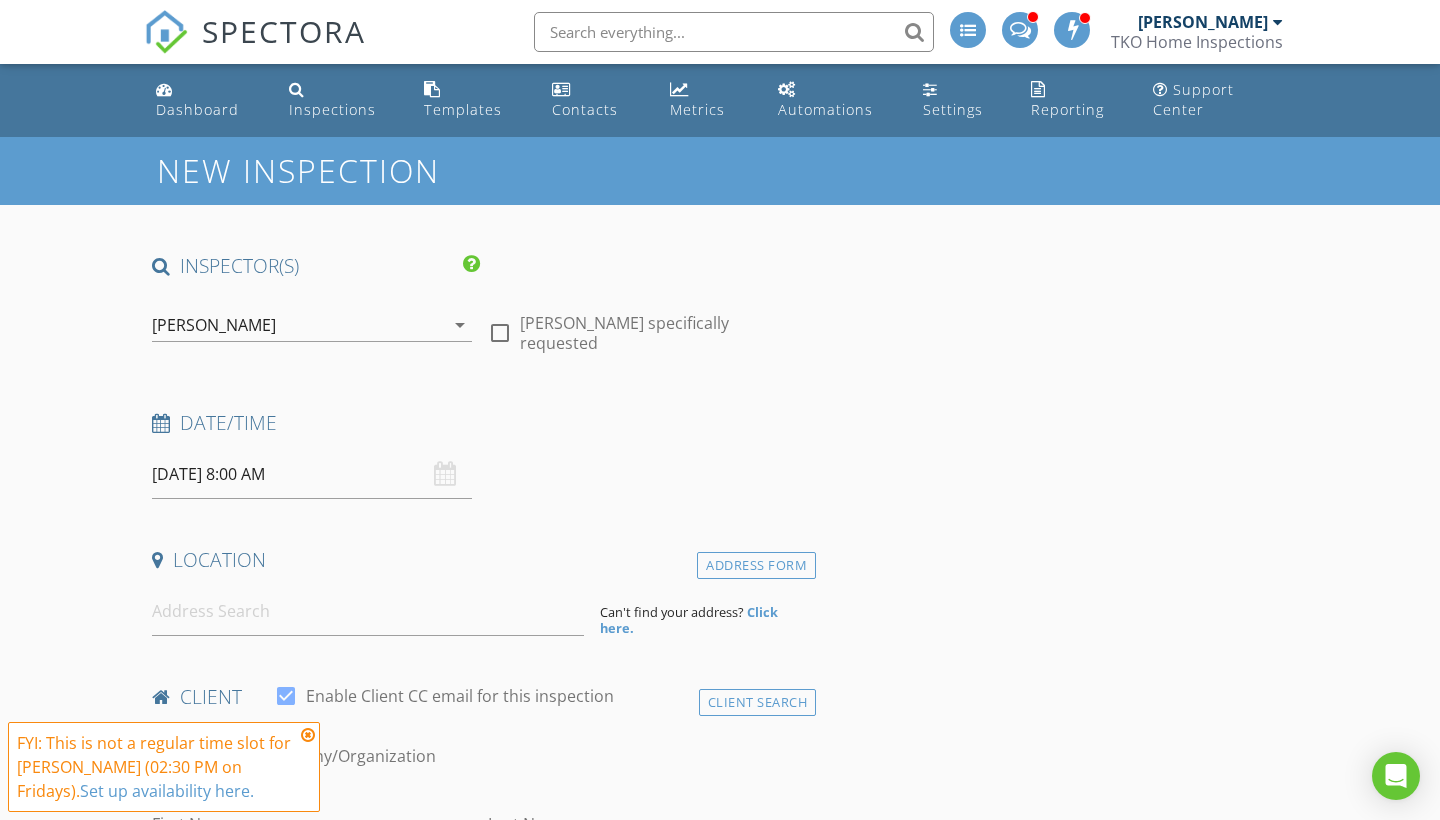 click on "07/11/2025 8:00 AM" at bounding box center [312, 474] 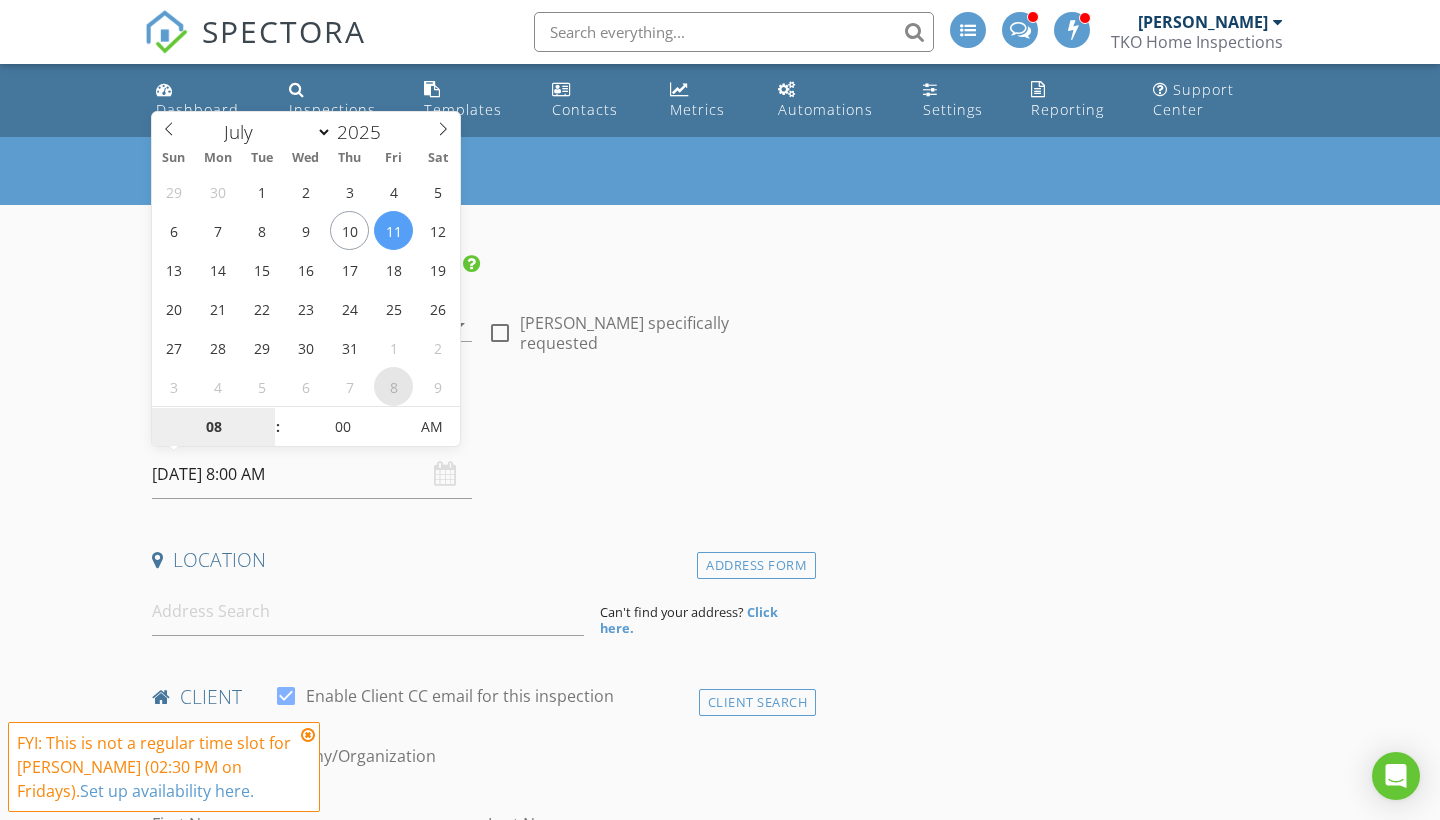 select on "7" 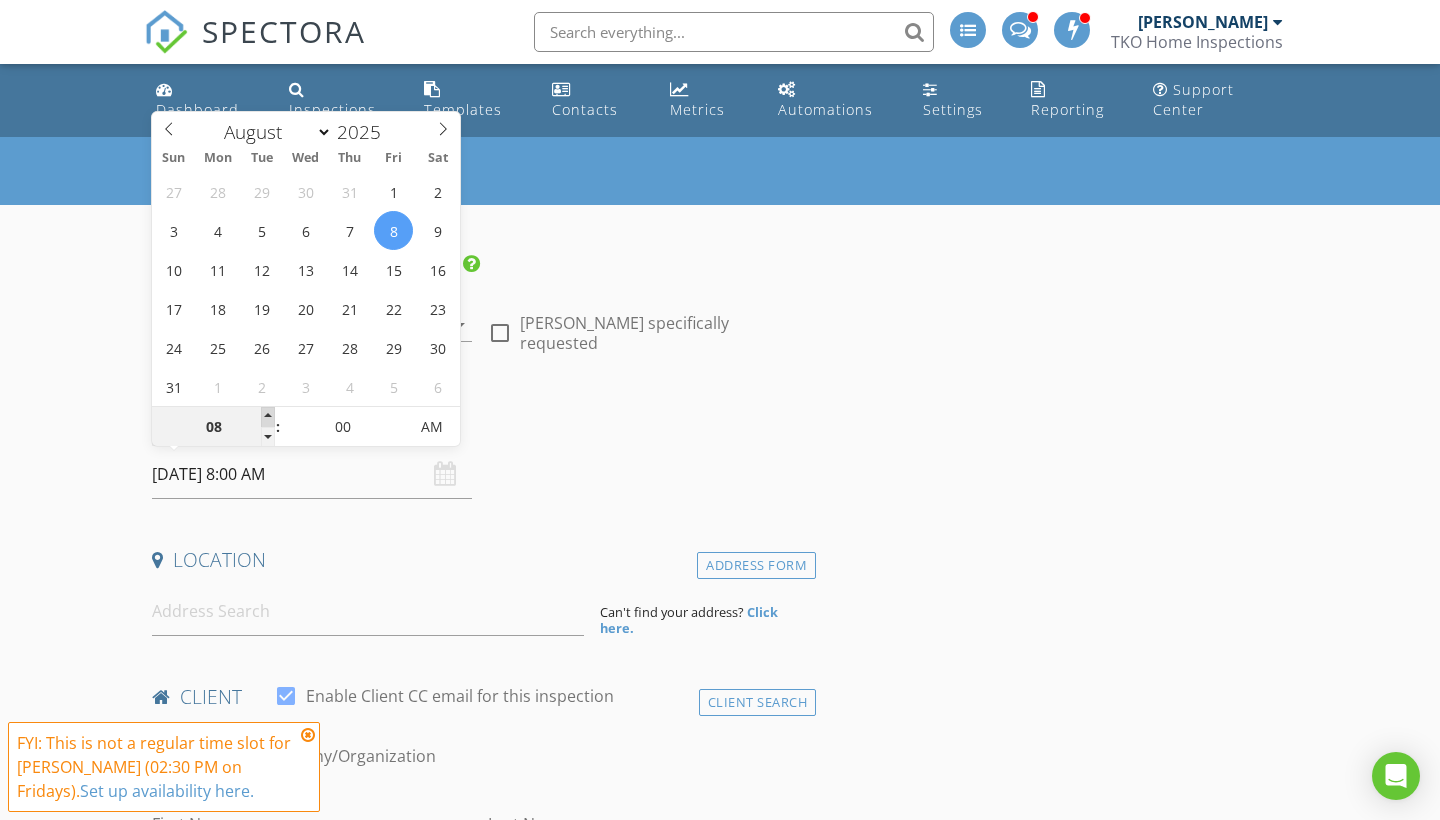 type on "09" 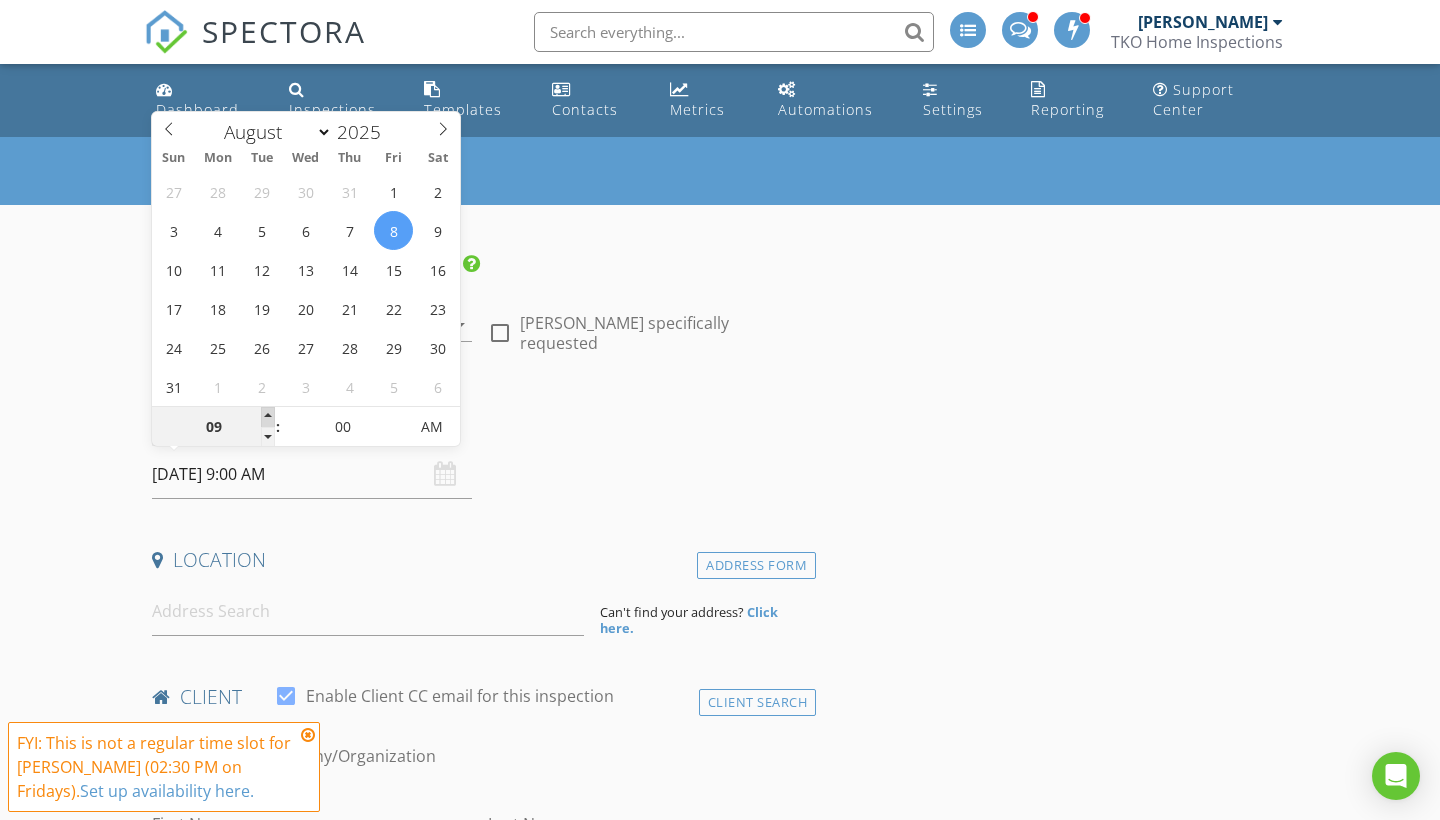 click at bounding box center [268, 417] 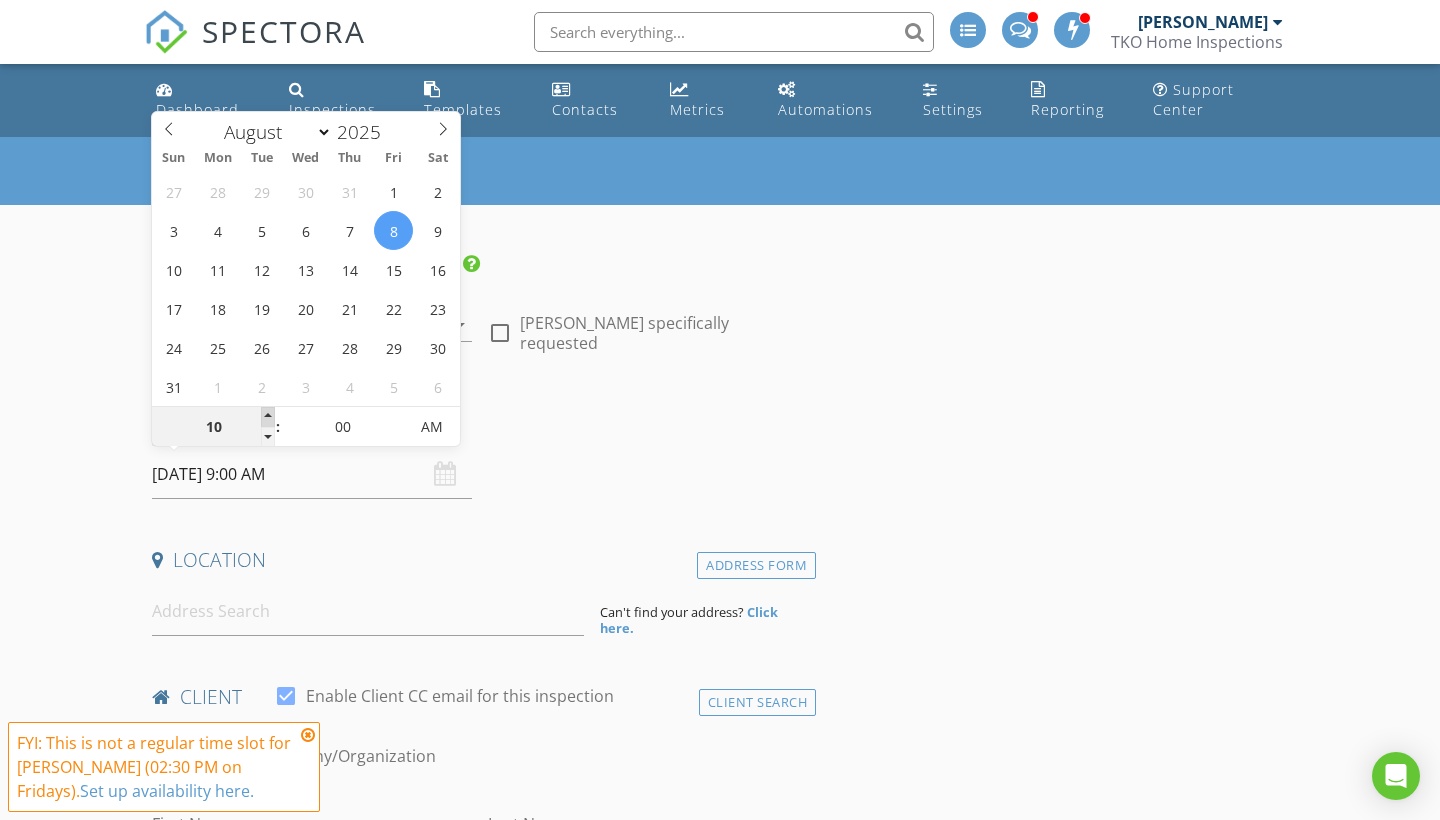 type on "08/08/2025 10:00 AM" 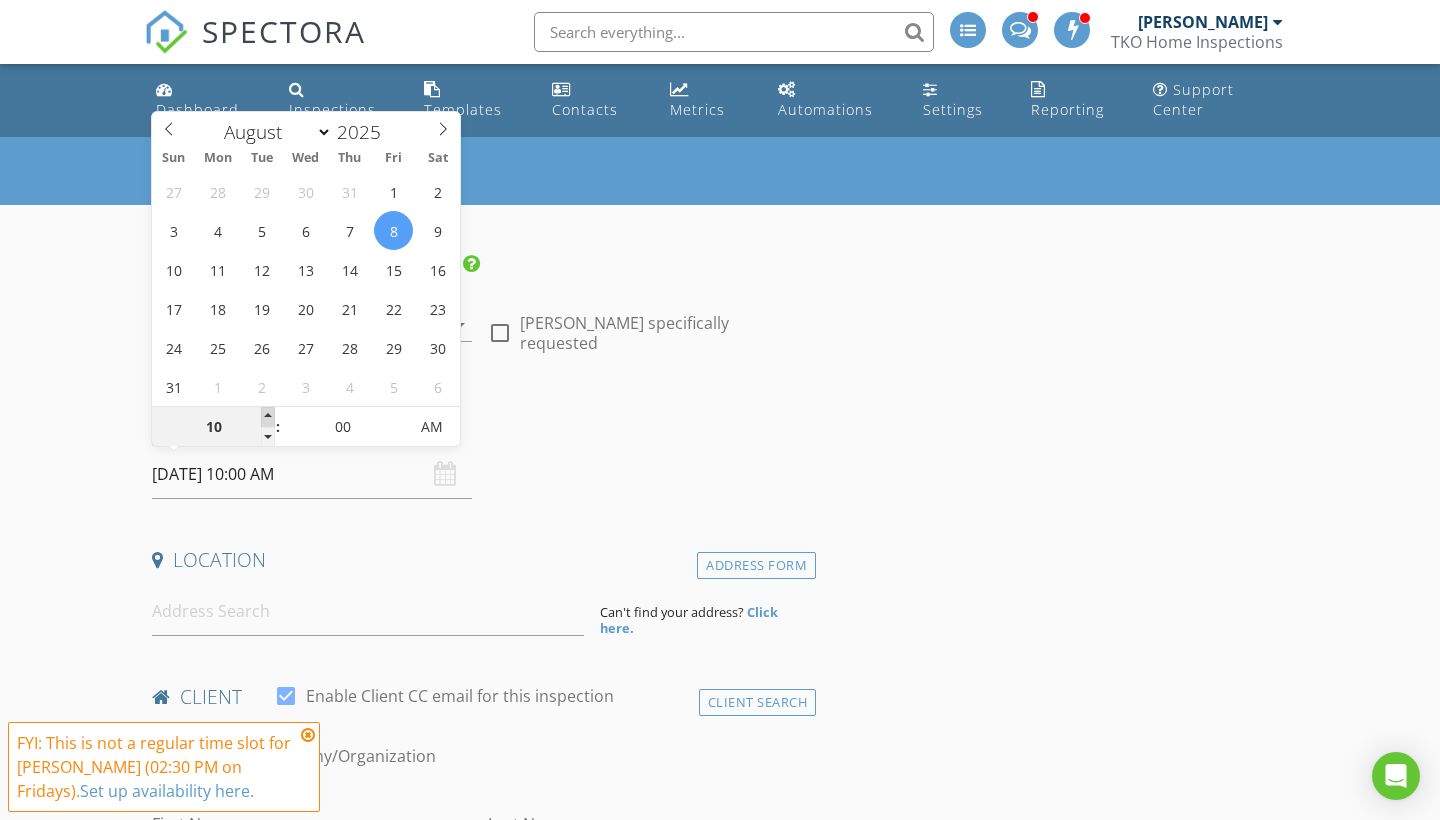 click at bounding box center (268, 417) 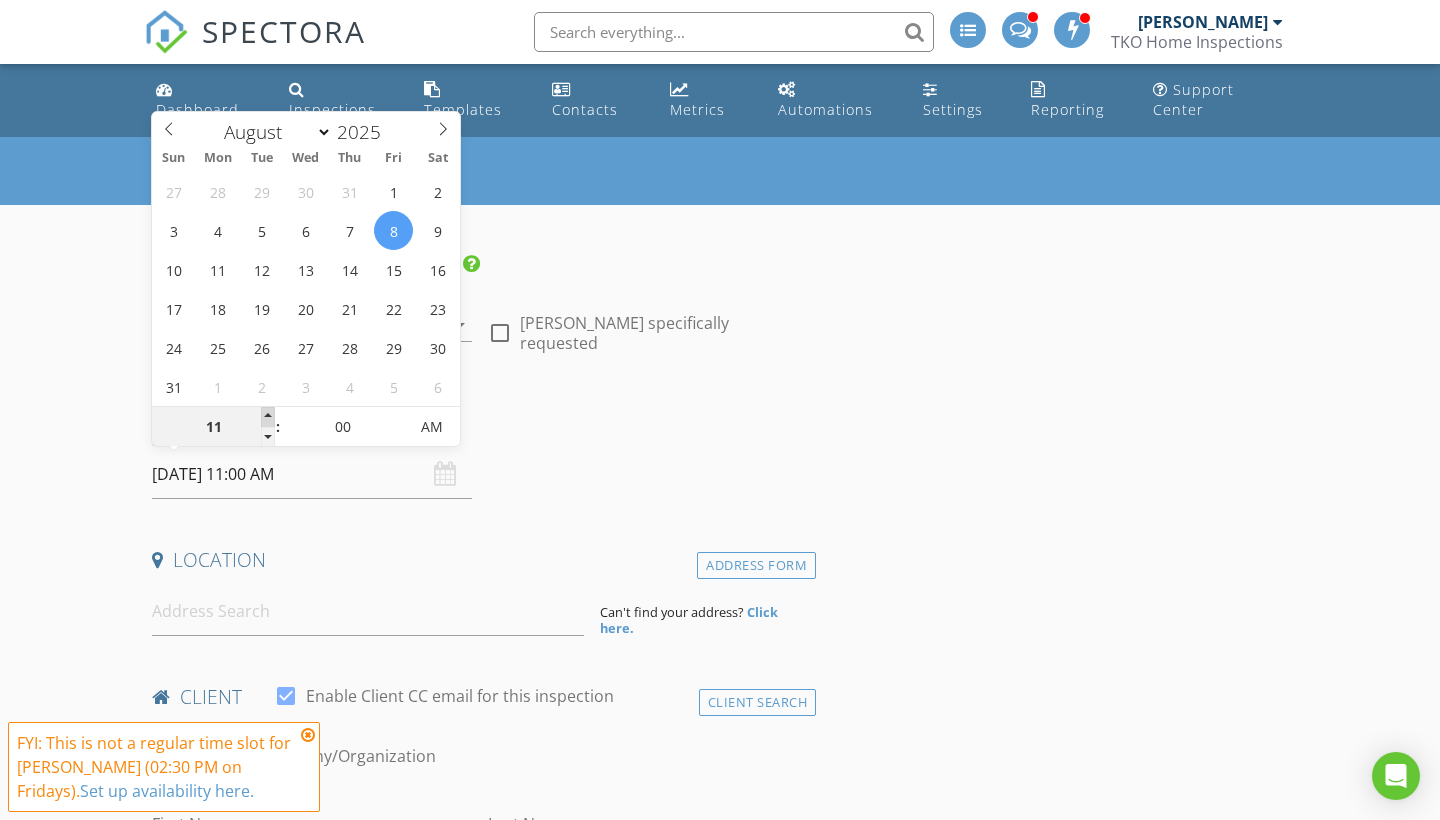 click at bounding box center [268, 417] 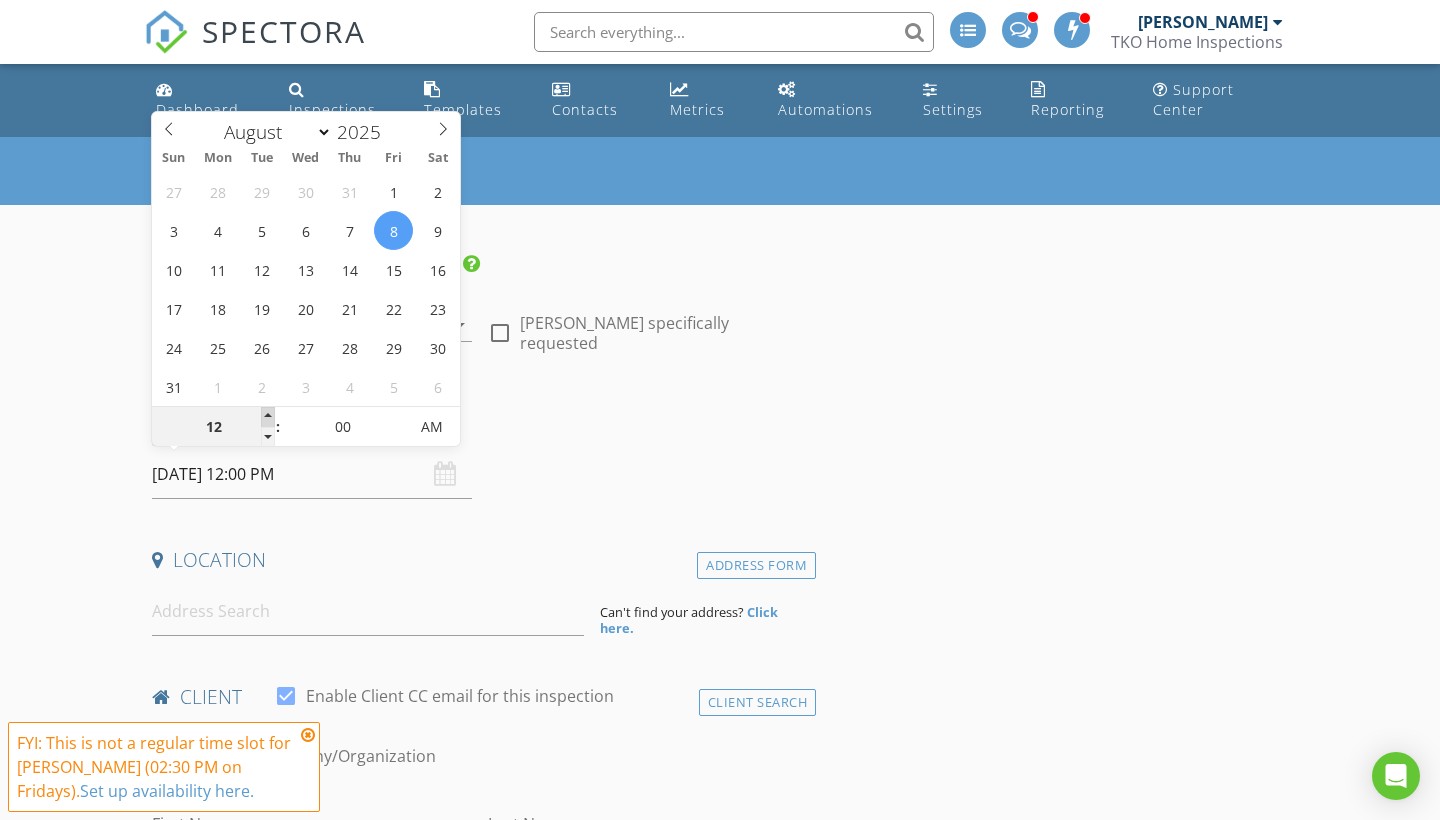 click at bounding box center [268, 417] 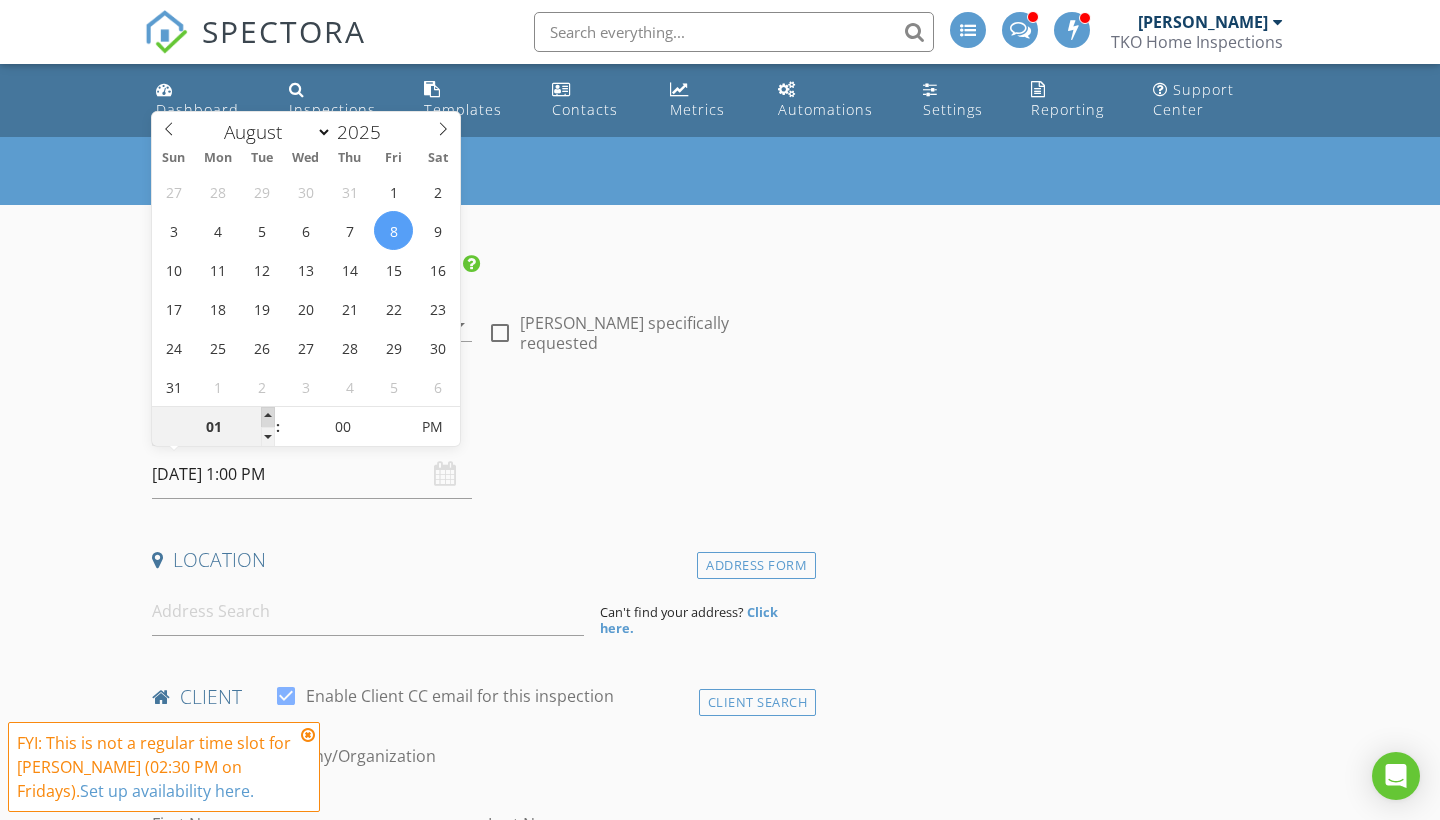 click at bounding box center [268, 417] 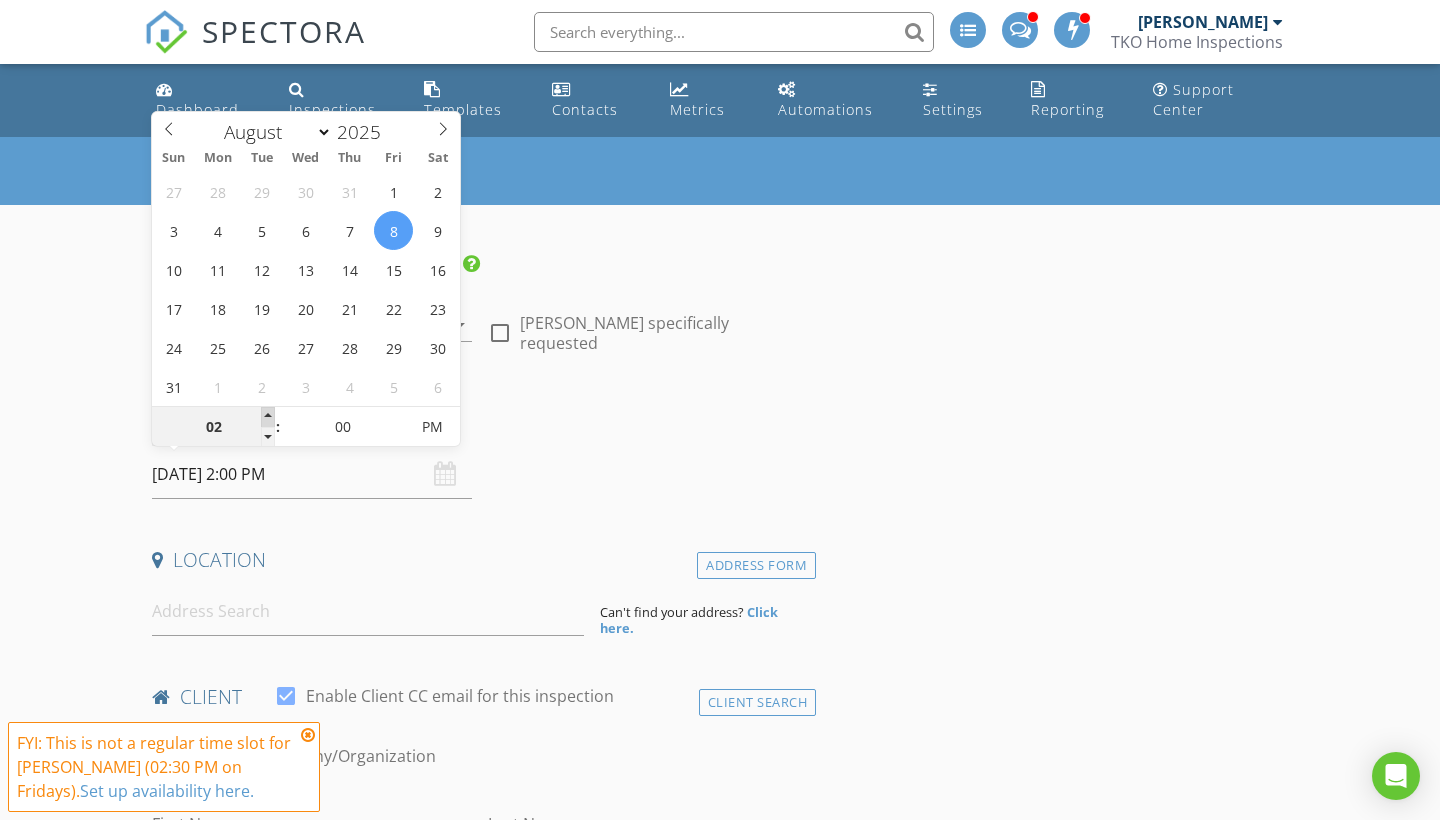 click at bounding box center [268, 417] 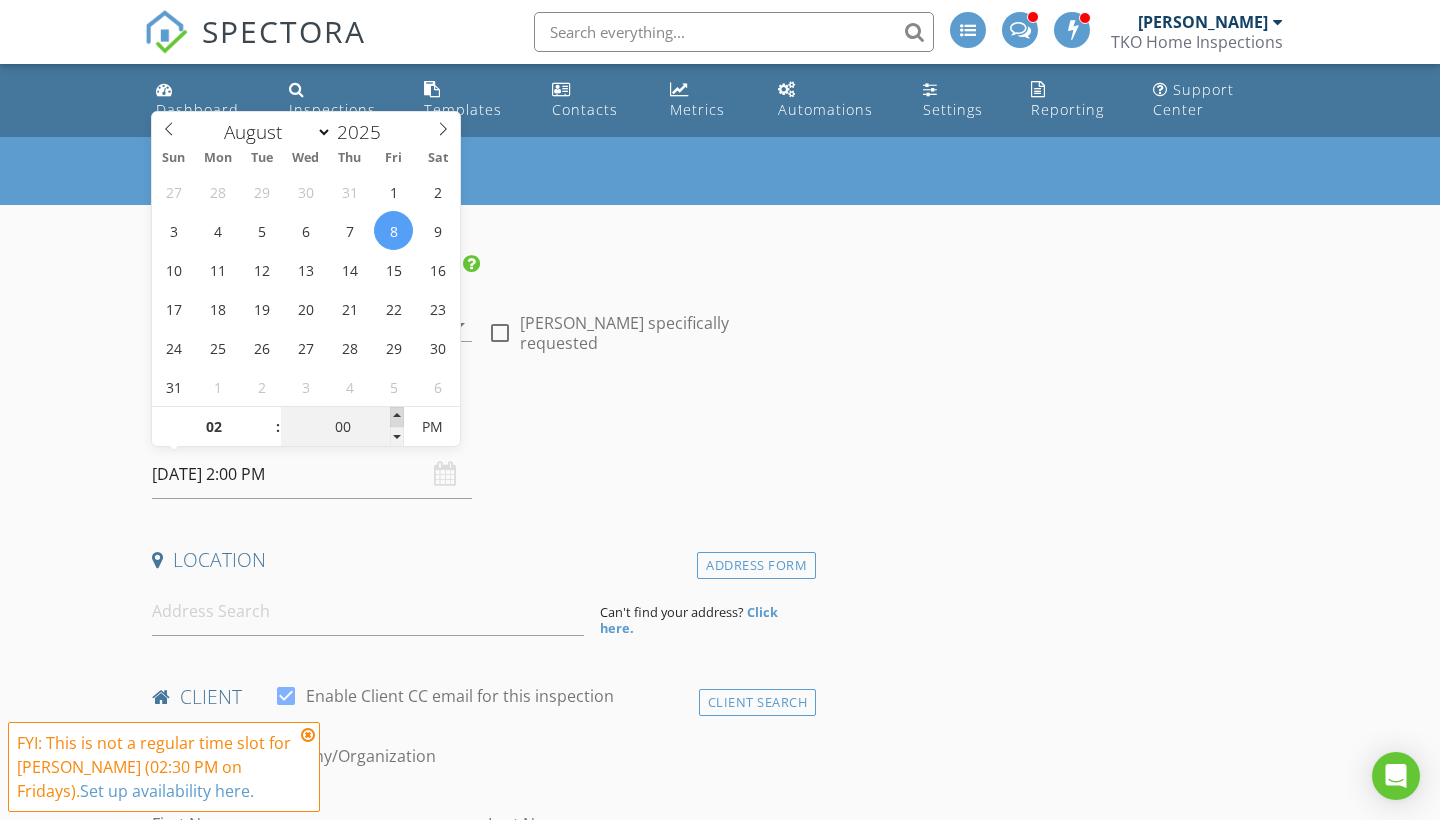 type on "05" 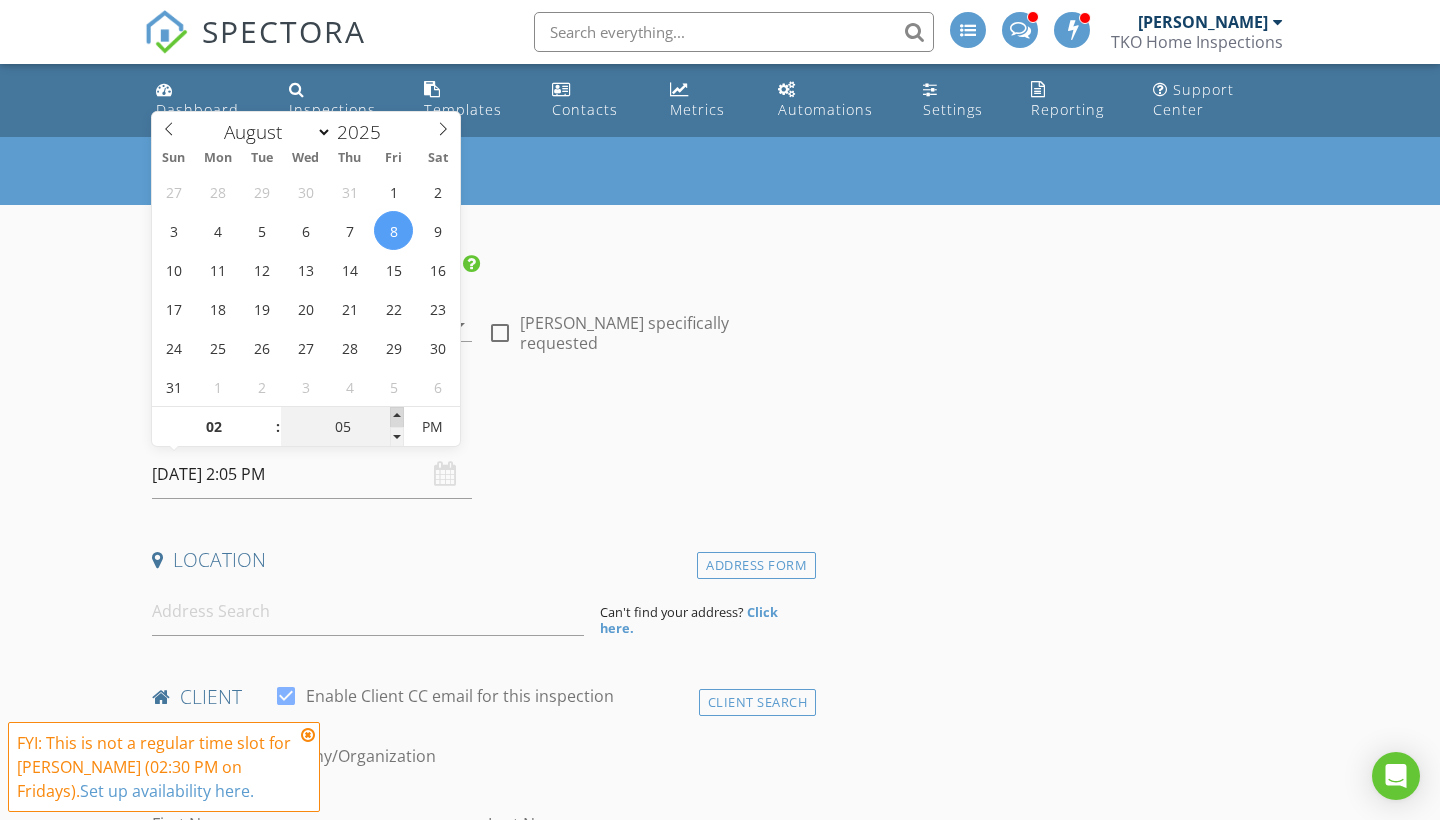 click at bounding box center (397, 417) 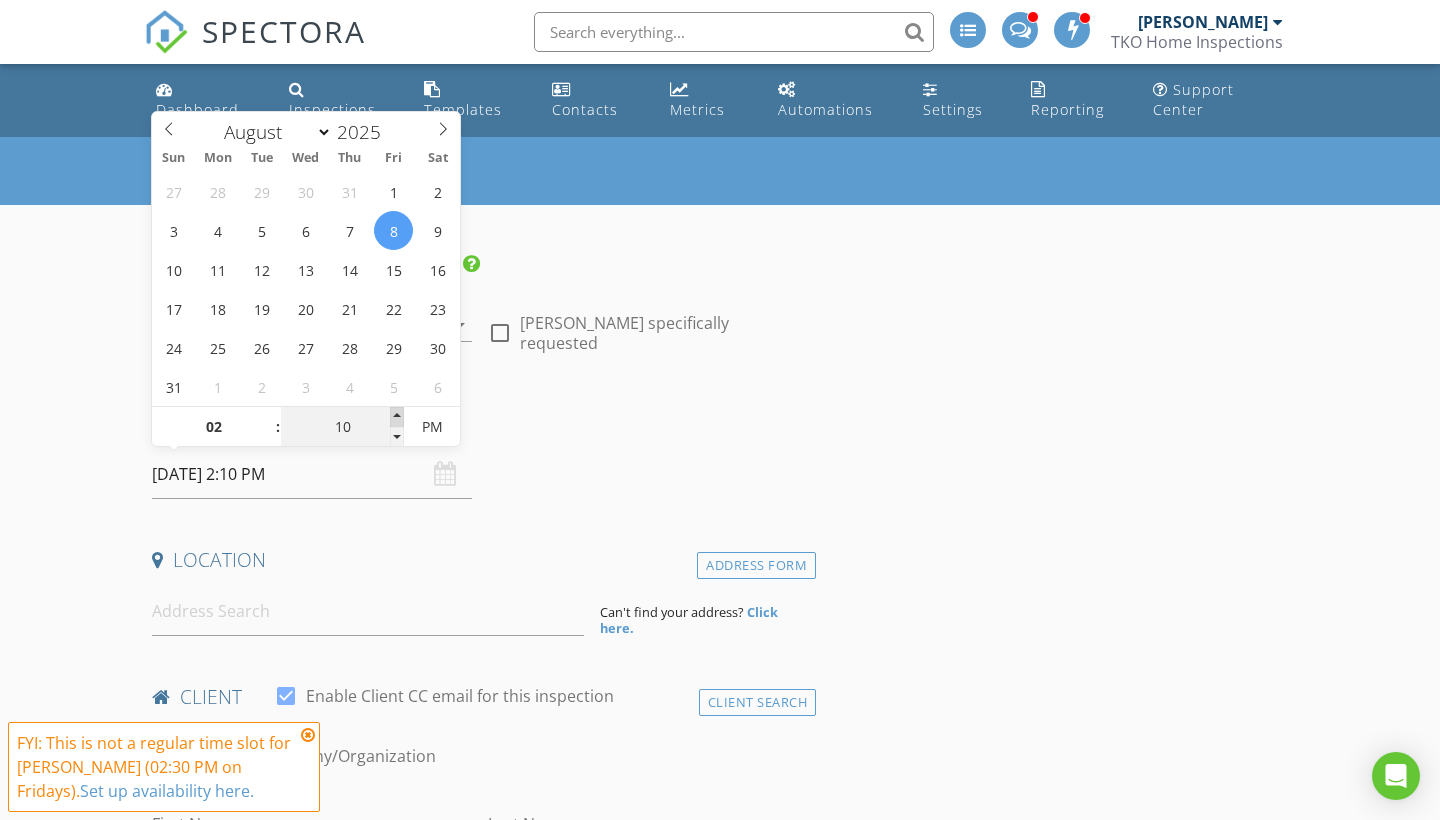click at bounding box center (397, 417) 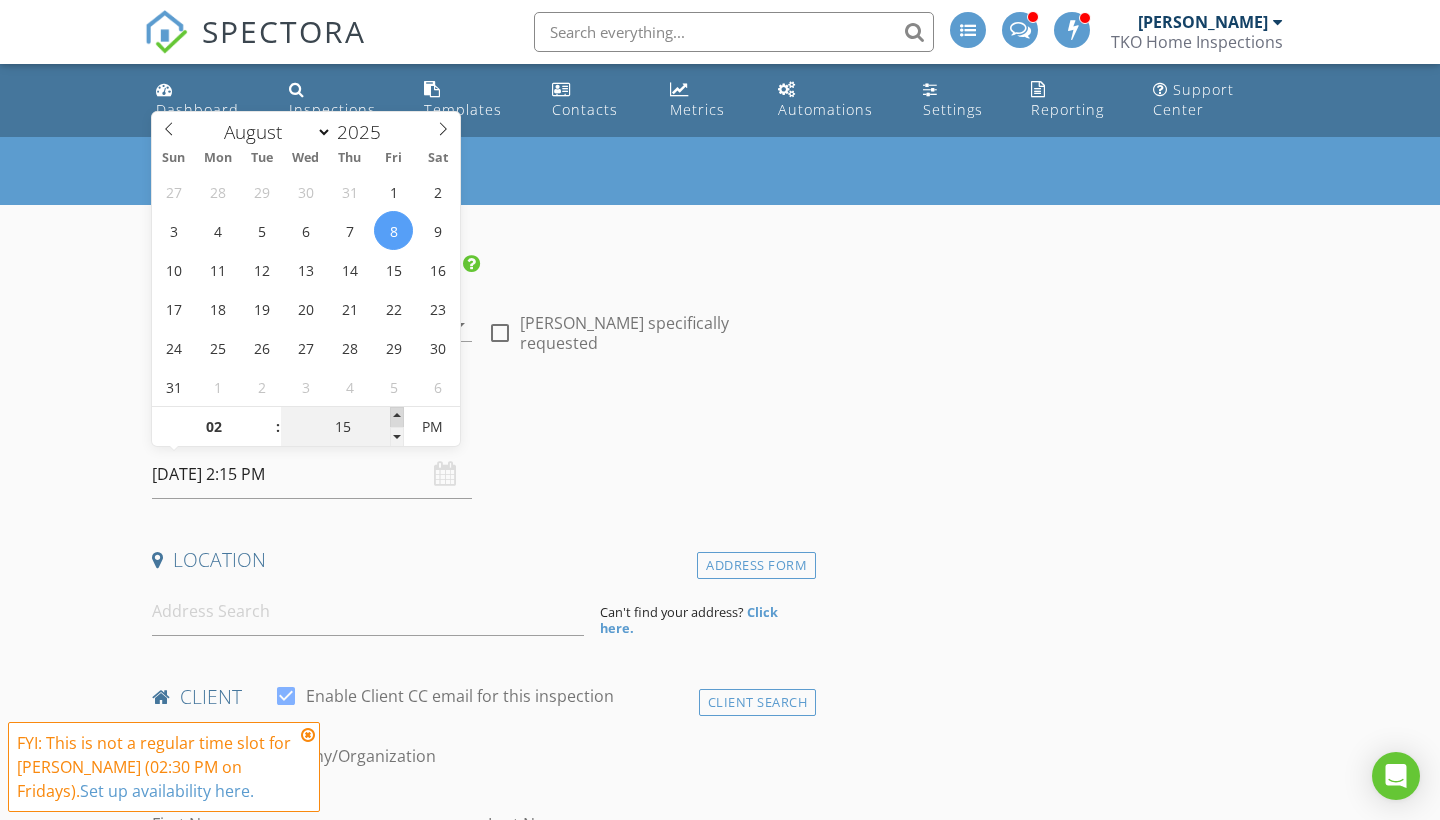 click at bounding box center [397, 417] 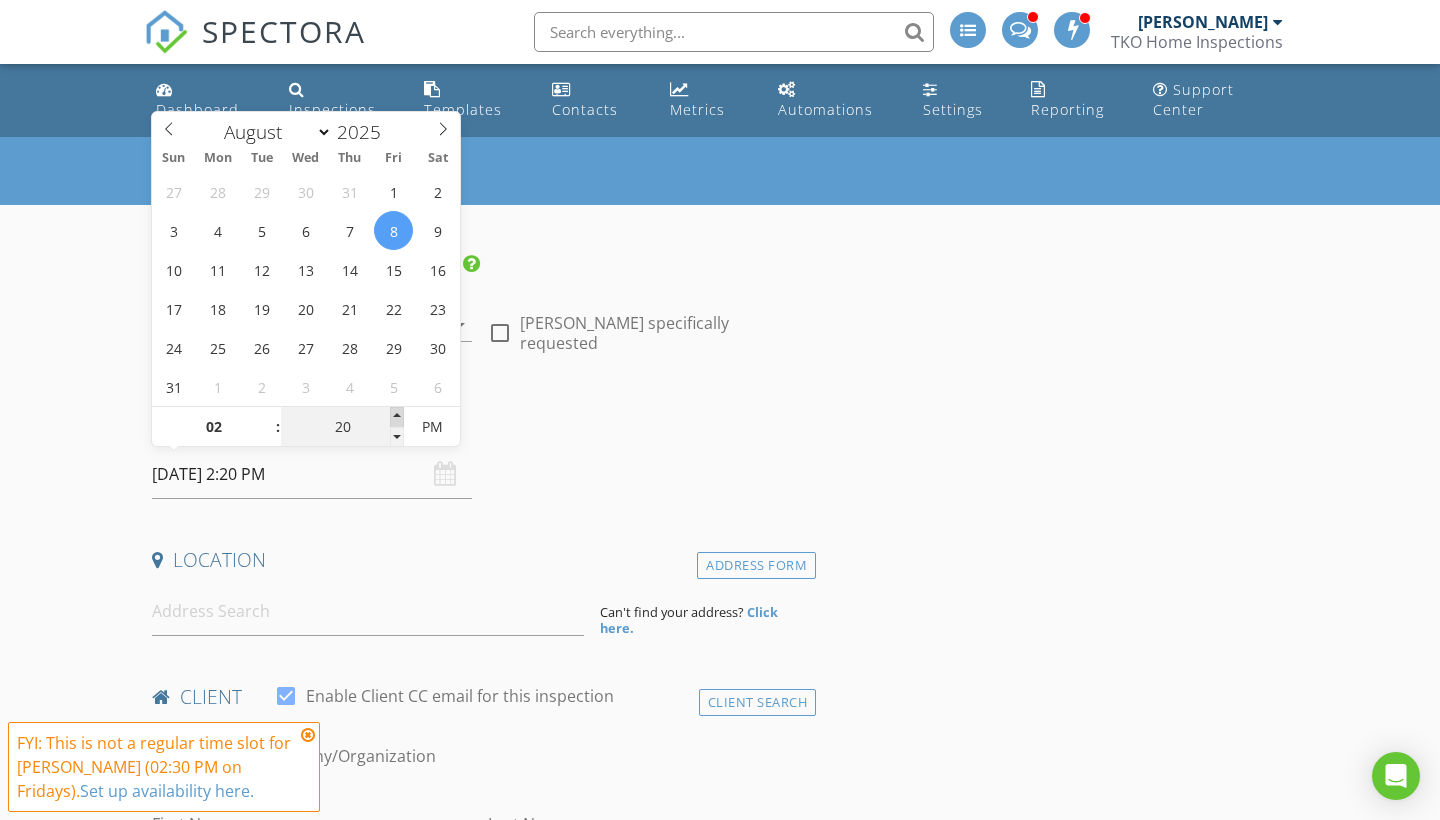 click at bounding box center (397, 417) 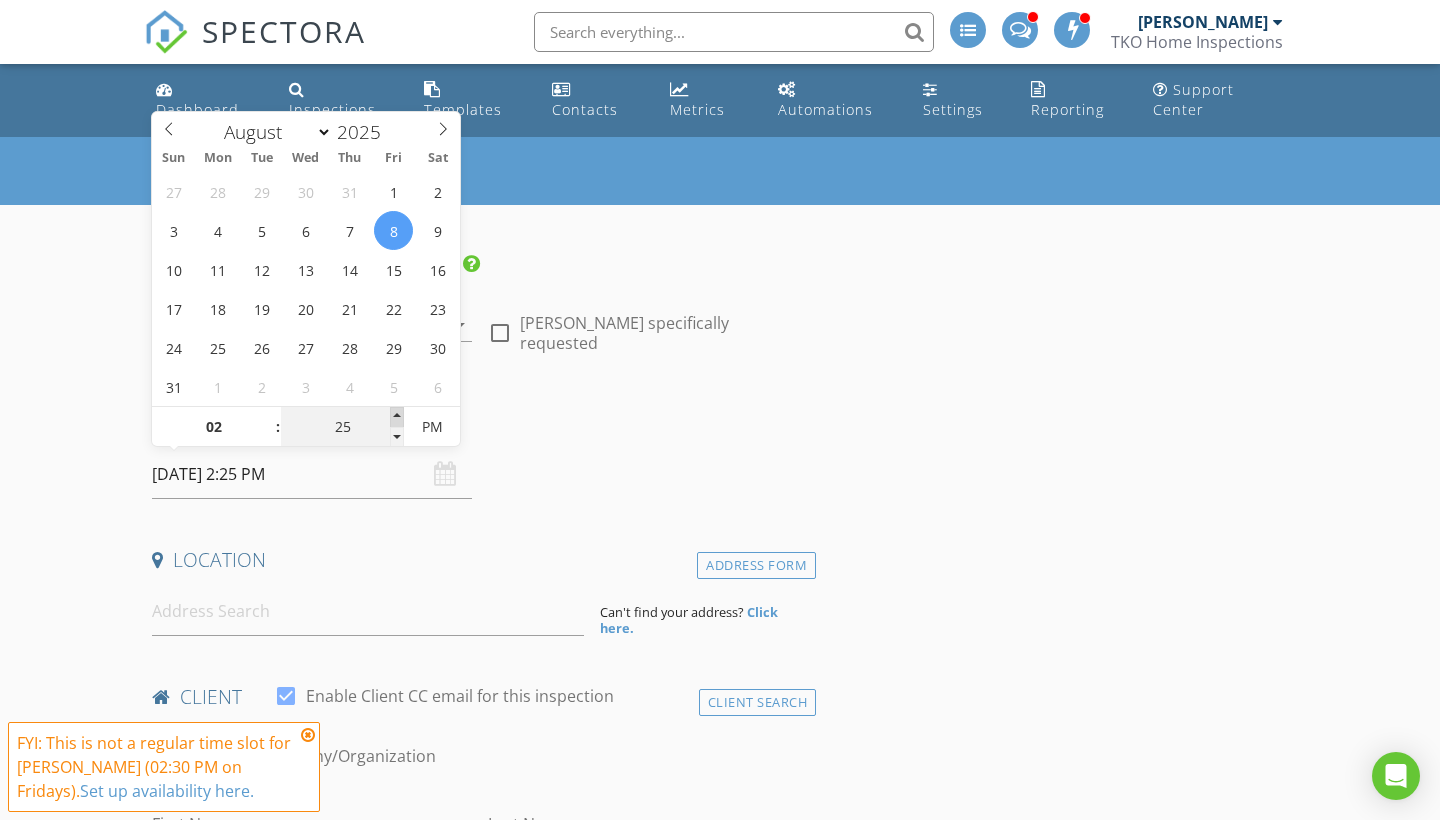 click at bounding box center [397, 417] 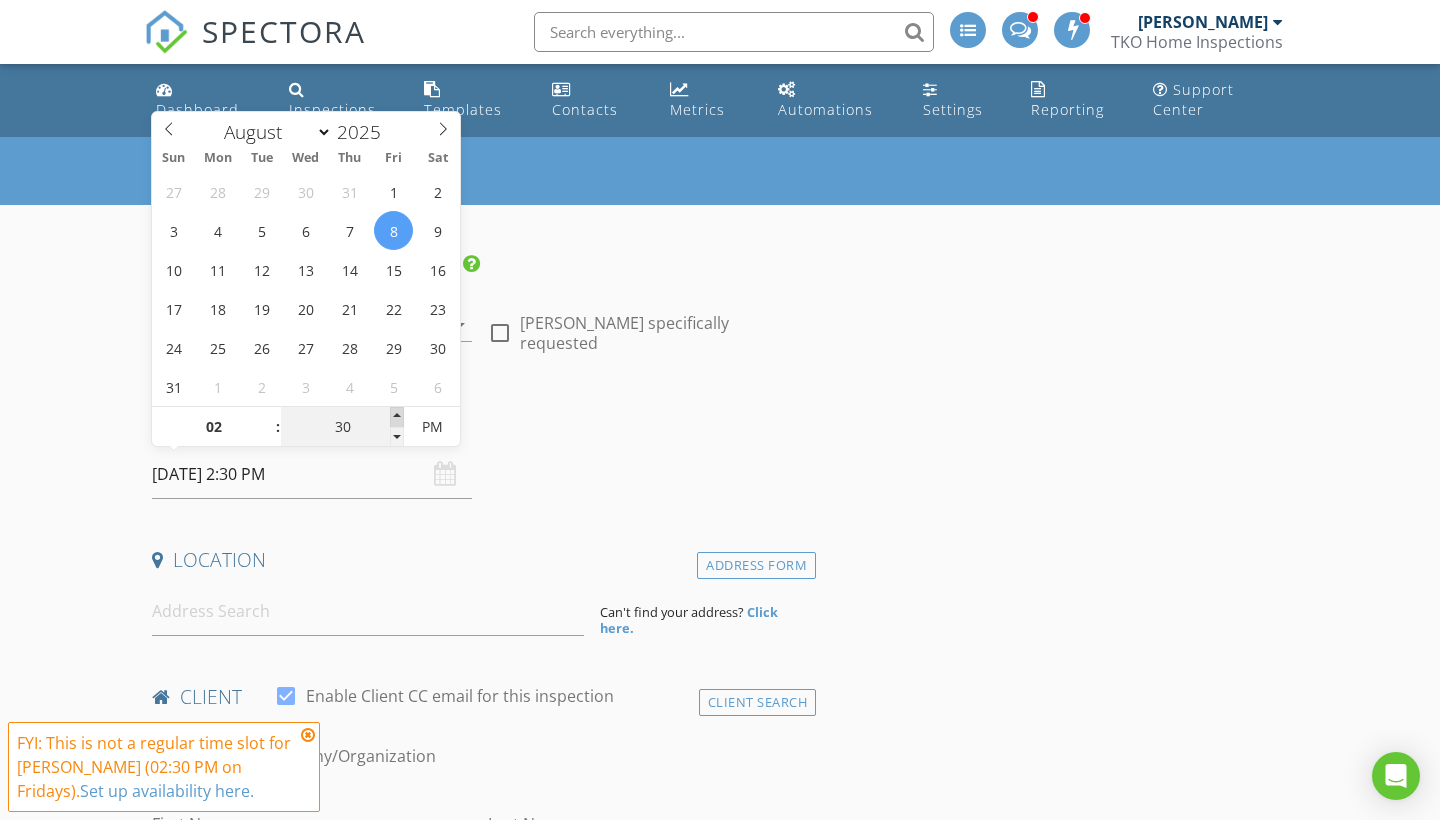 click at bounding box center [397, 417] 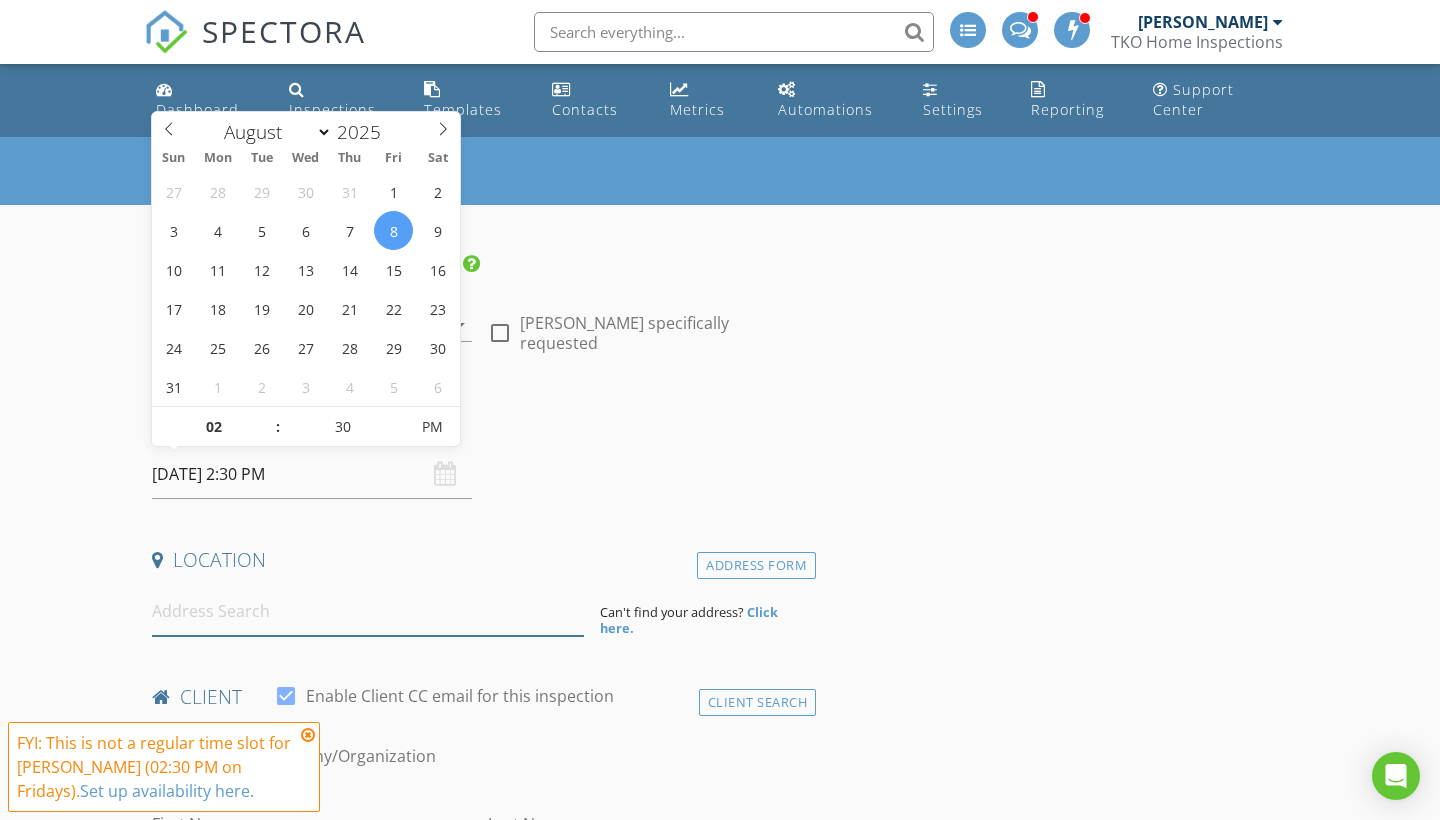 click at bounding box center [368, 611] 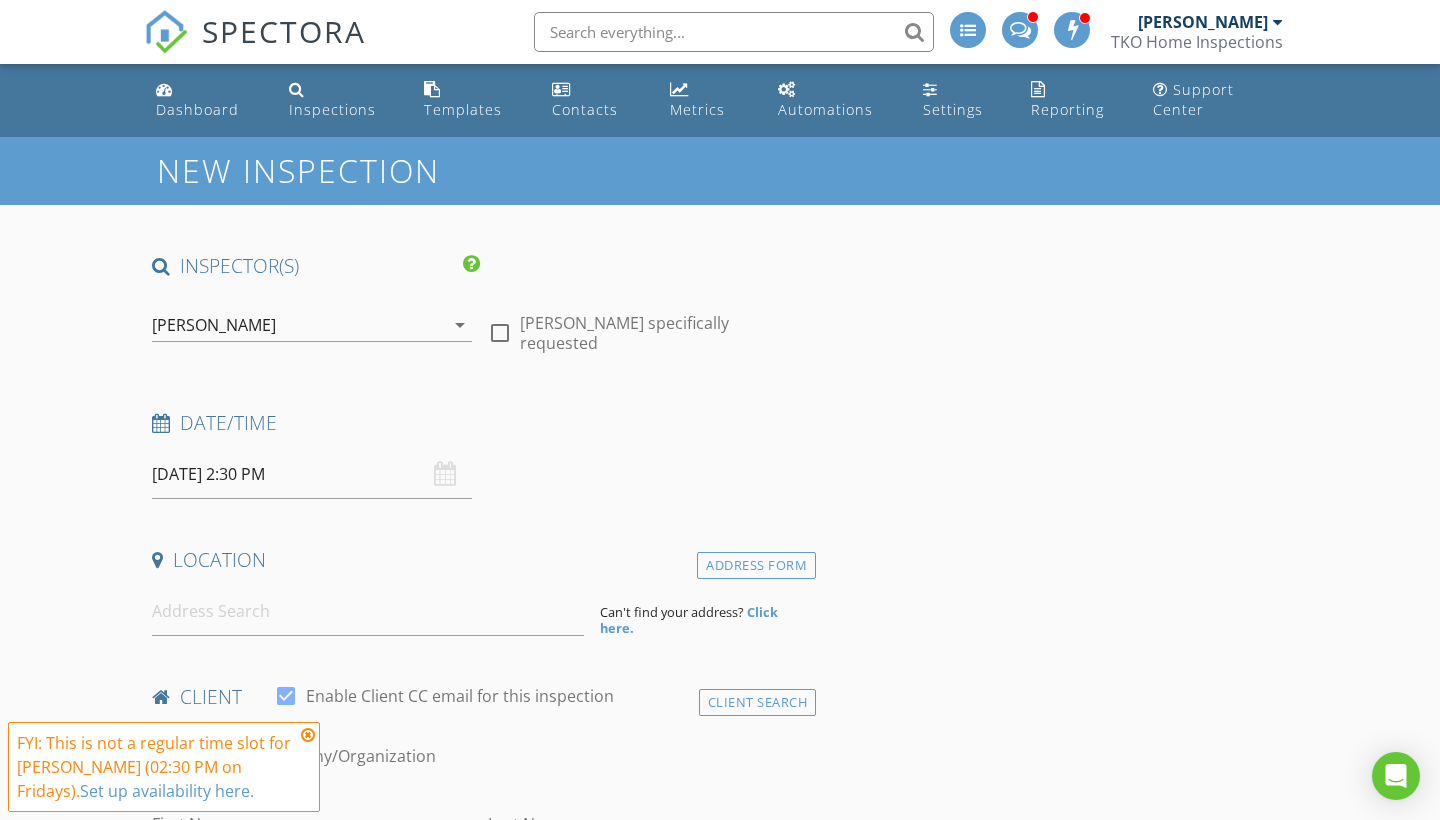 click on "08/08/2025 2:30 PM" at bounding box center (312, 474) 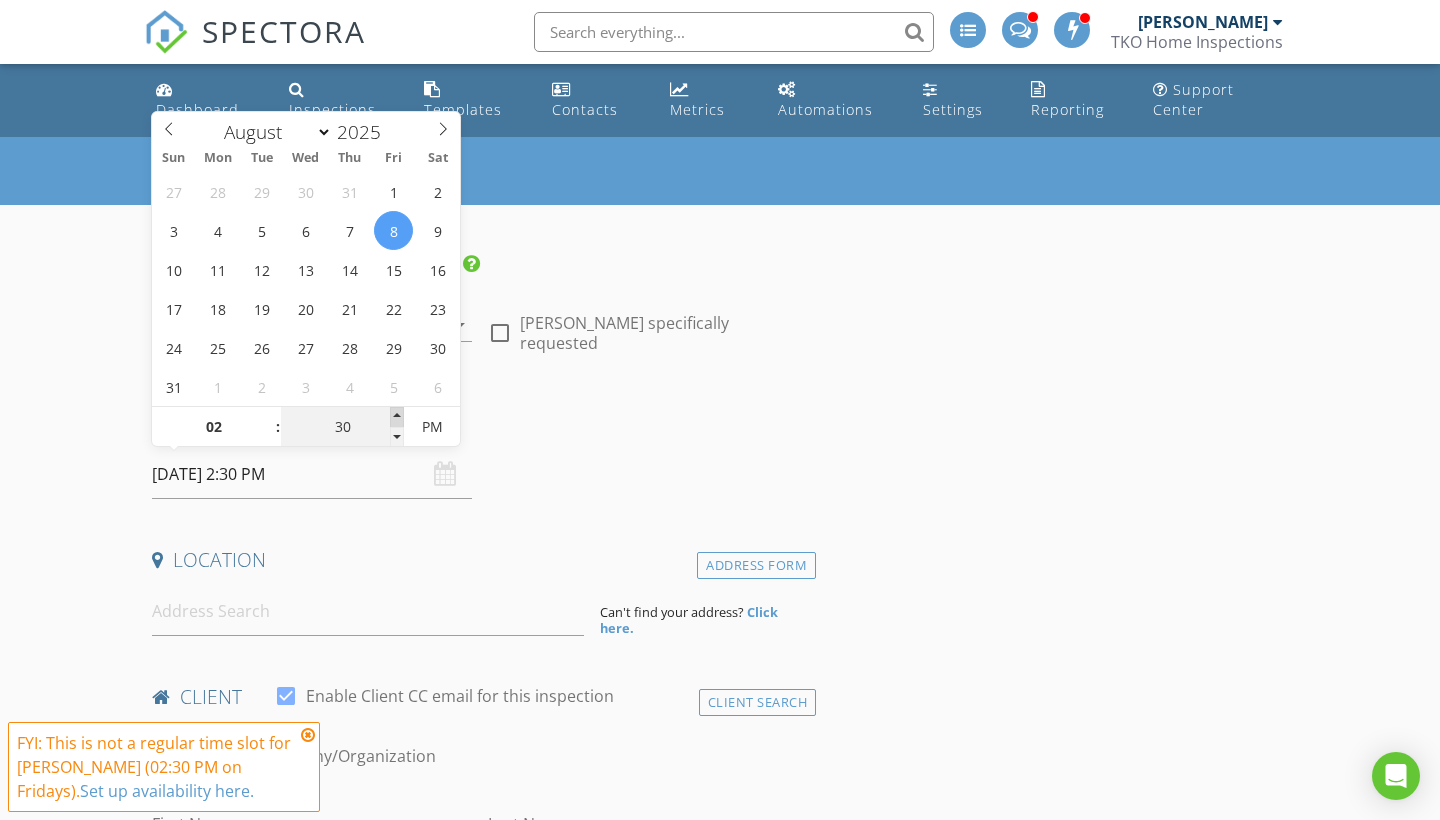 type on "35" 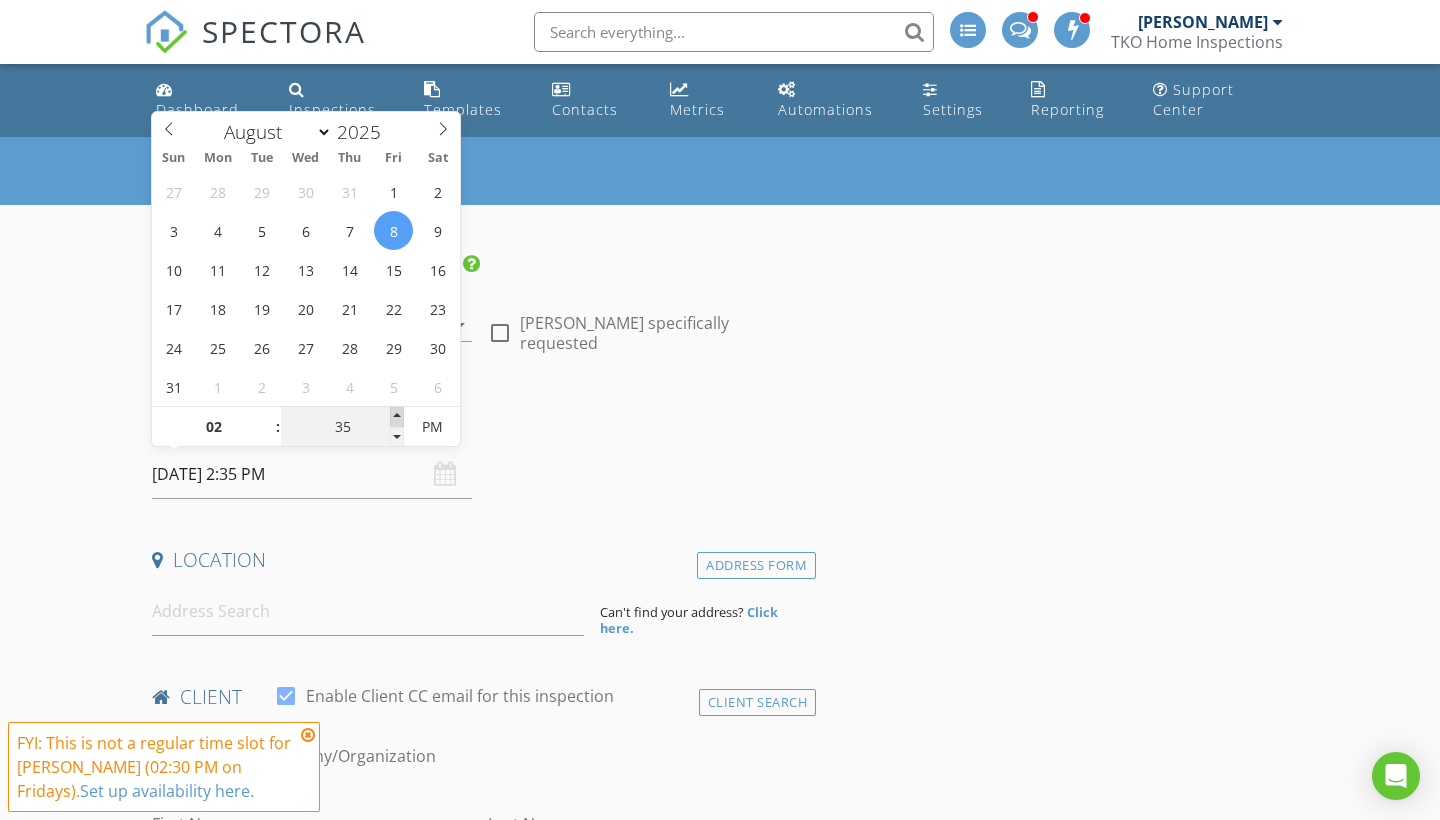 click at bounding box center [397, 417] 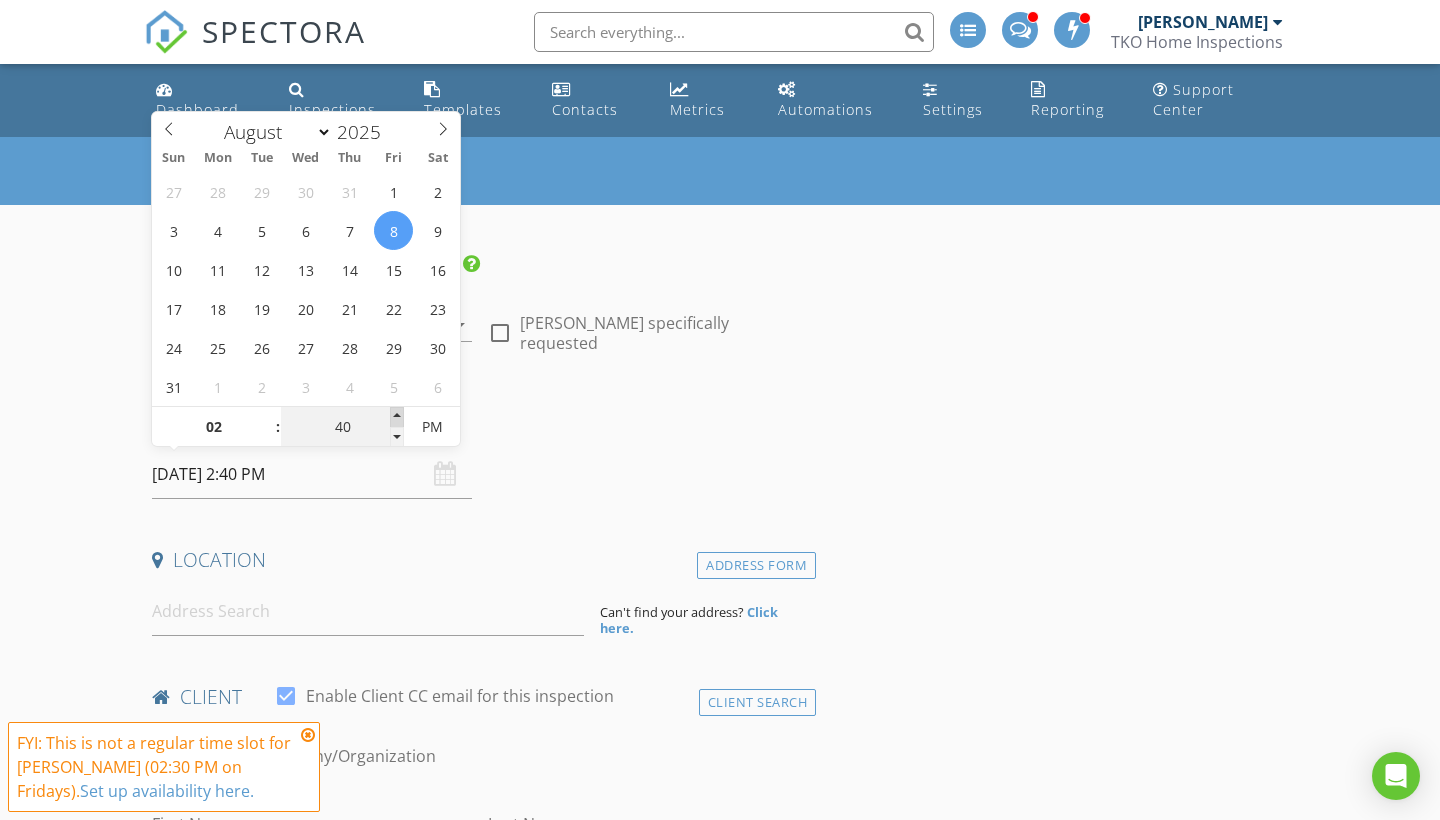 click at bounding box center [397, 417] 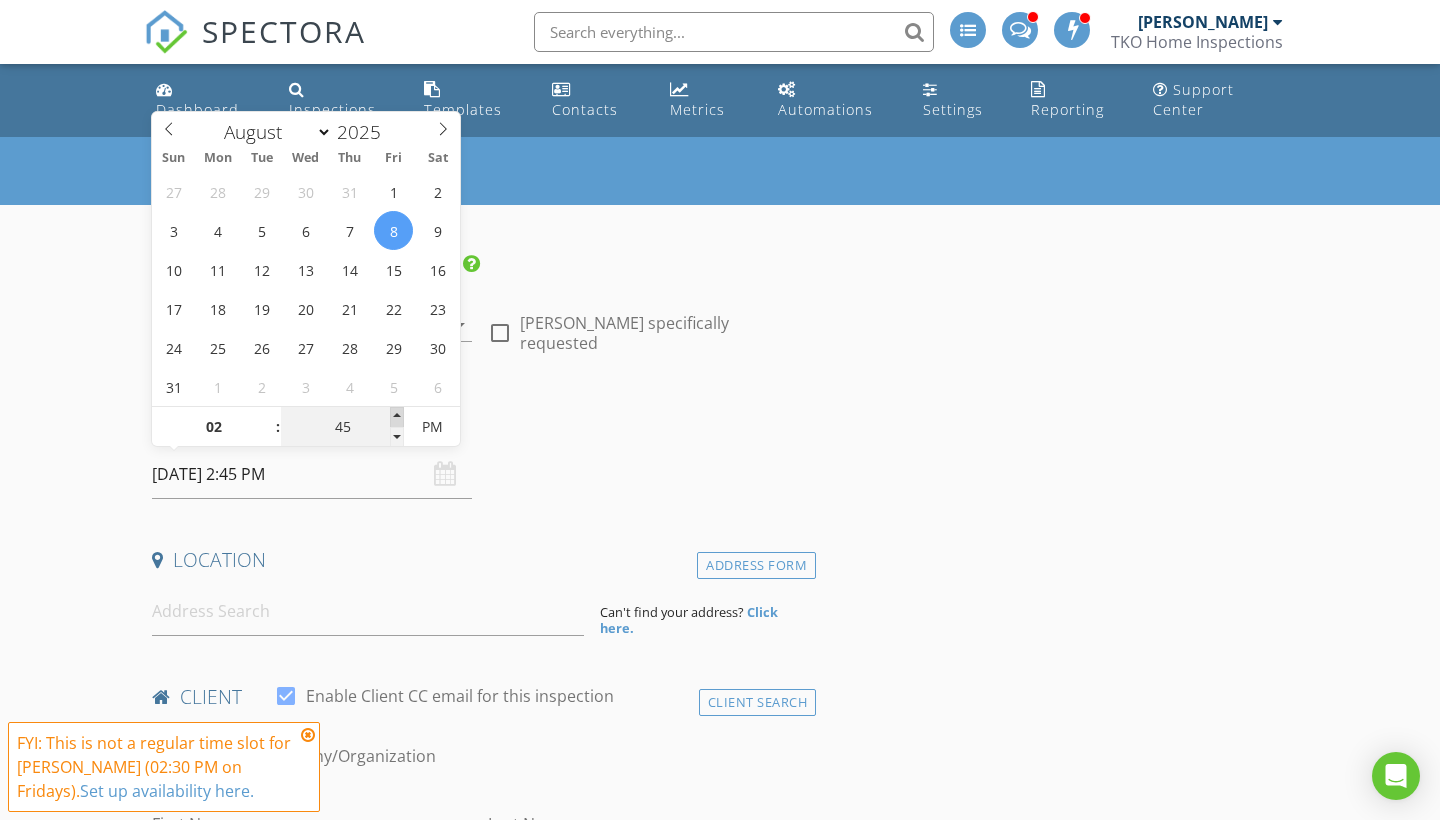 click at bounding box center (397, 417) 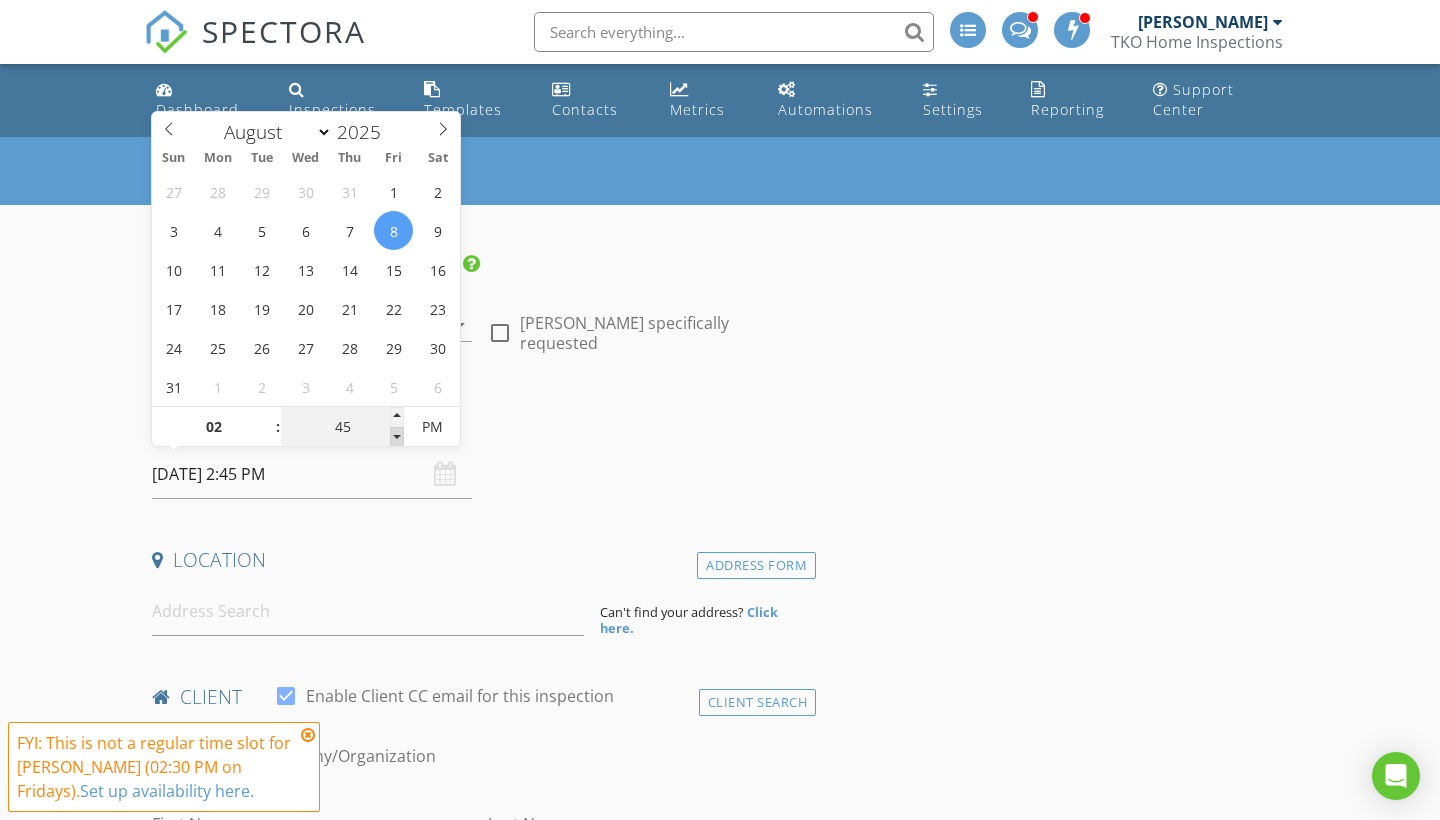type on "40" 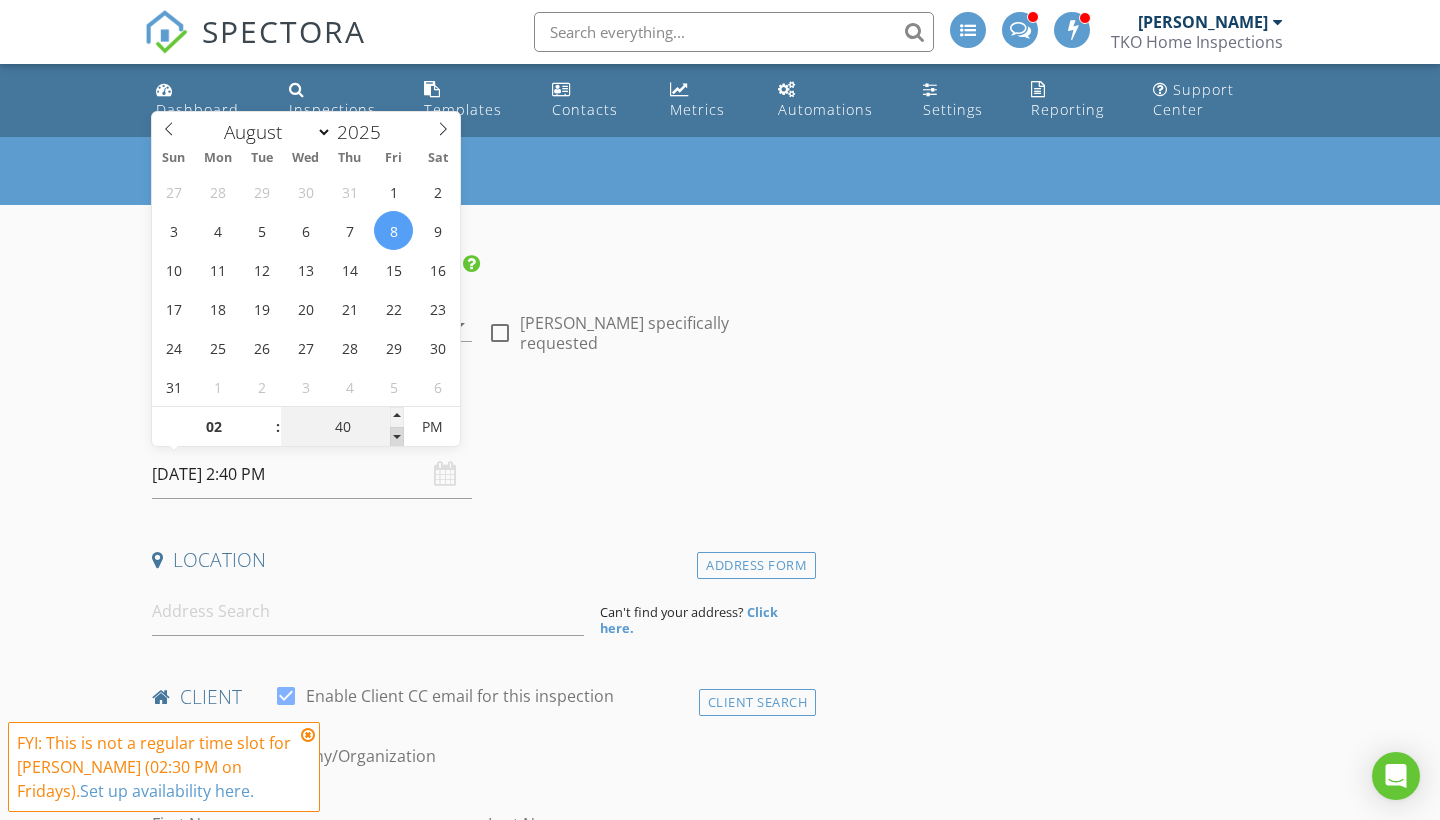 click at bounding box center [397, 437] 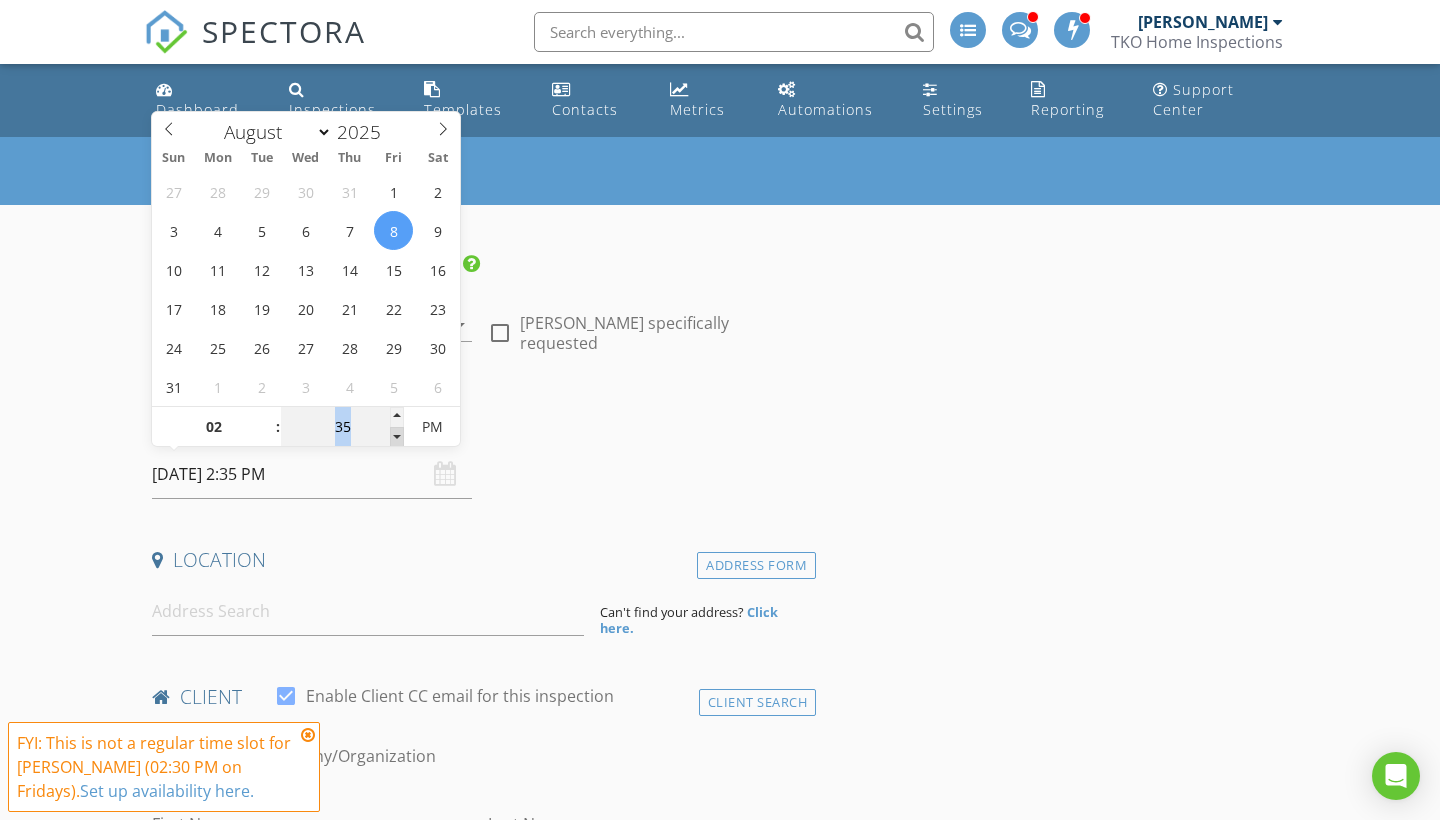 click at bounding box center (397, 437) 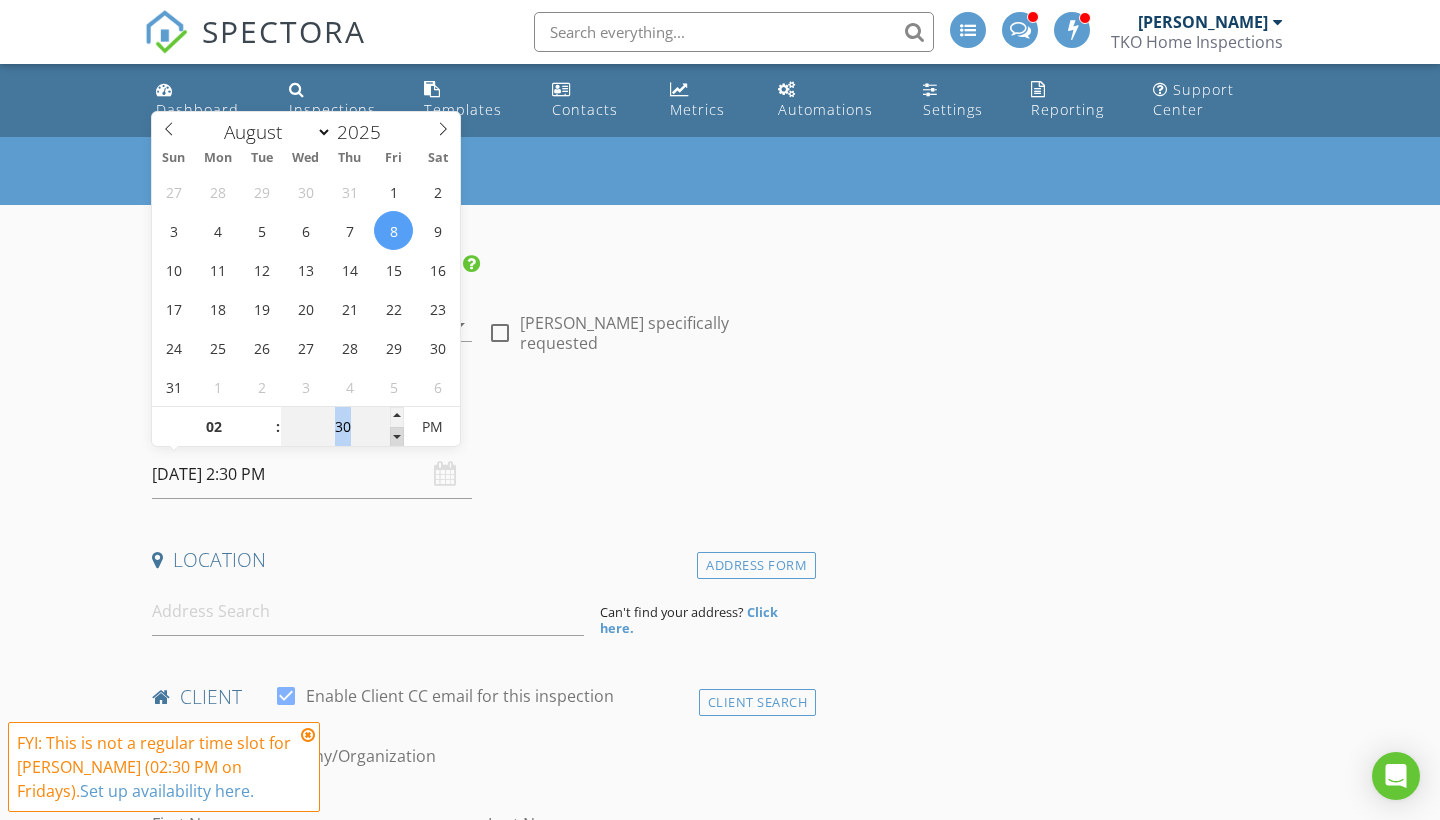 click at bounding box center (397, 437) 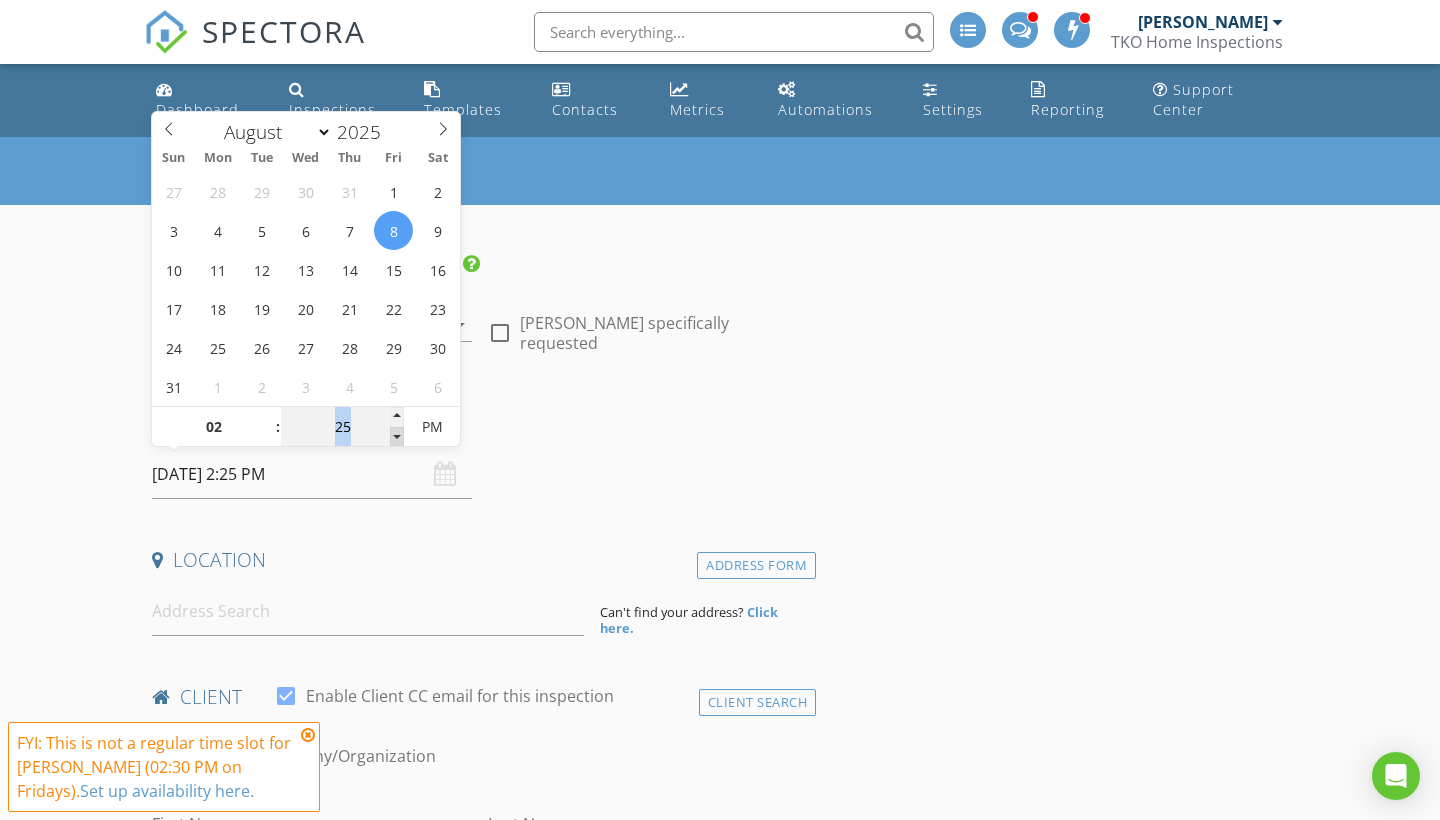 click at bounding box center [397, 437] 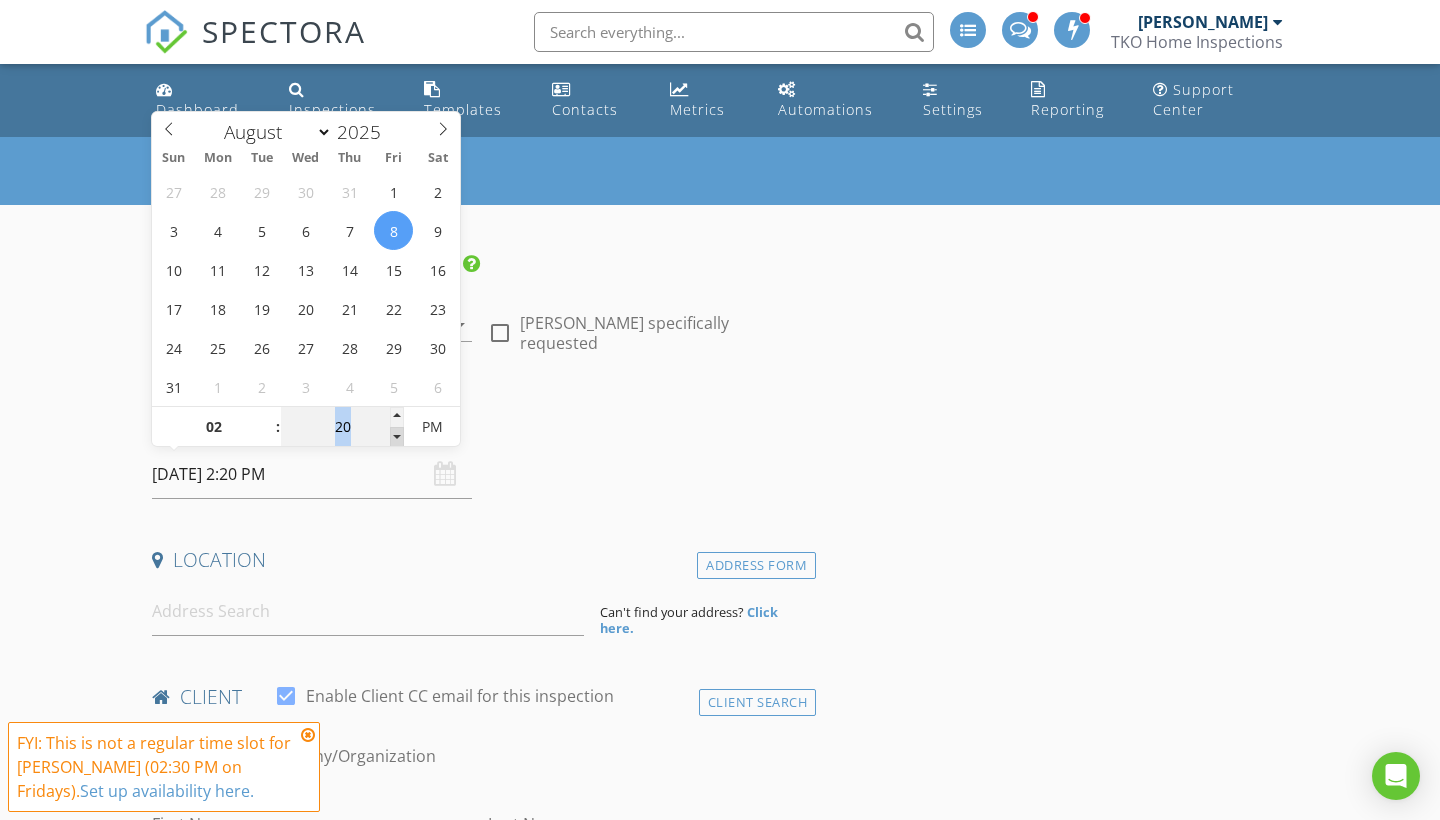 click at bounding box center (397, 437) 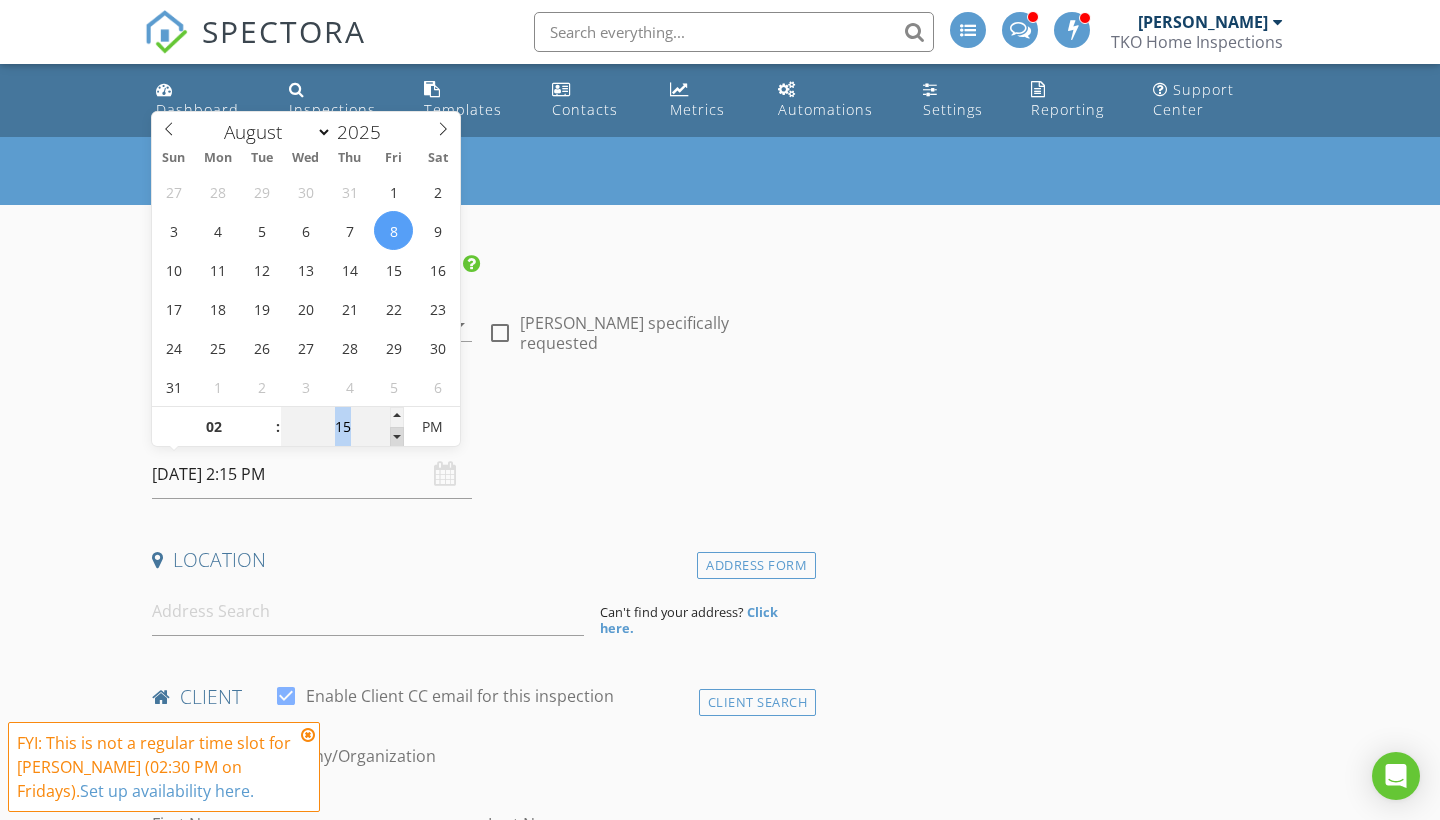 click at bounding box center [397, 437] 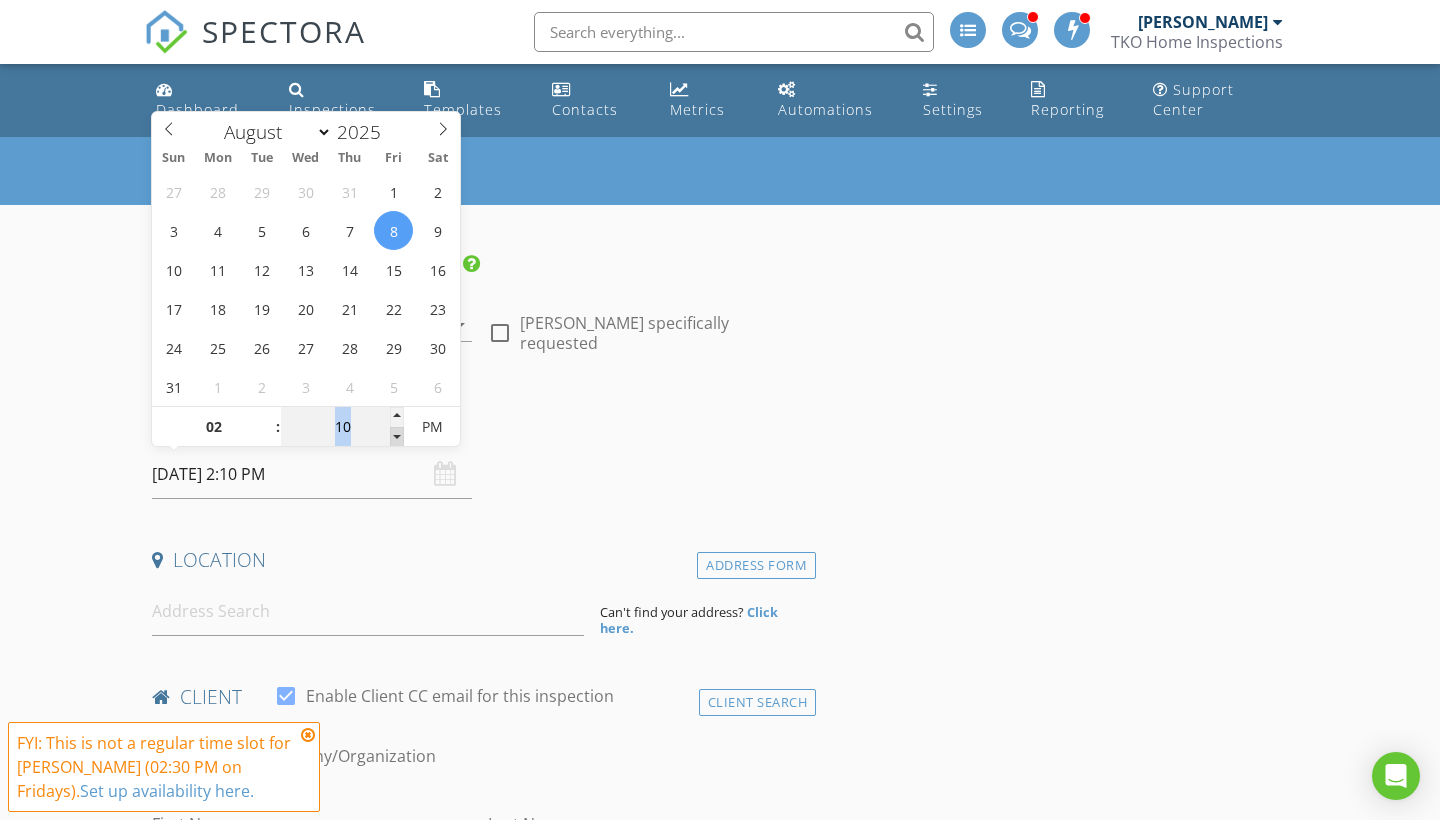 click at bounding box center [397, 437] 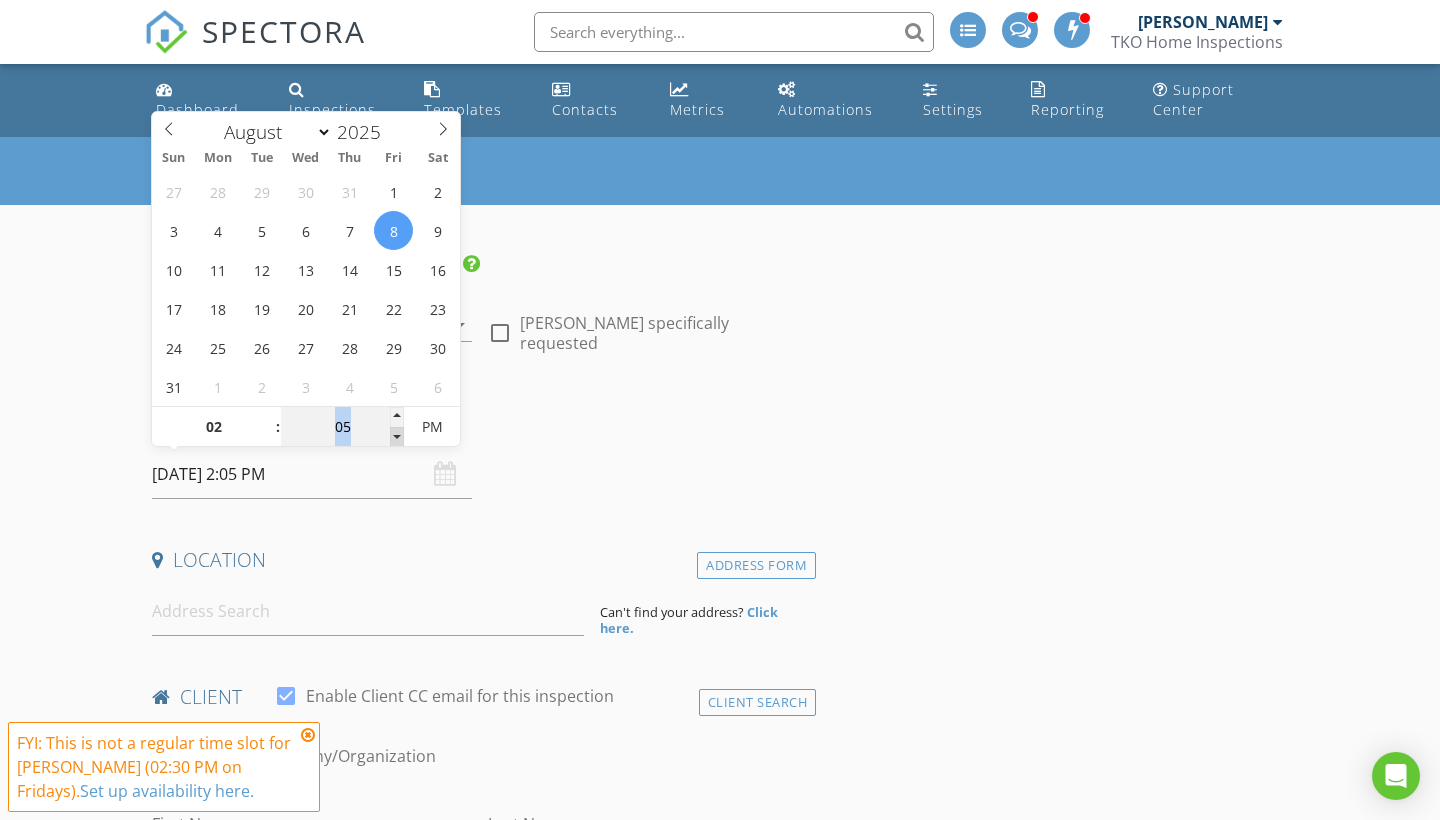 click at bounding box center (397, 437) 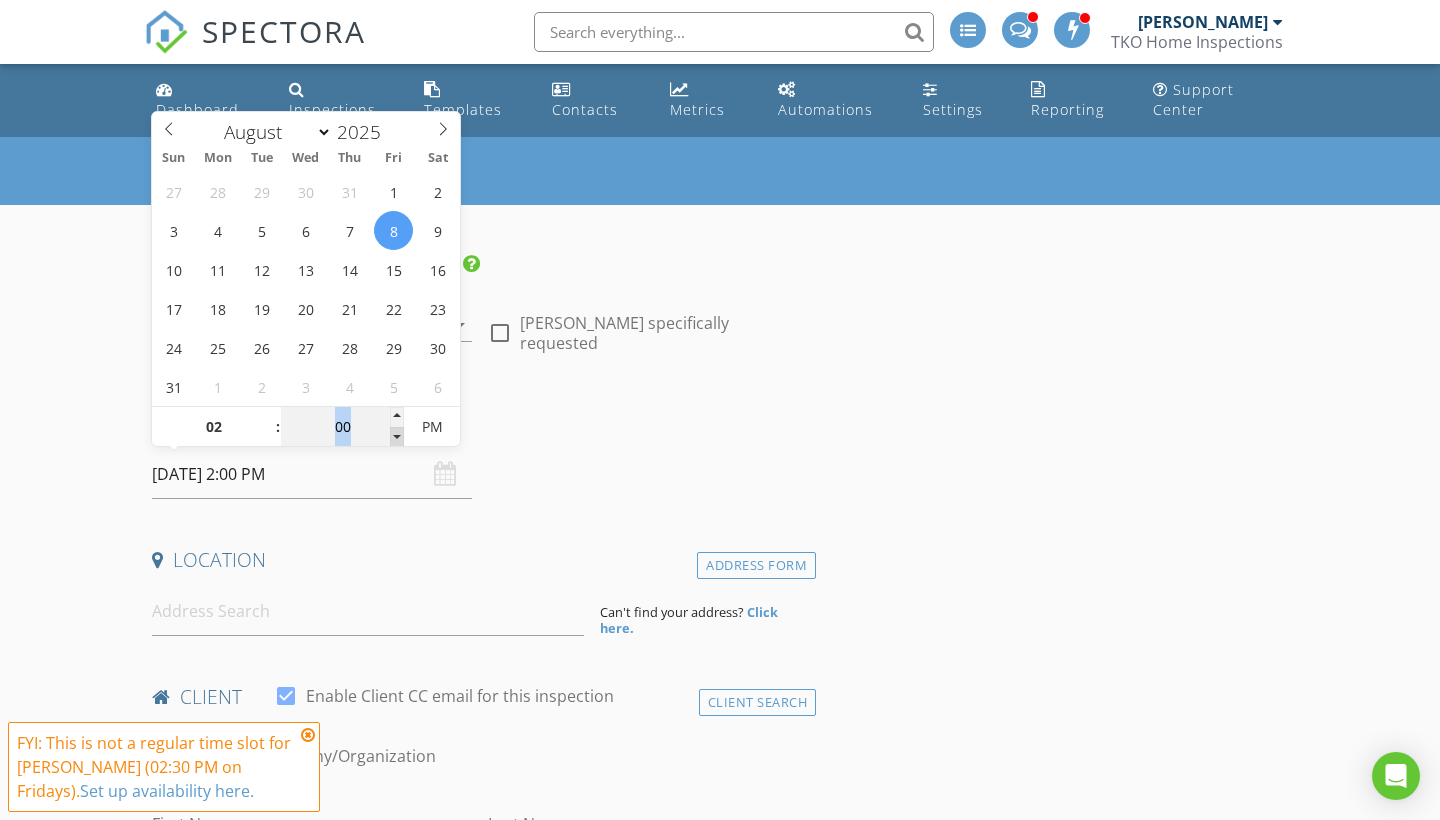 click at bounding box center [397, 437] 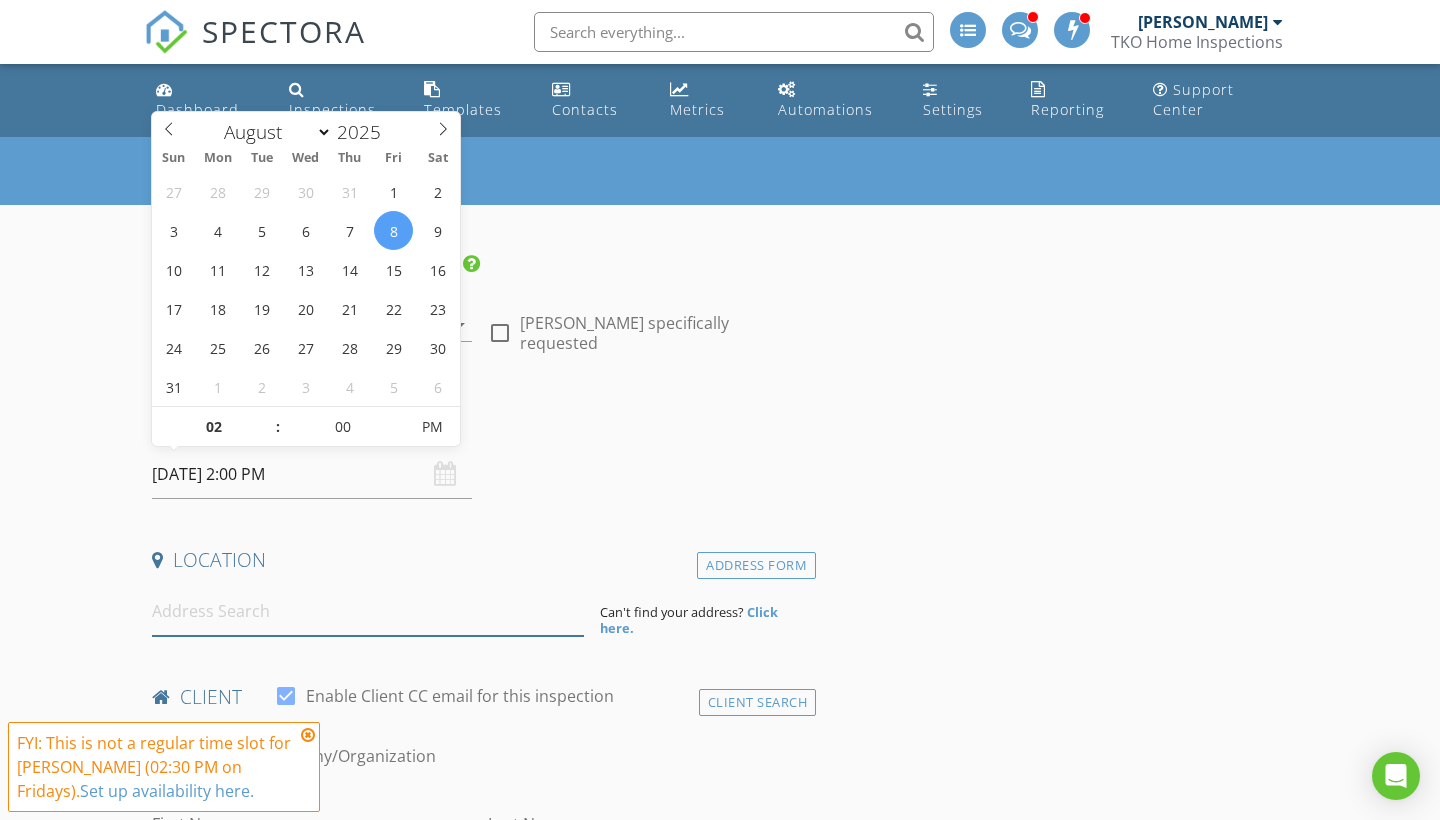 click at bounding box center [368, 611] 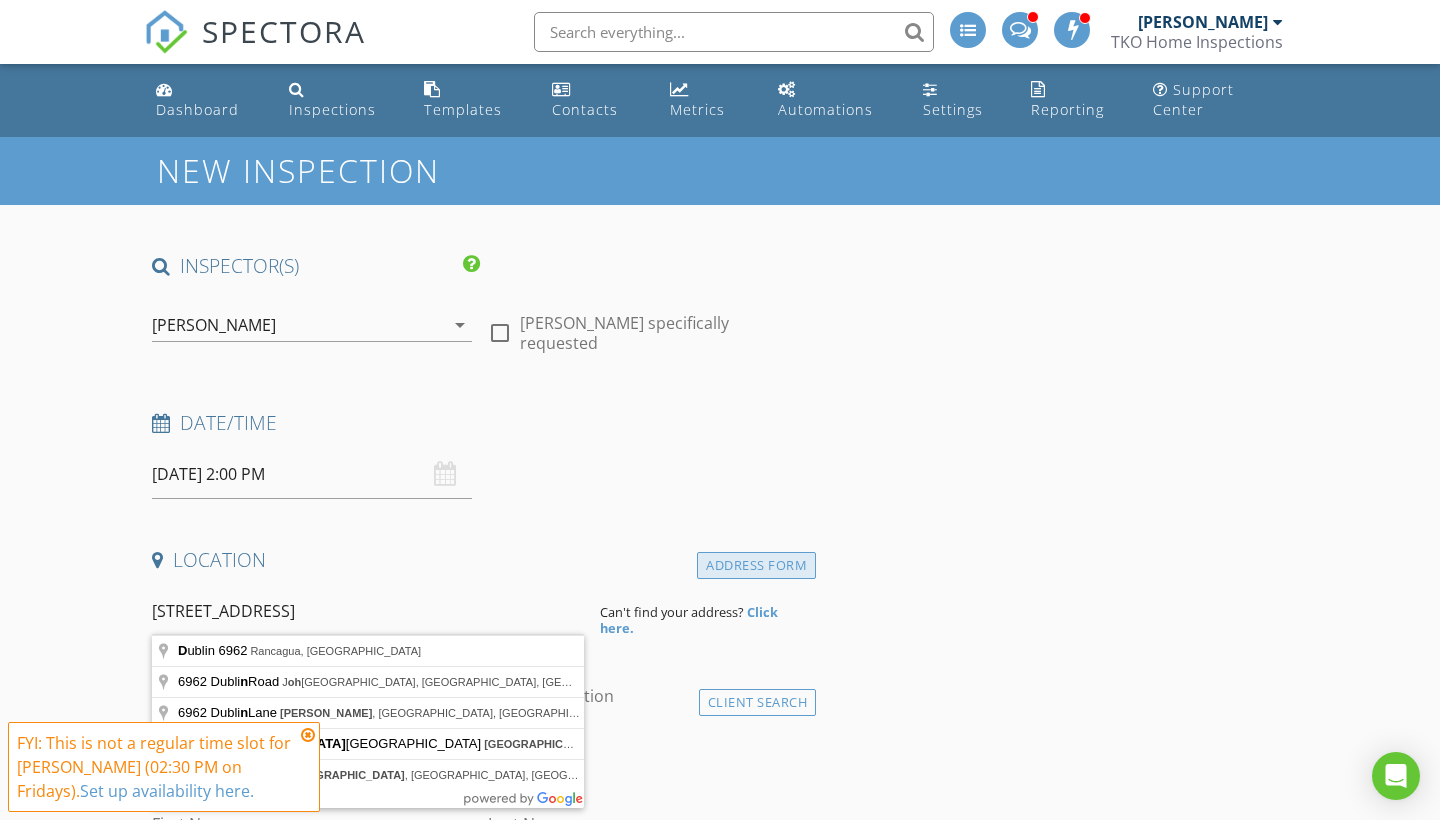 type on "6962 Banshee Dr Dublin OH" 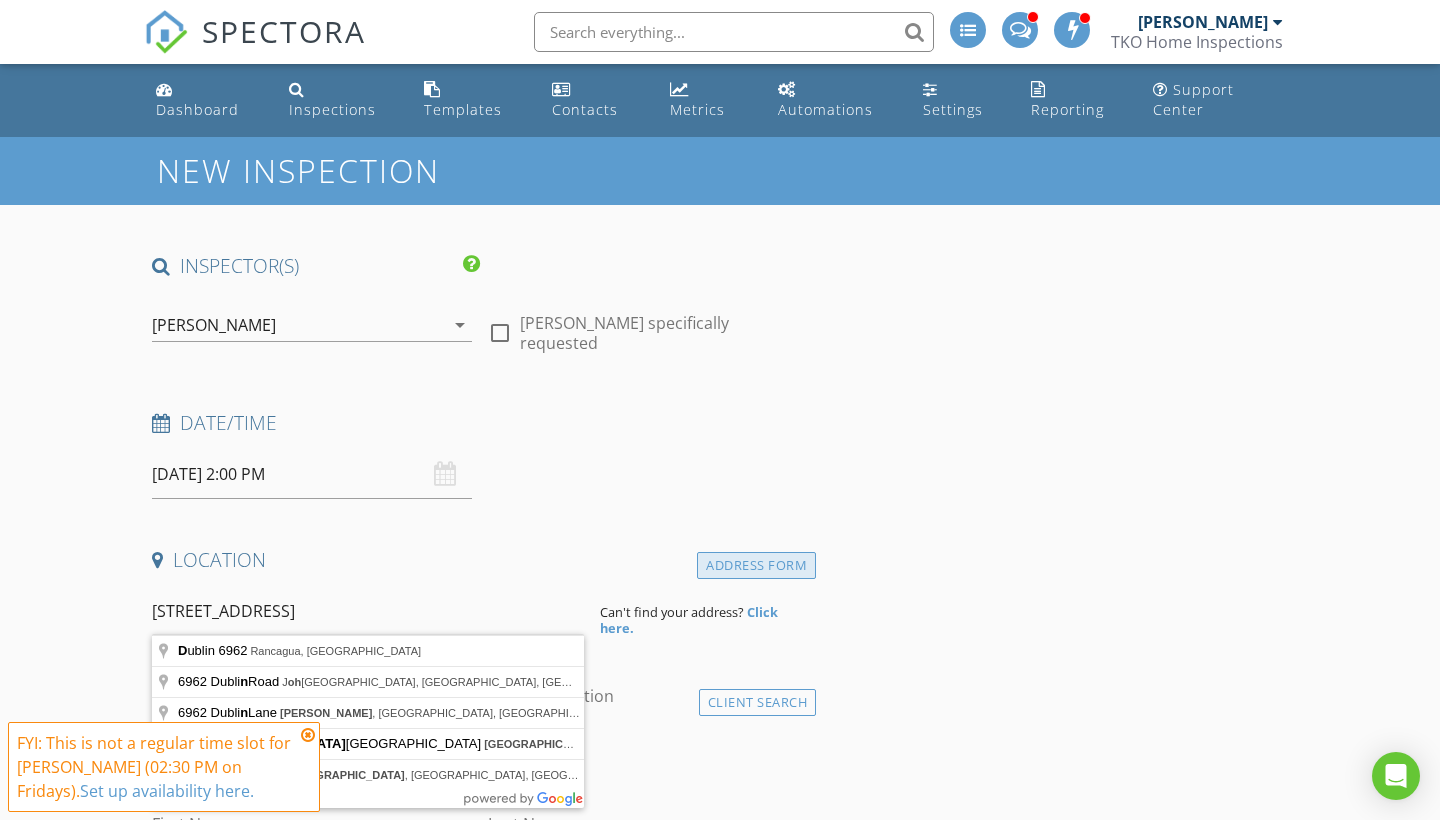 click on "Address Form" at bounding box center (756, 565) 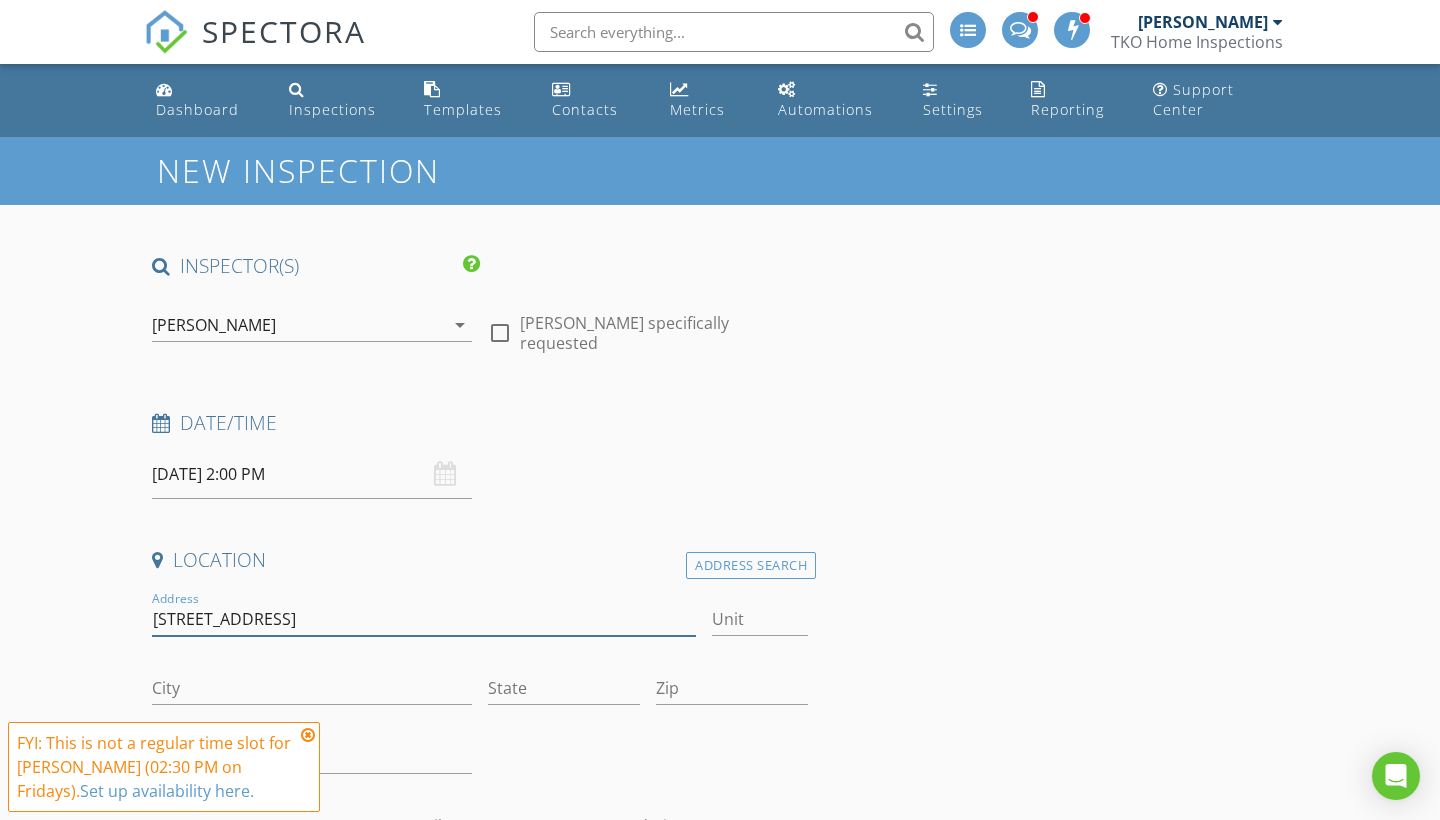 click on "6962 Banshee Dr Dublin OH" at bounding box center (424, 619) 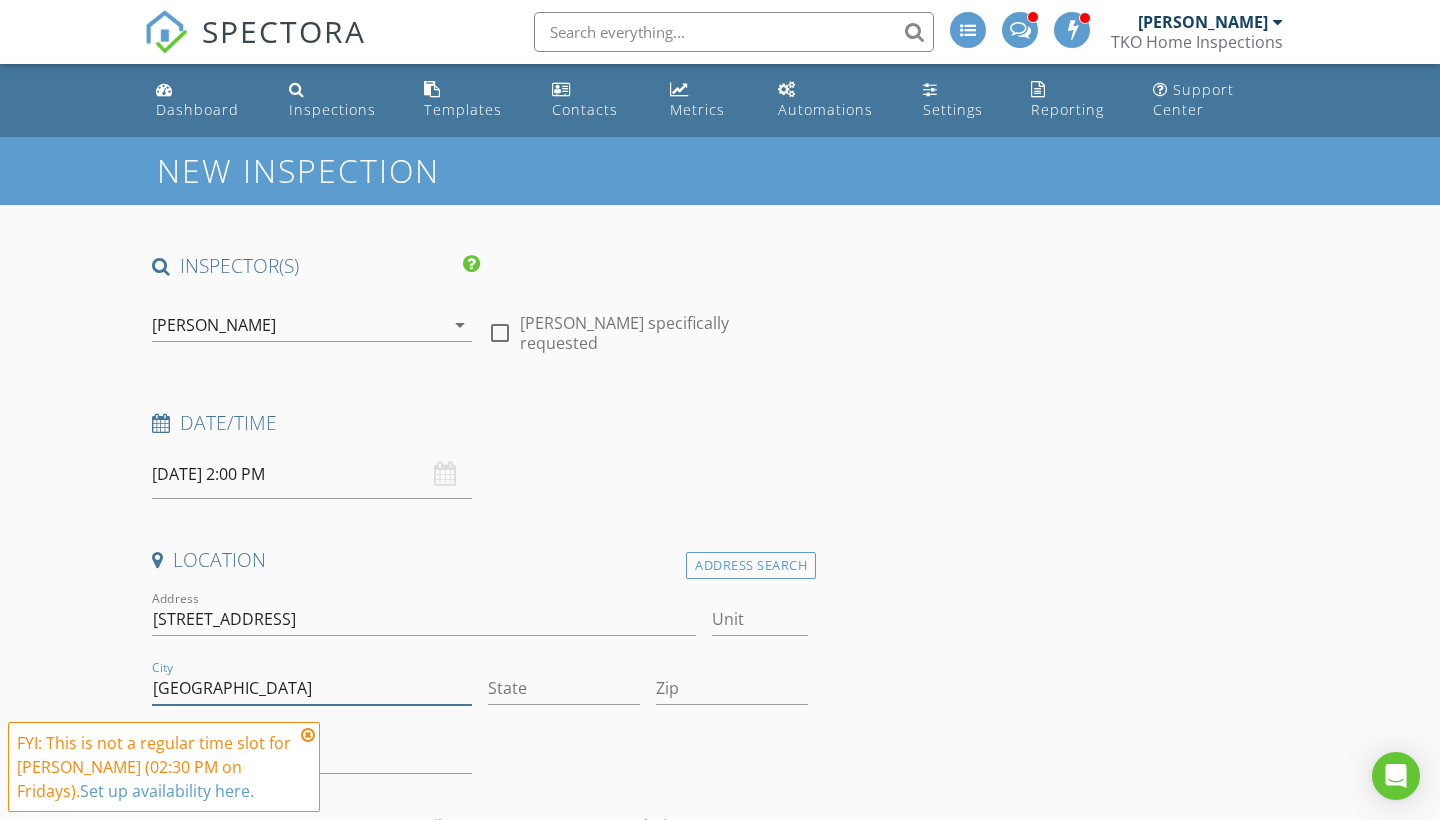 type on "[GEOGRAPHIC_DATA]" 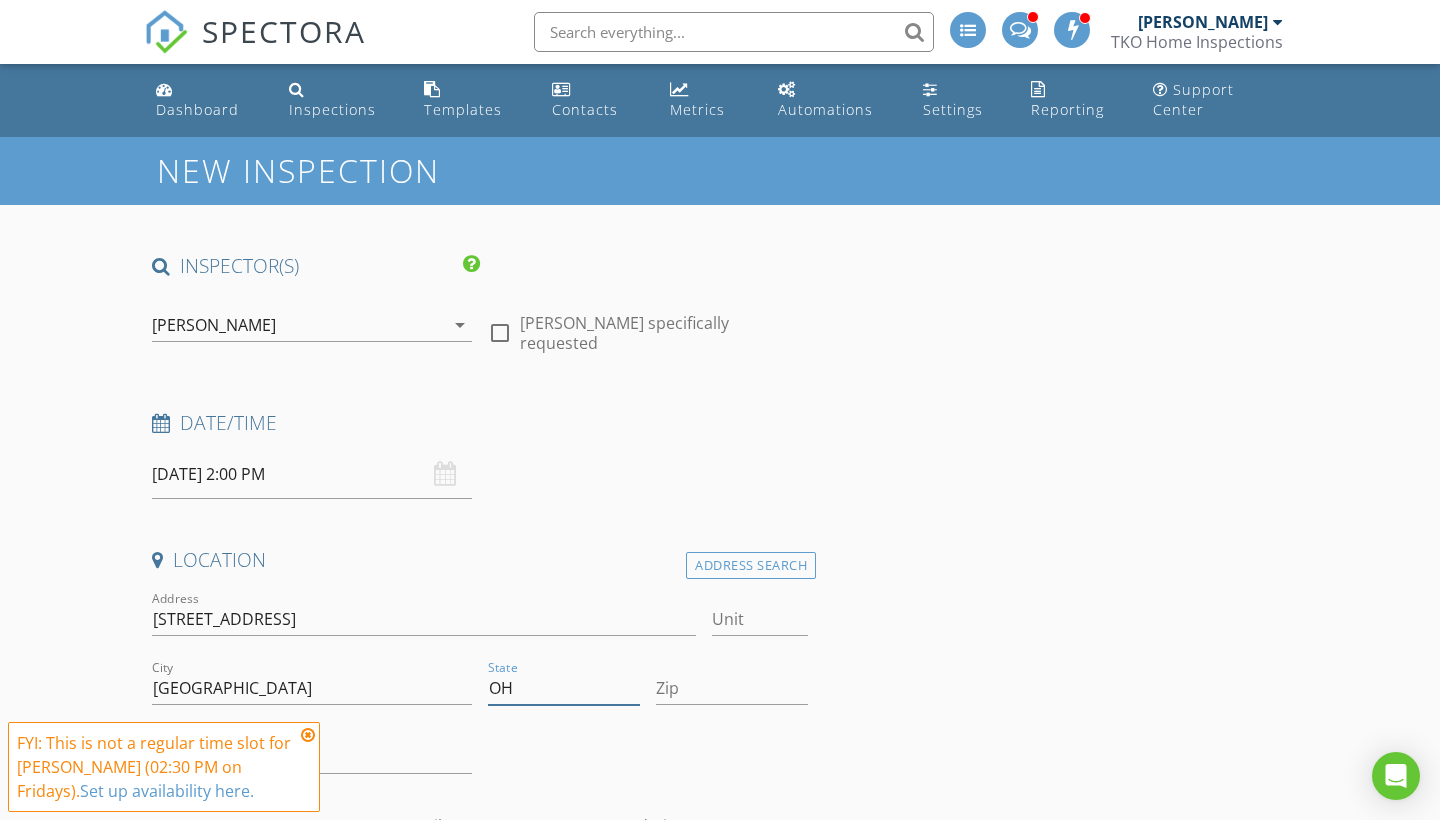 type on "OH" 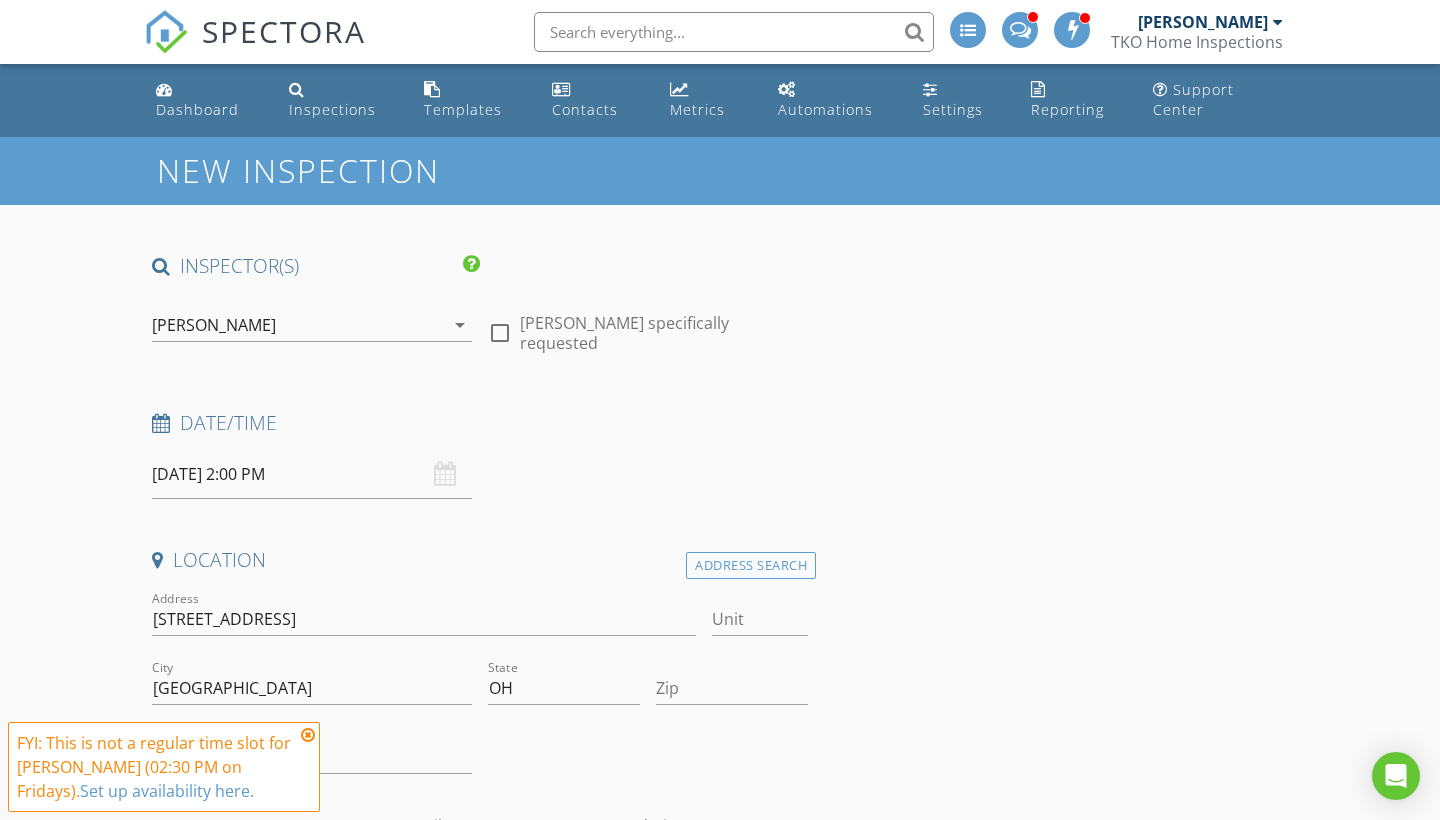 click at bounding box center [308, 735] 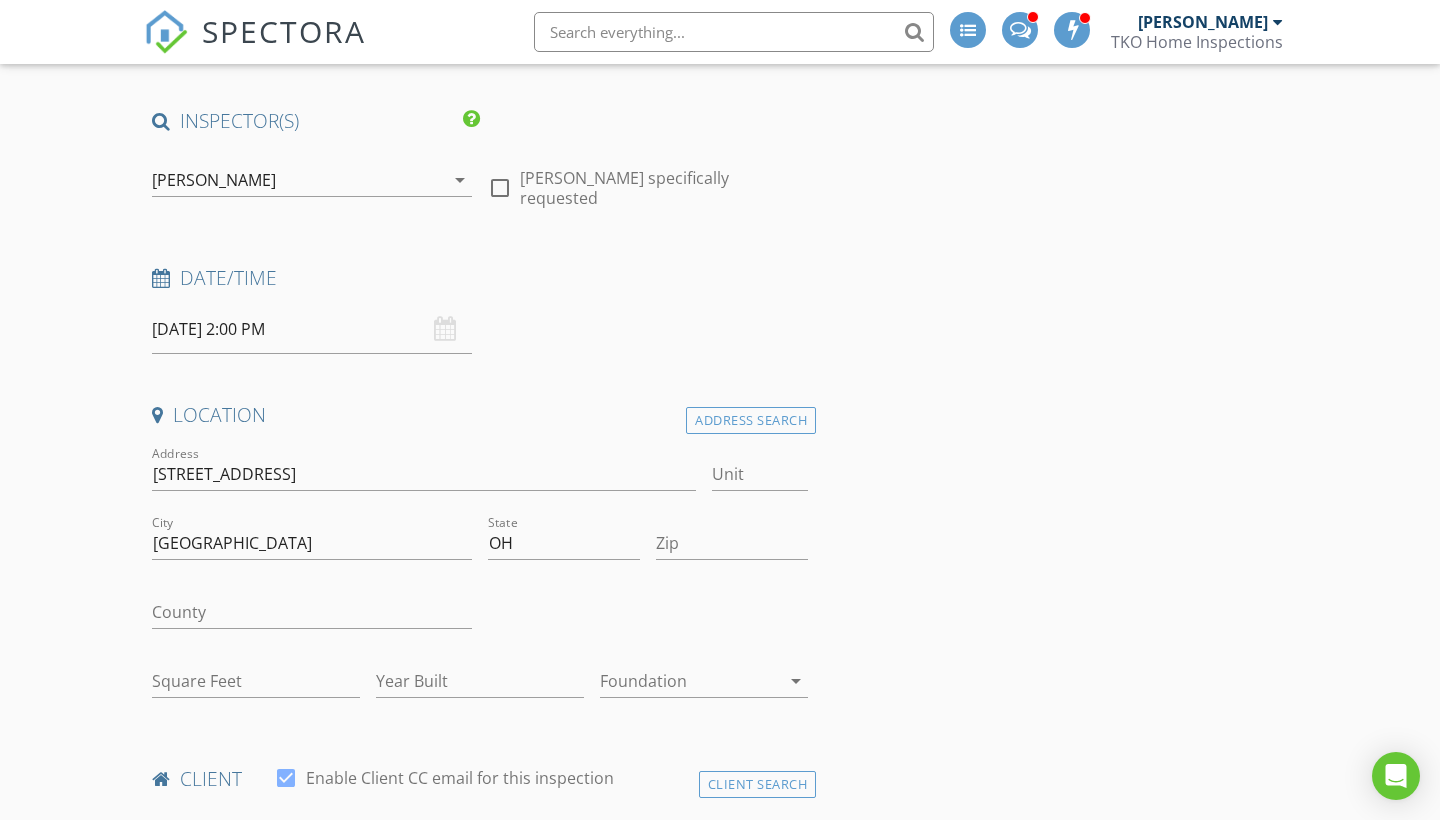 scroll, scrollTop: 212, scrollLeft: 0, axis: vertical 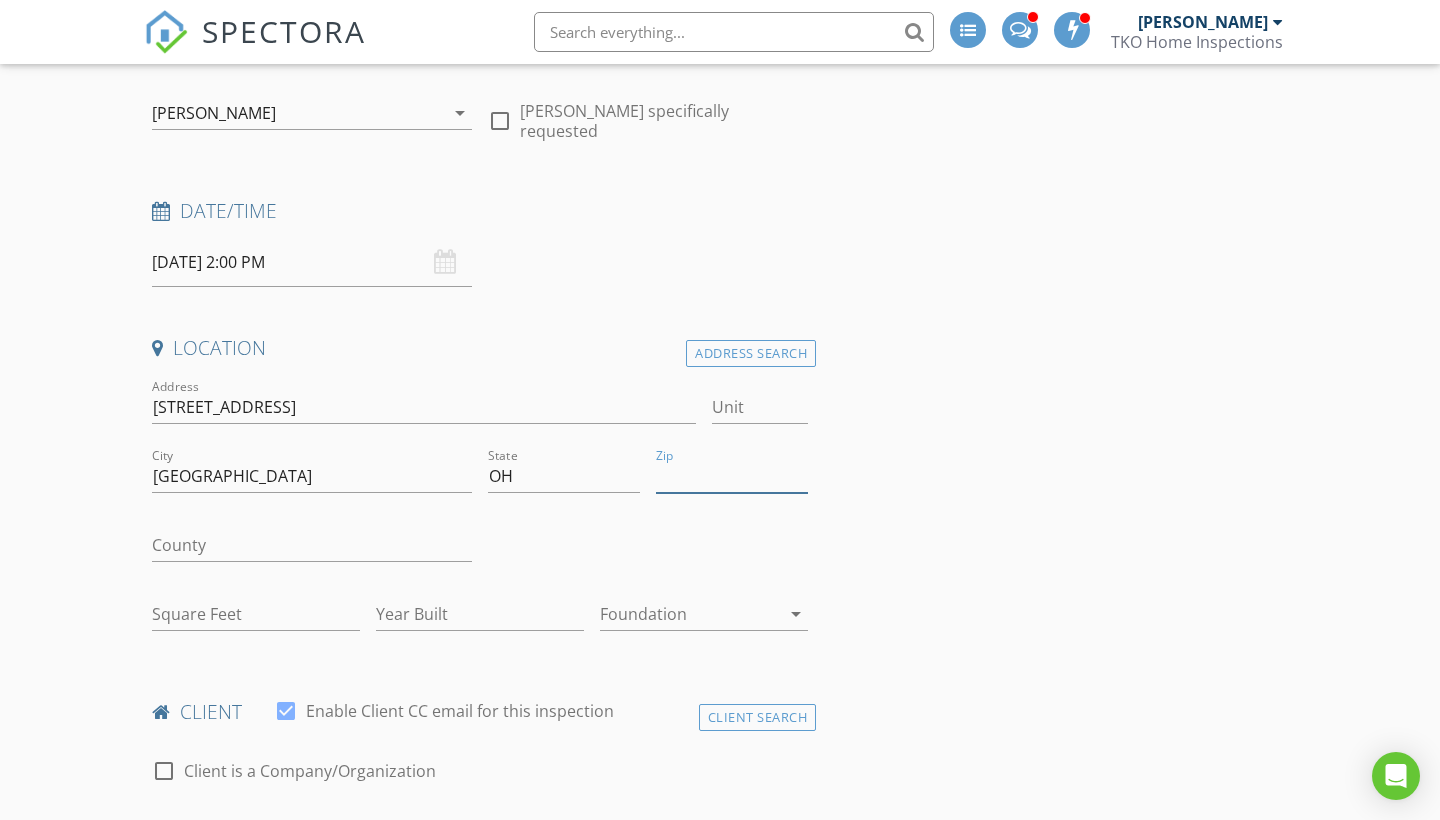 click on "Zip" at bounding box center [732, 476] 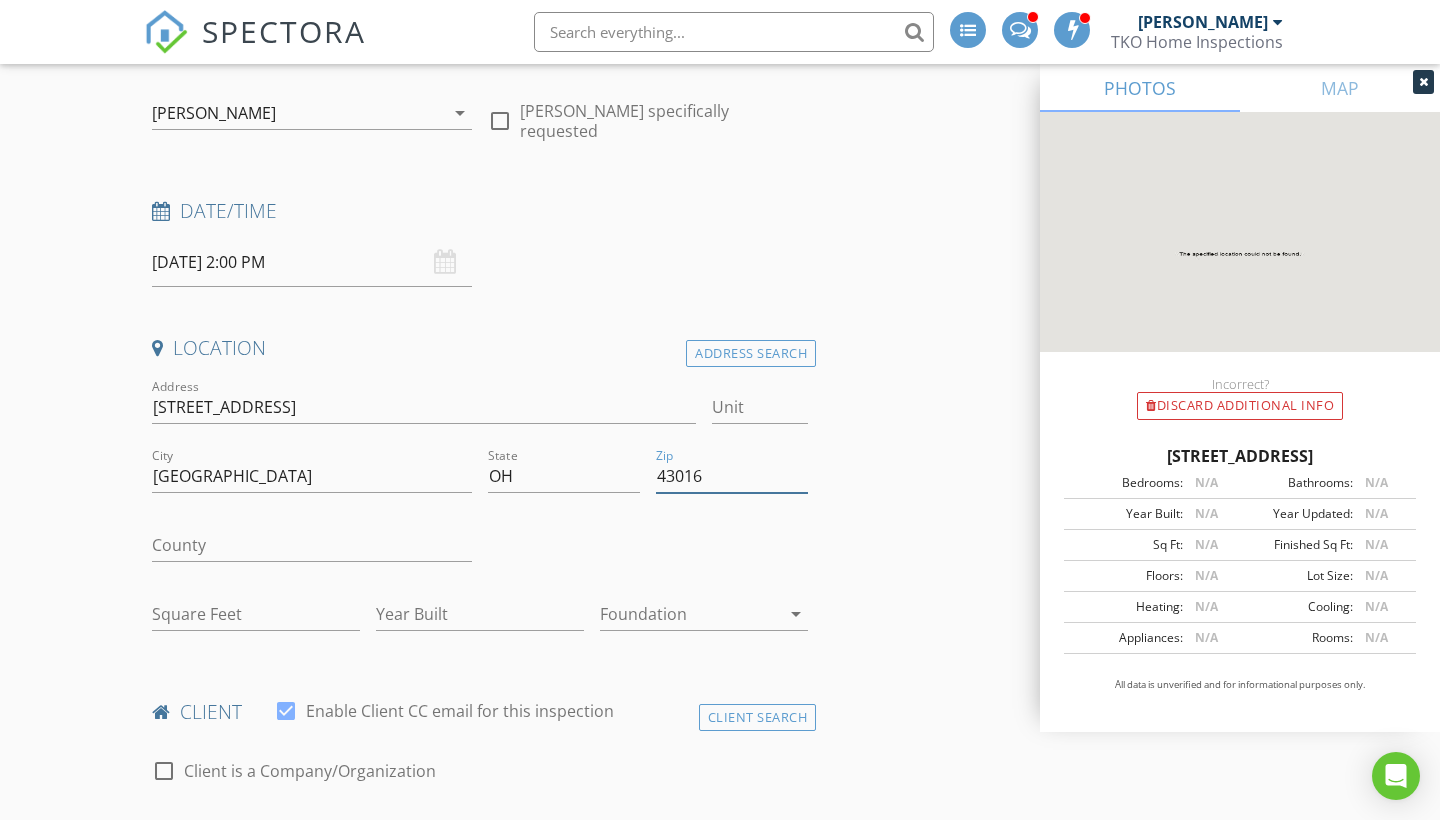 type on "43016" 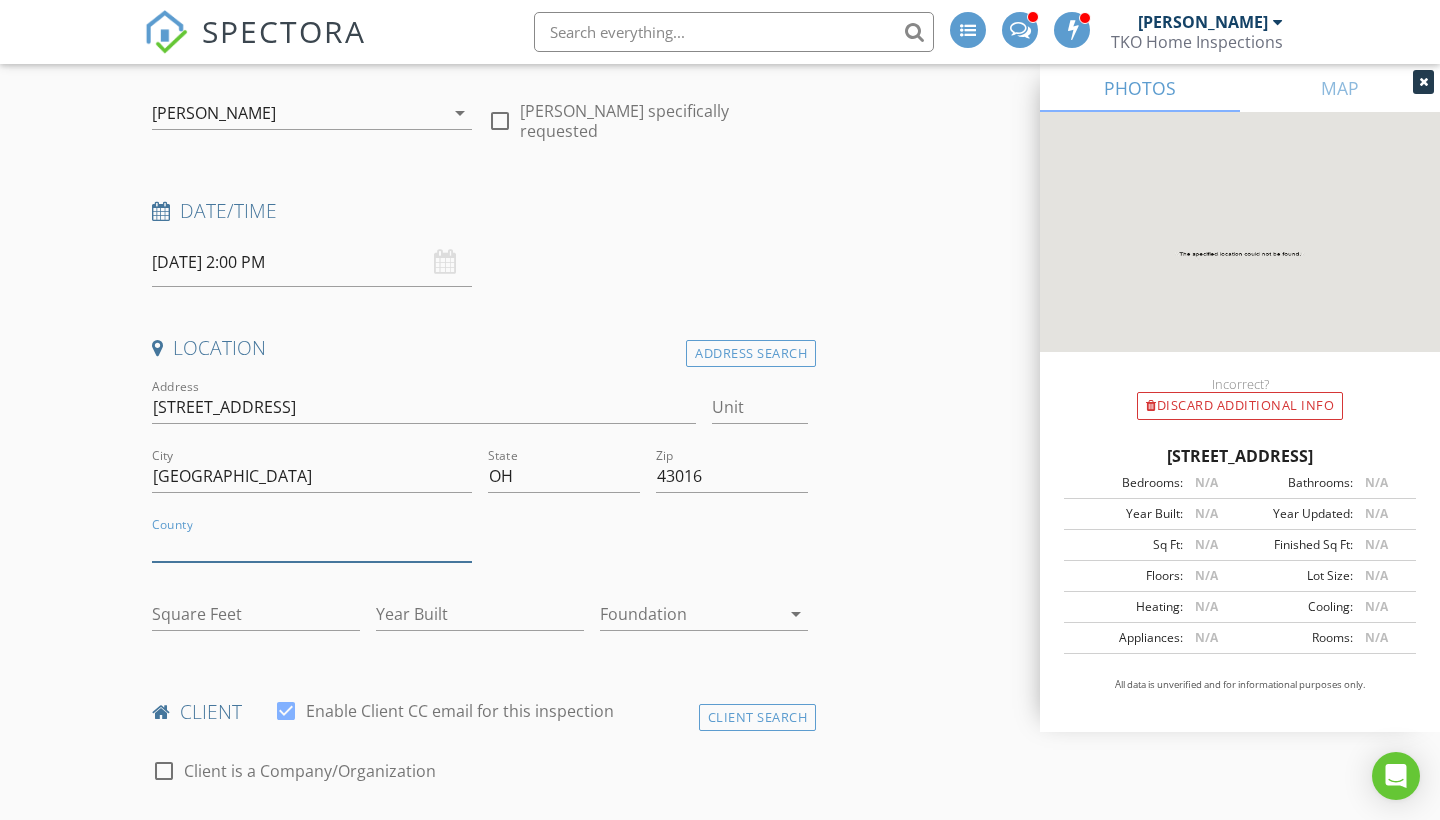click on "County" at bounding box center (312, 545) 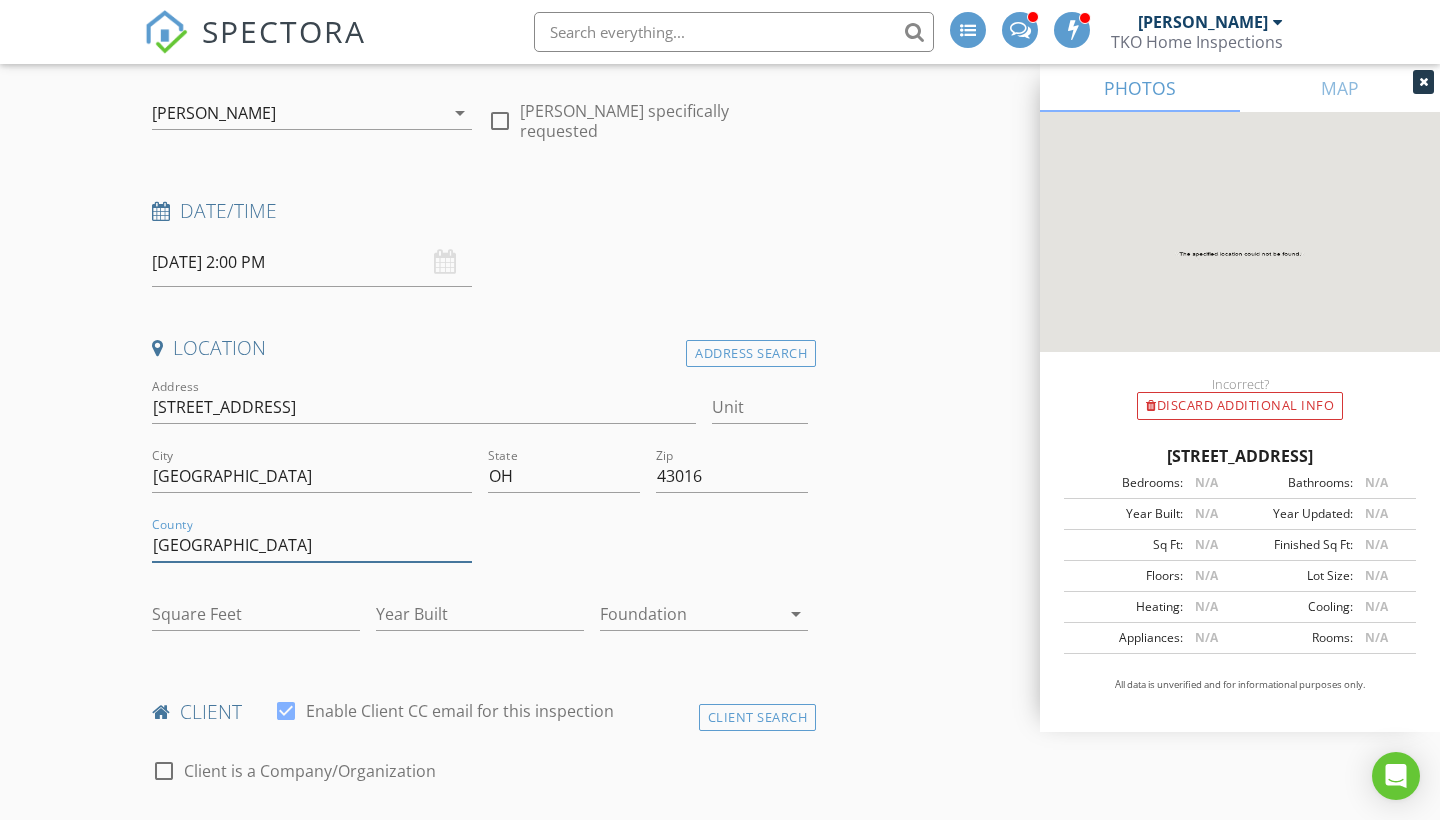 scroll, scrollTop: 234, scrollLeft: 0, axis: vertical 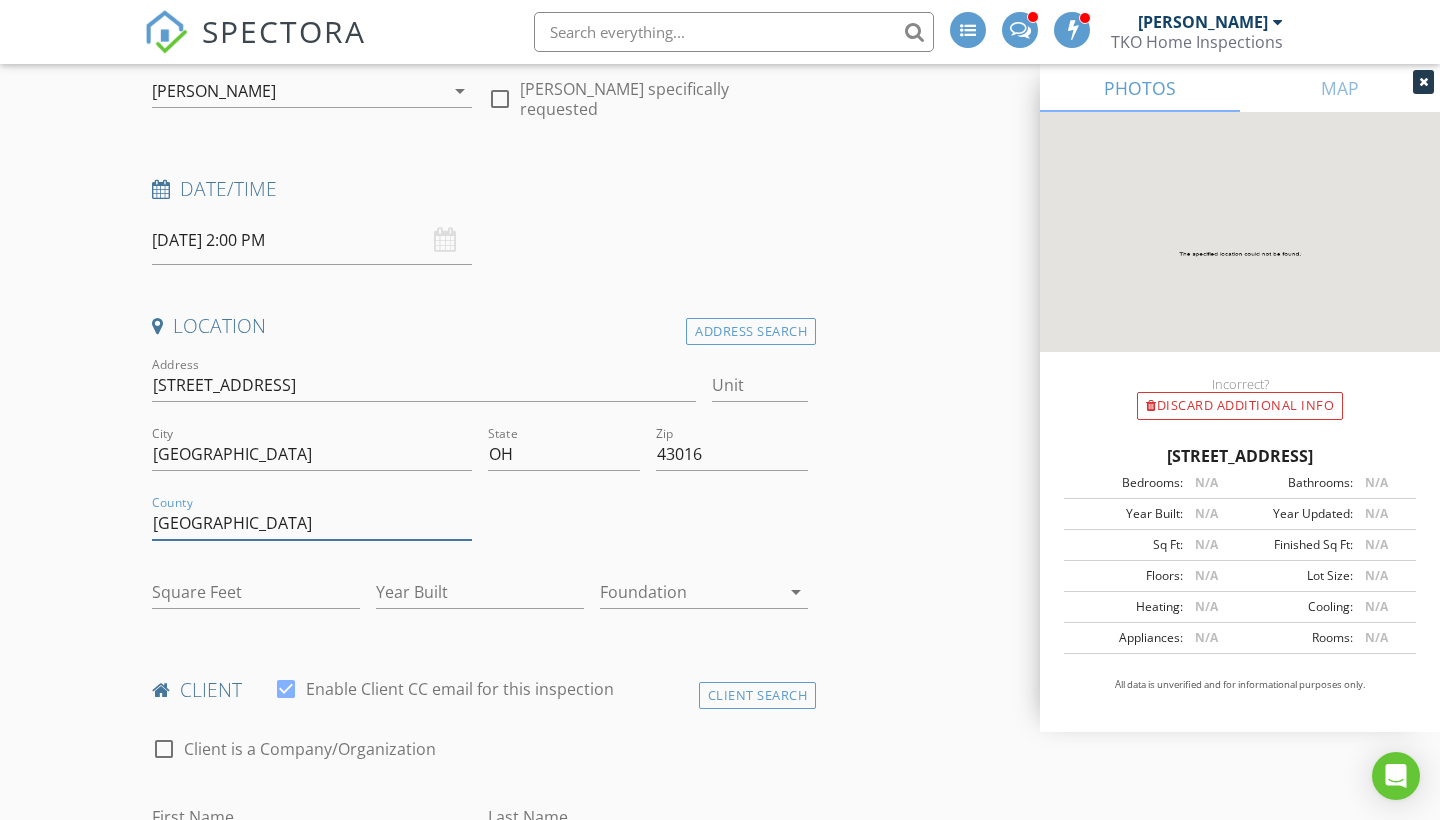type on "[GEOGRAPHIC_DATA]" 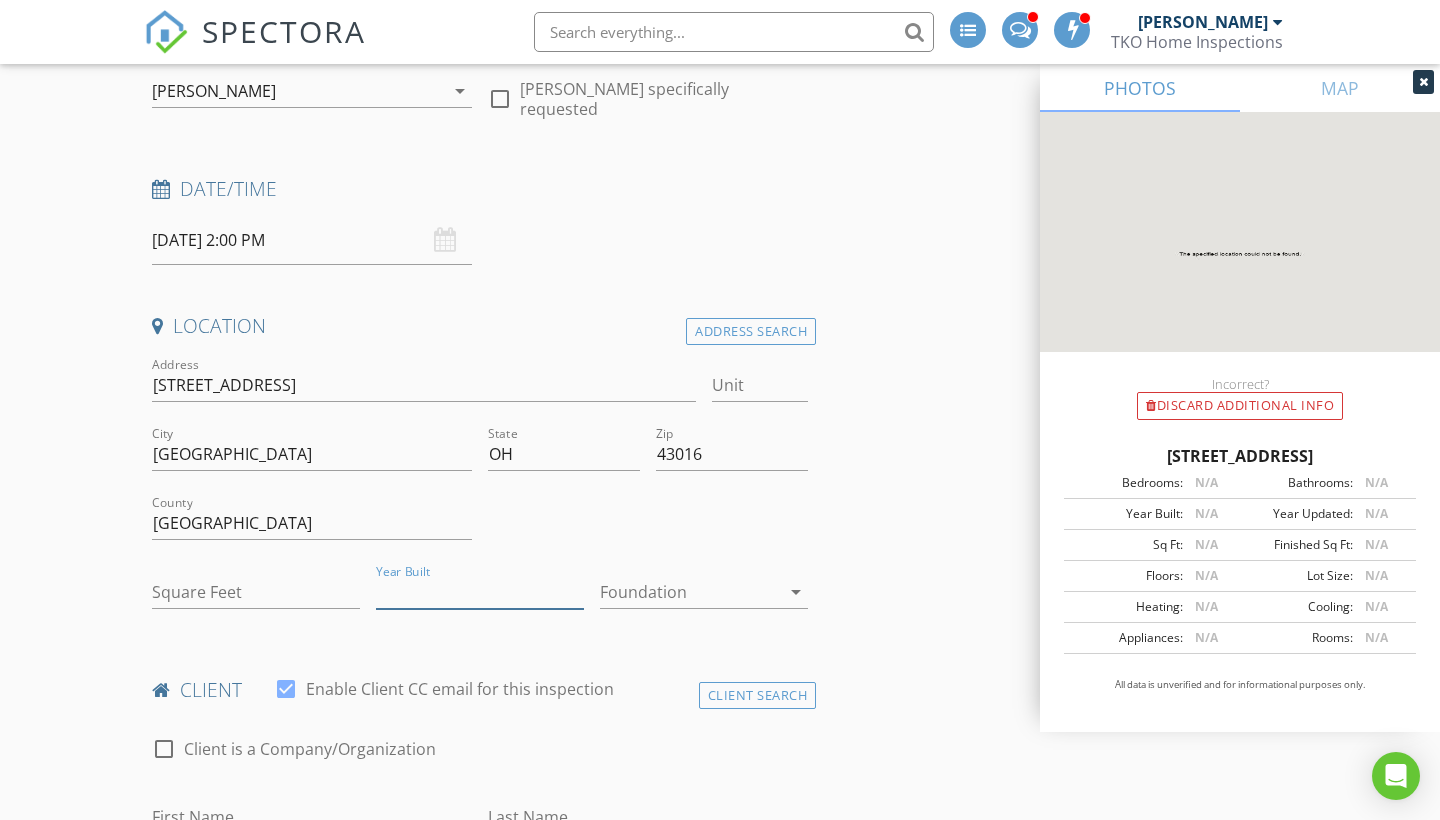 click on "Year Built" at bounding box center (480, 592) 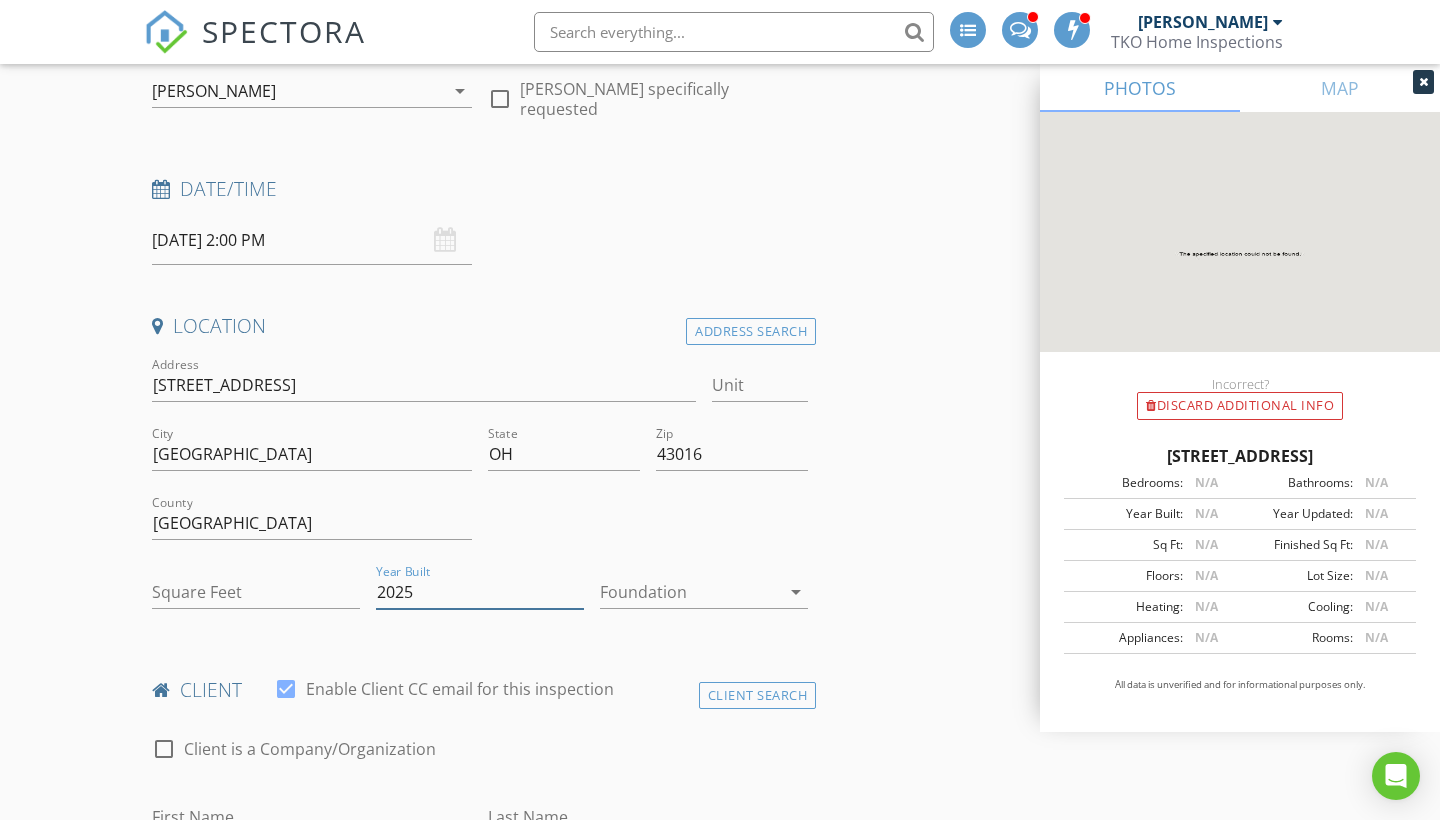 type on "2025" 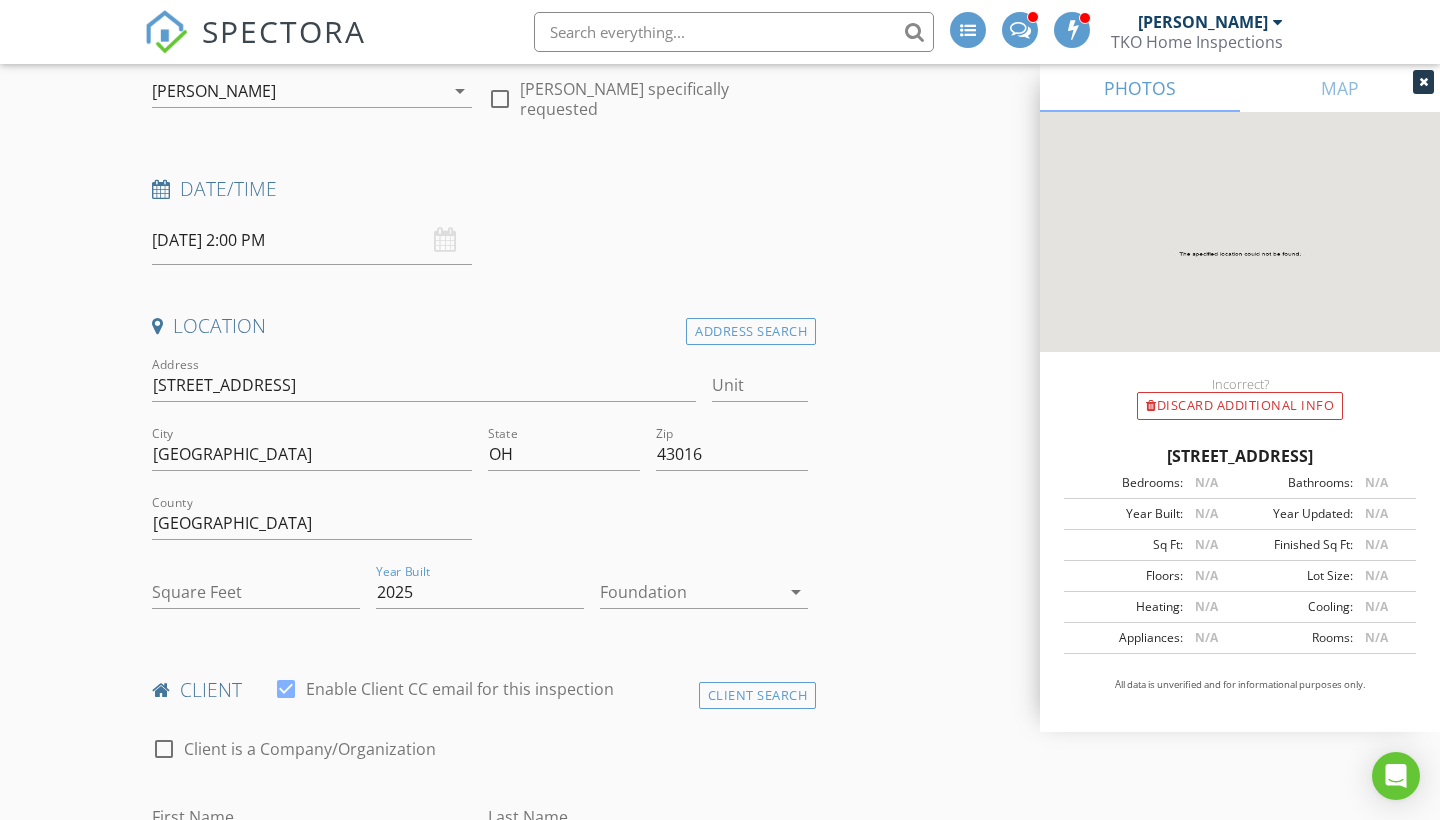 click at bounding box center [690, 592] 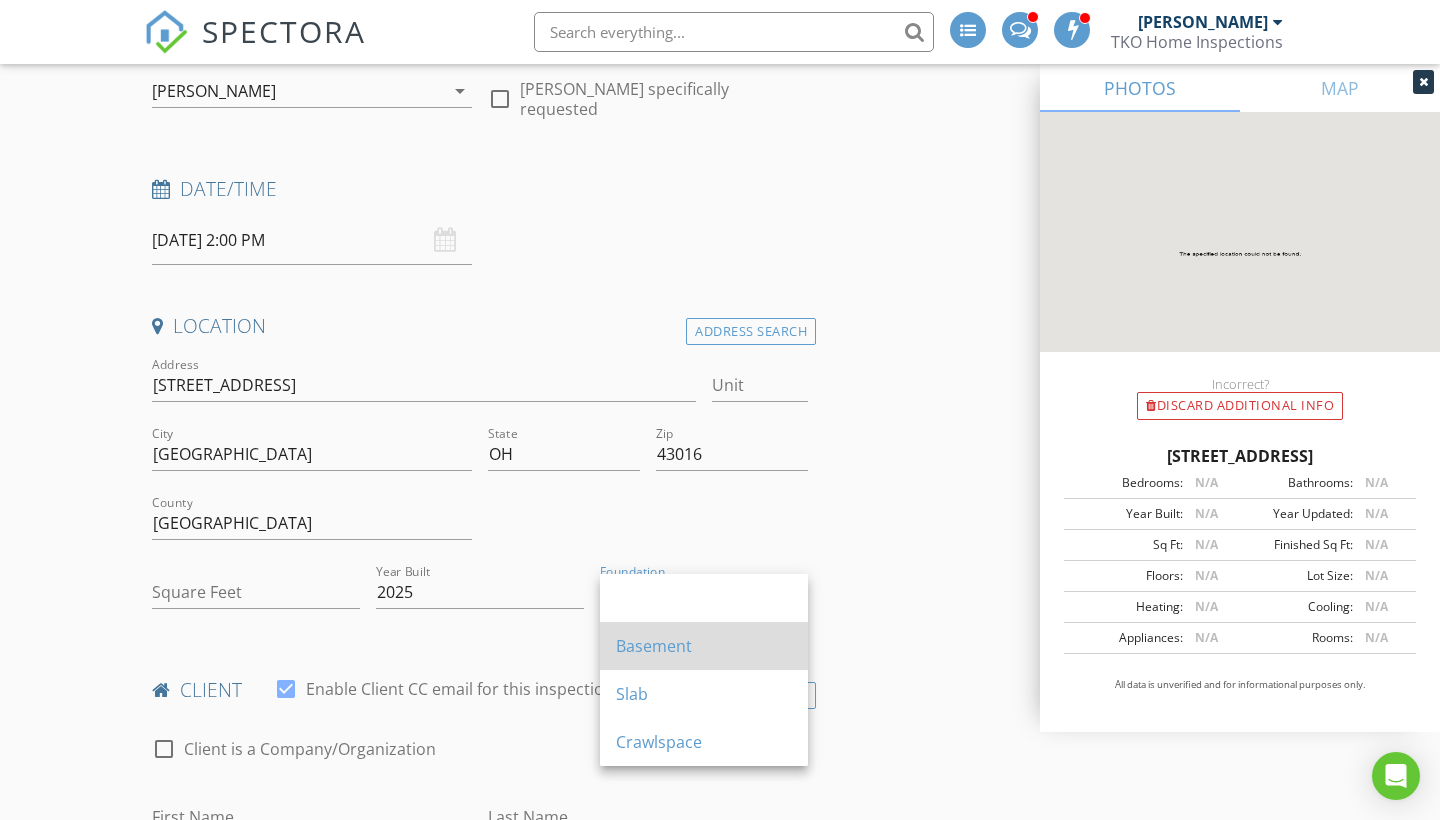 click on "Basement" at bounding box center [704, 646] 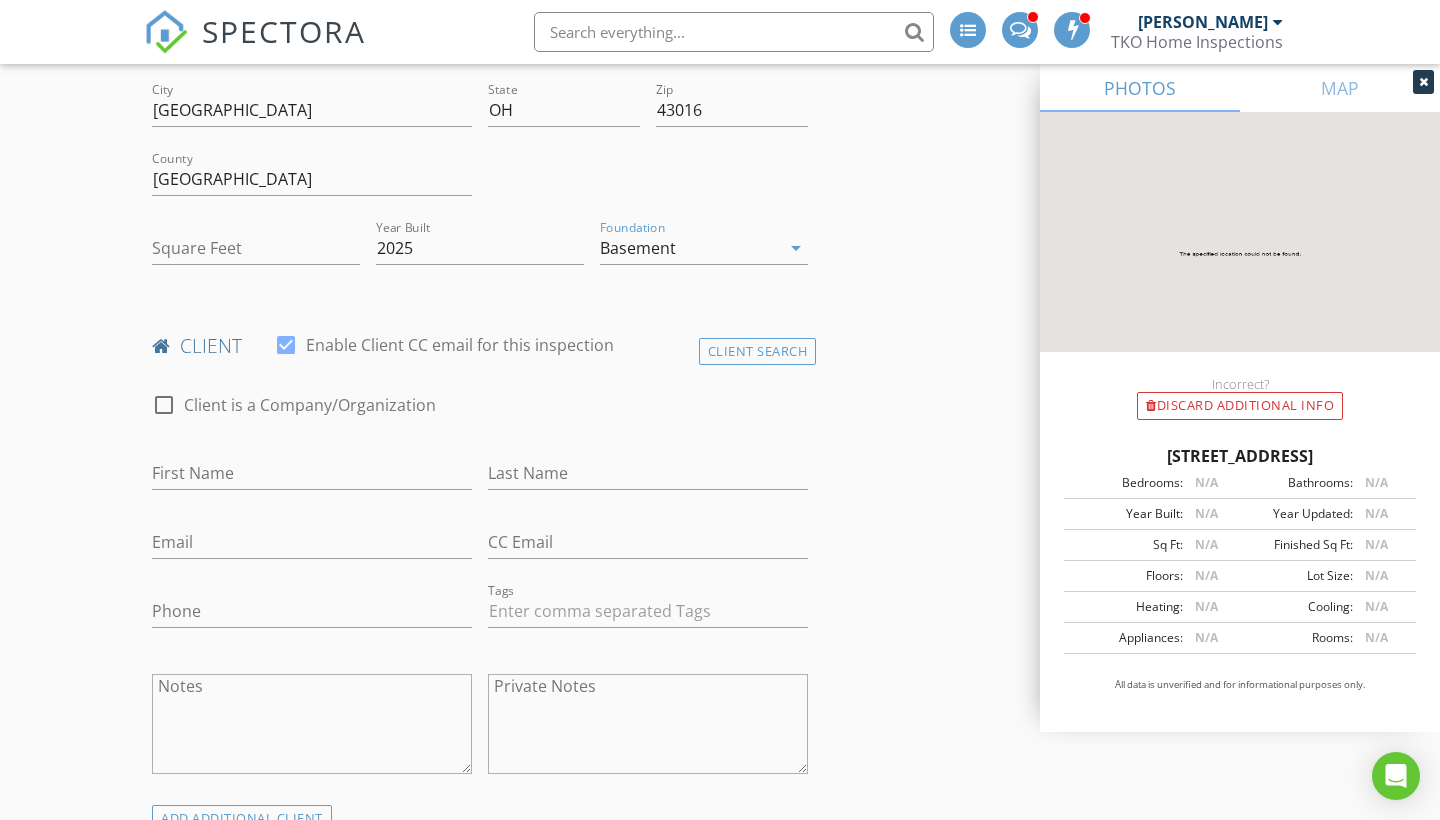 scroll, scrollTop: 683, scrollLeft: 0, axis: vertical 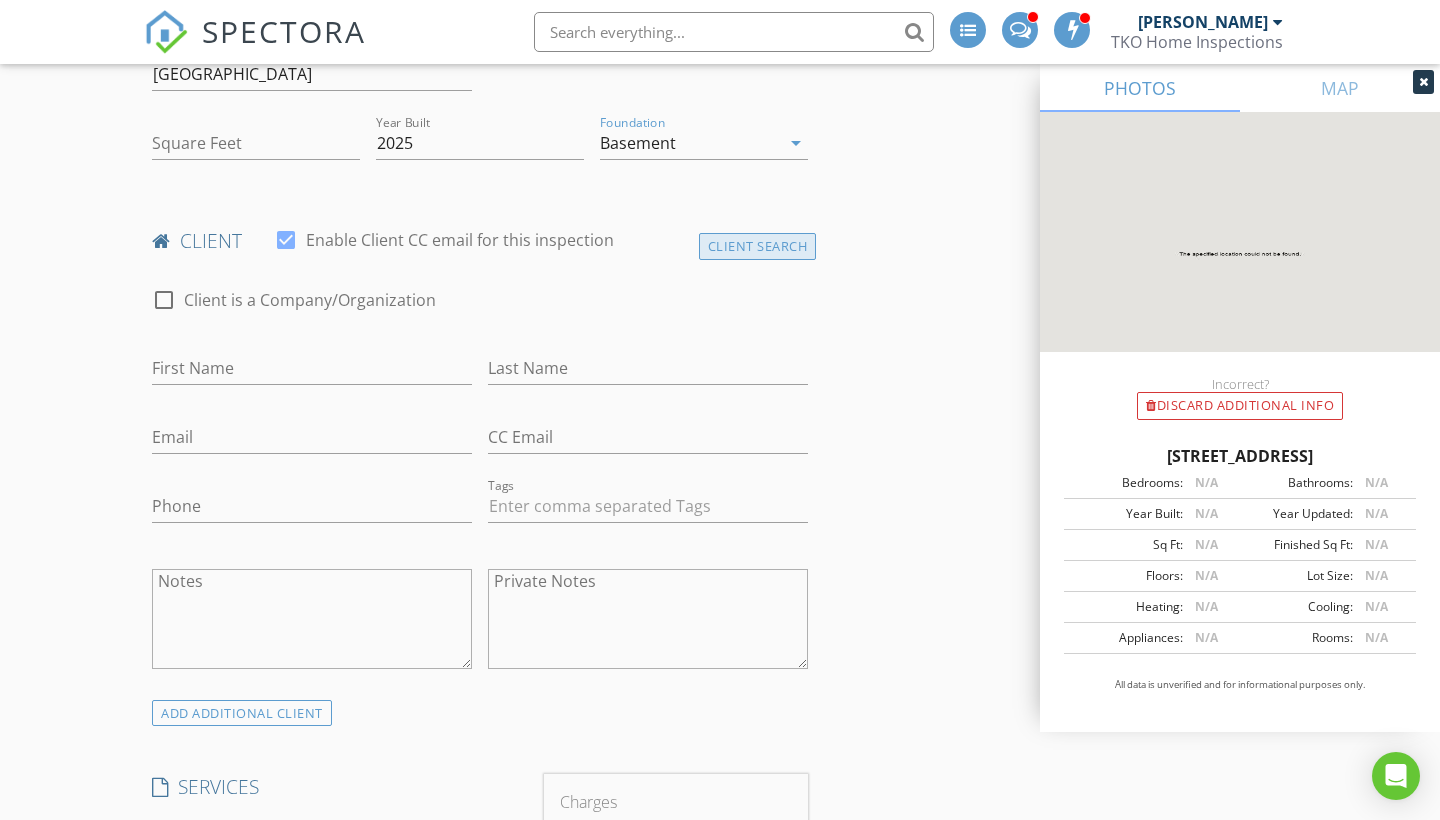 click on "Client Search" at bounding box center [758, 246] 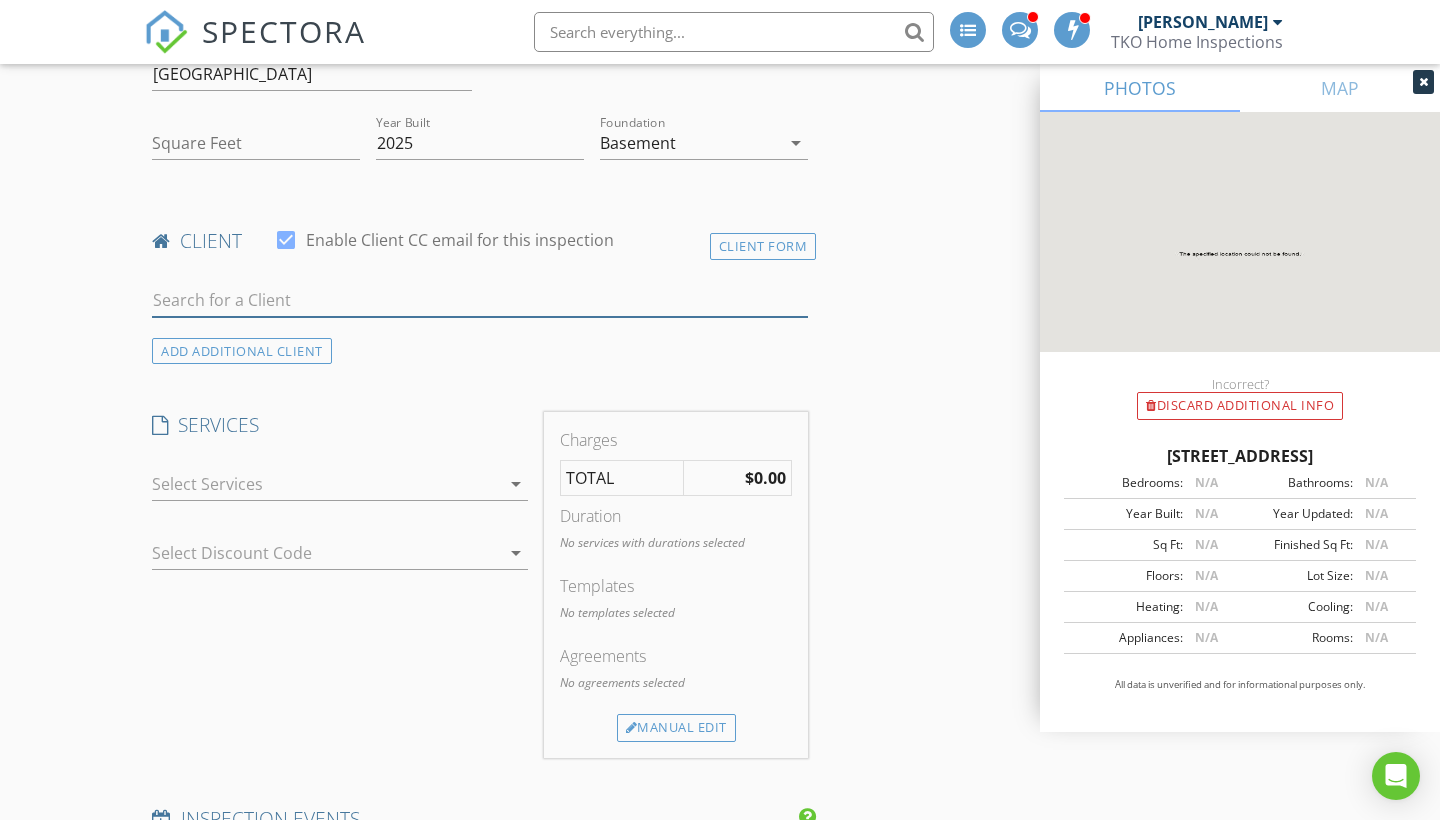click at bounding box center (480, 300) 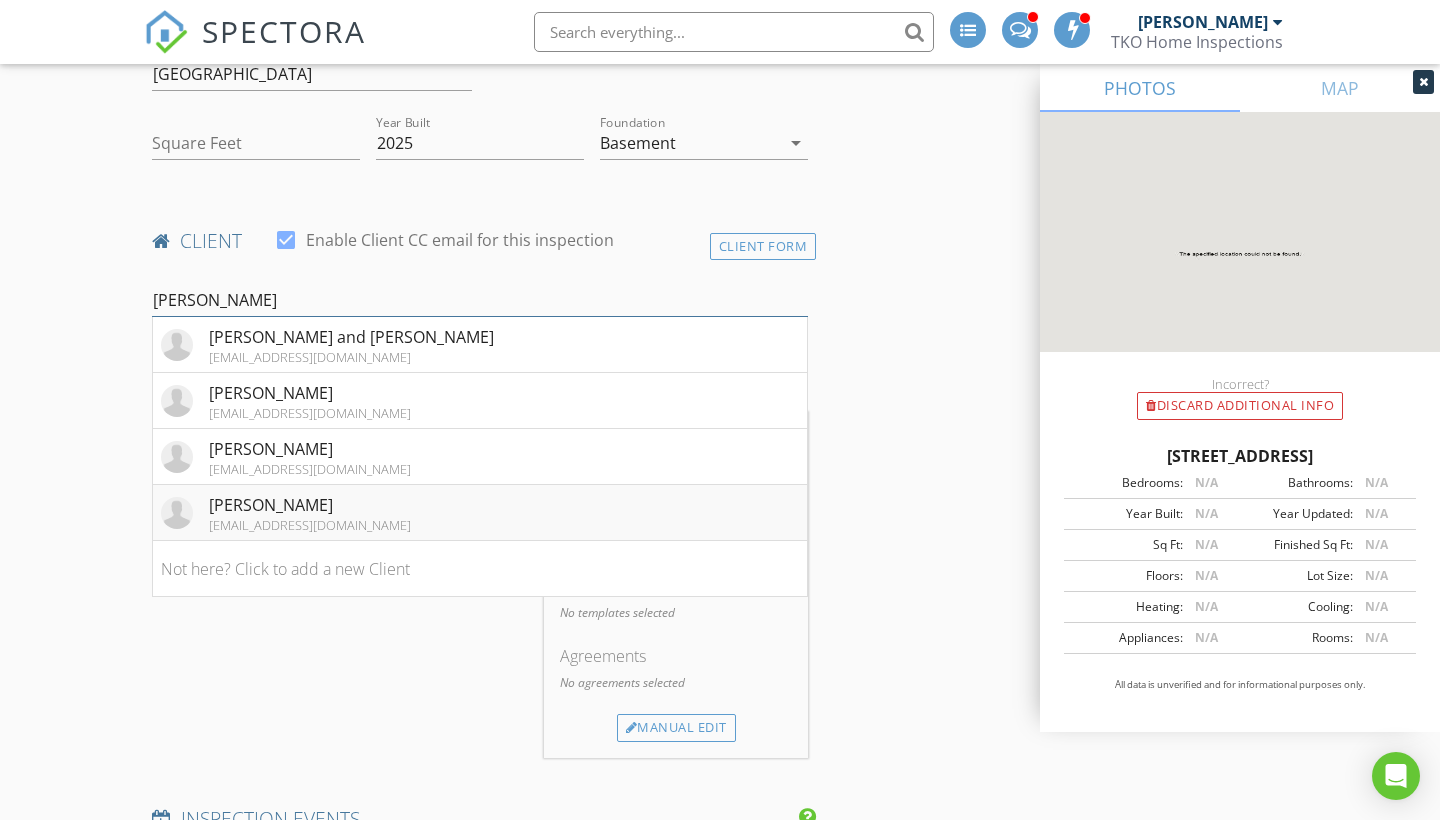 type on "holly" 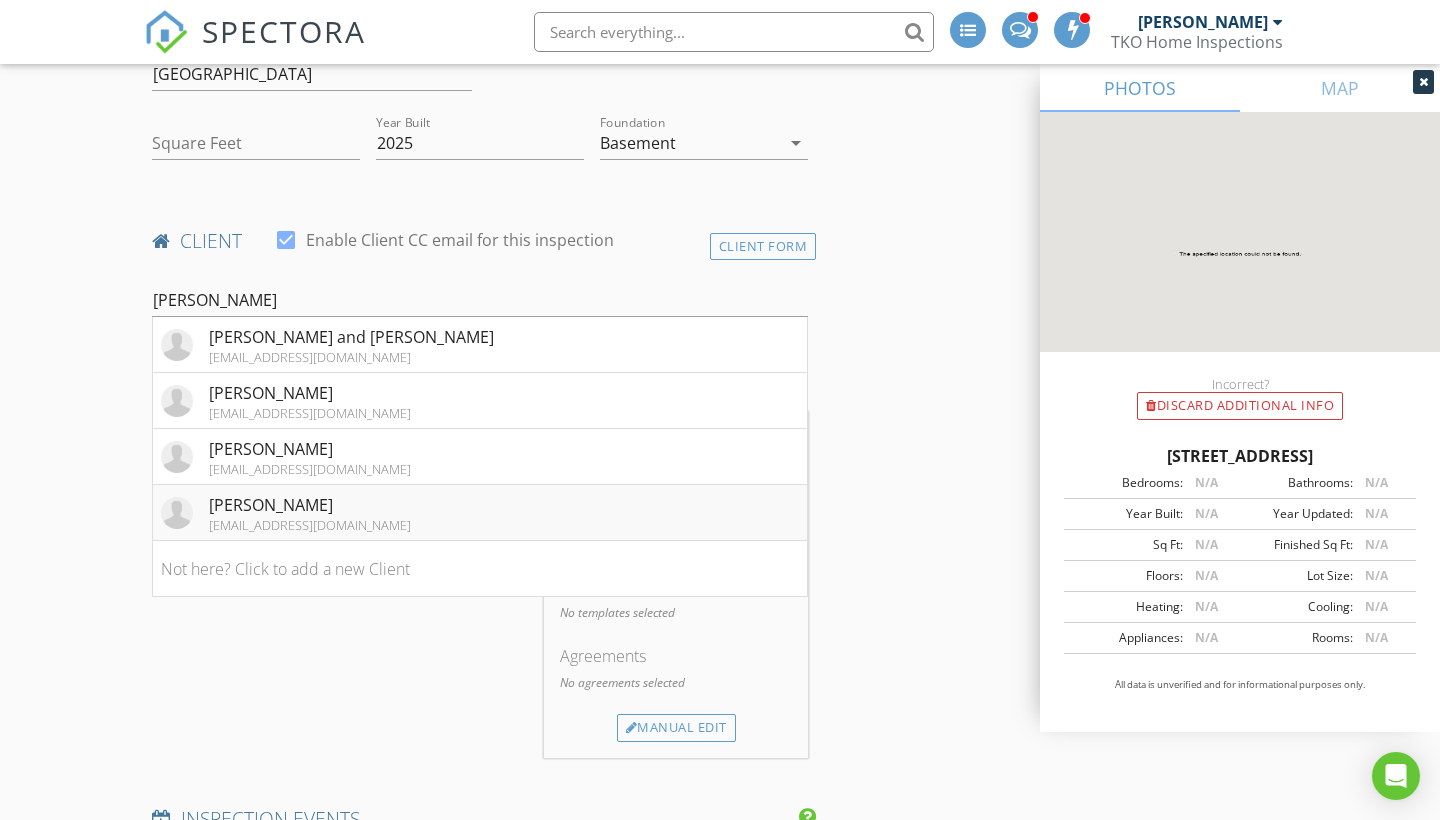 click on "[EMAIL_ADDRESS][DOMAIN_NAME]" at bounding box center [310, 525] 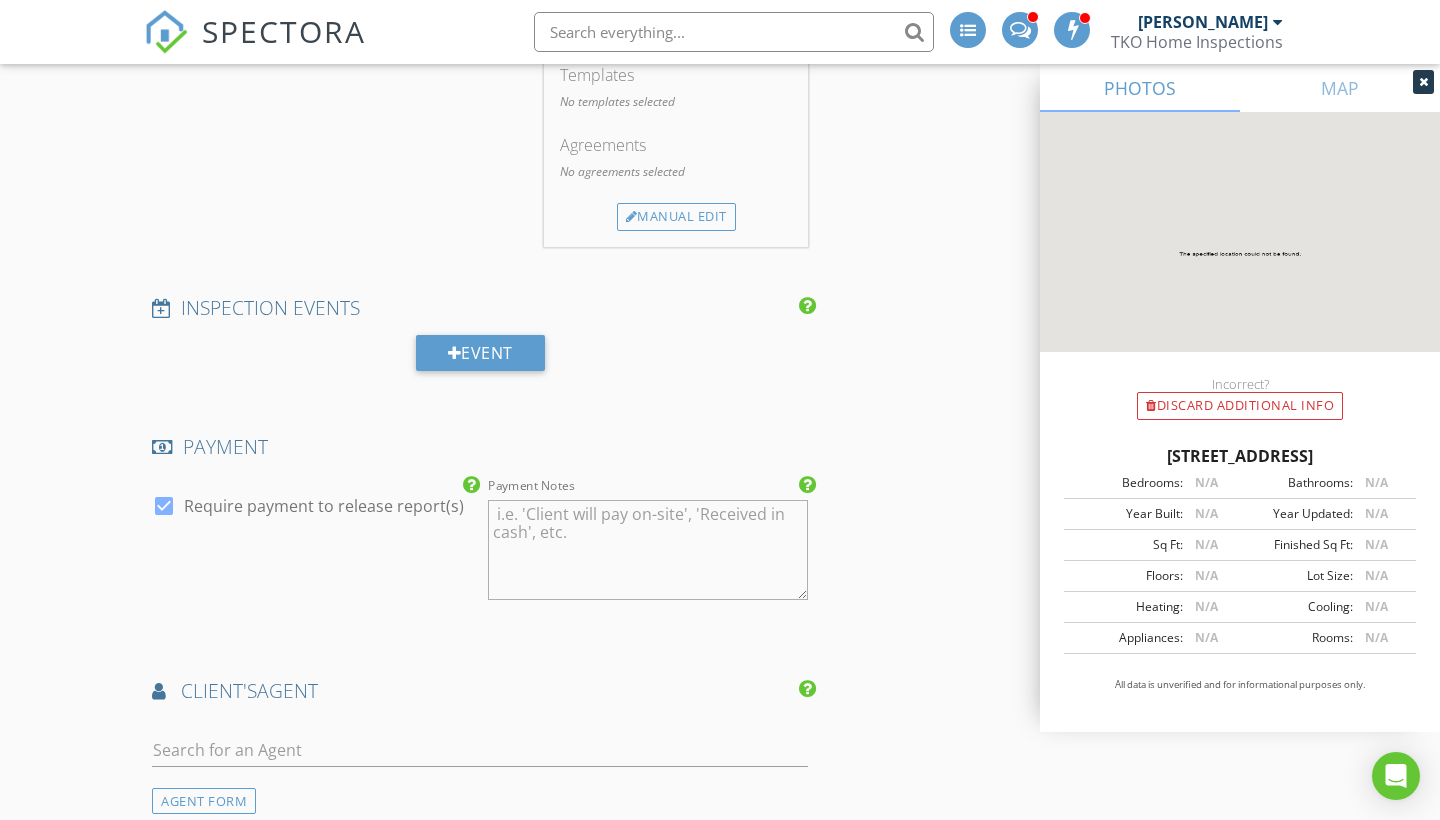 scroll, scrollTop: 1734, scrollLeft: 0, axis: vertical 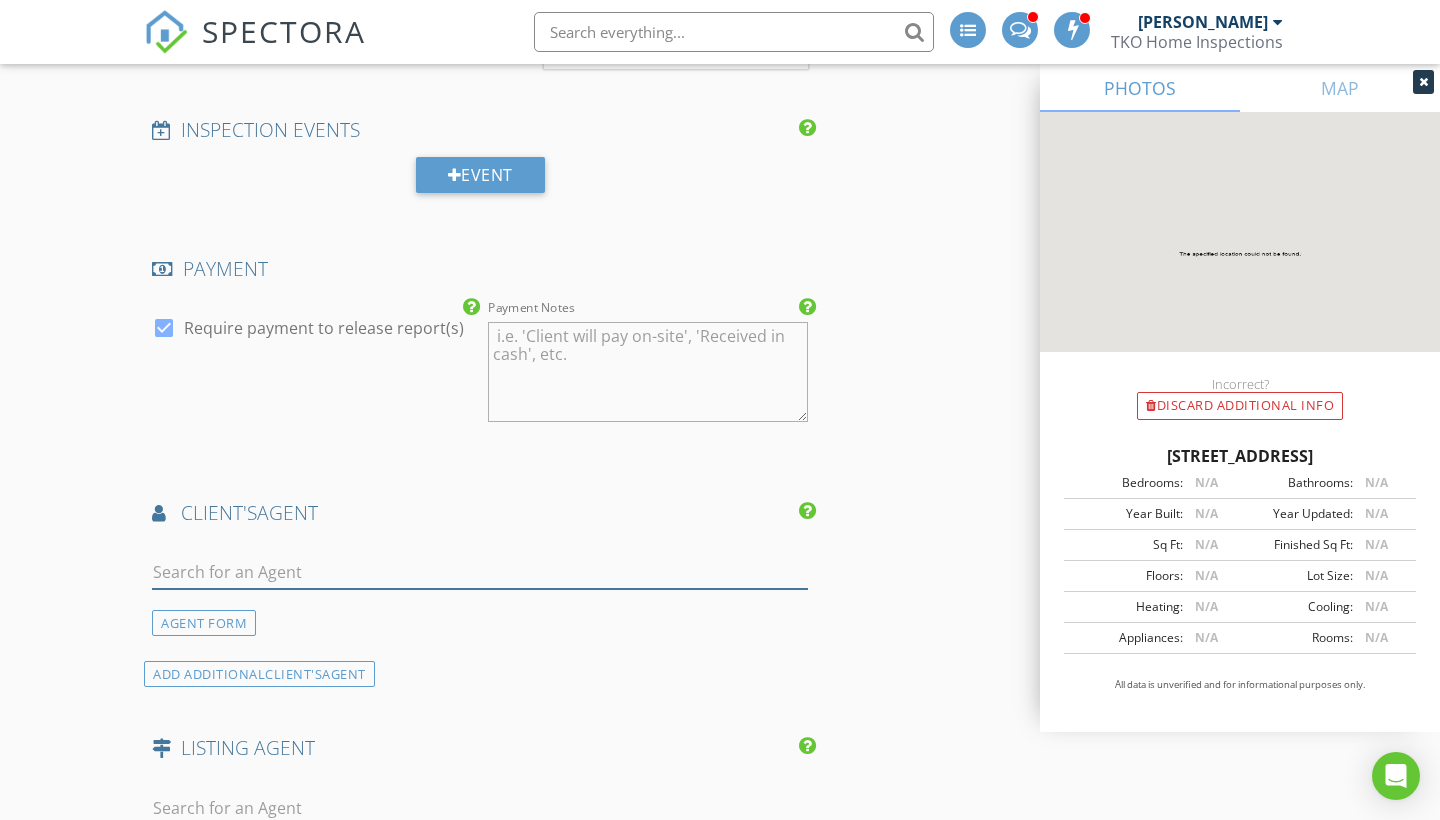 click at bounding box center (480, 572) 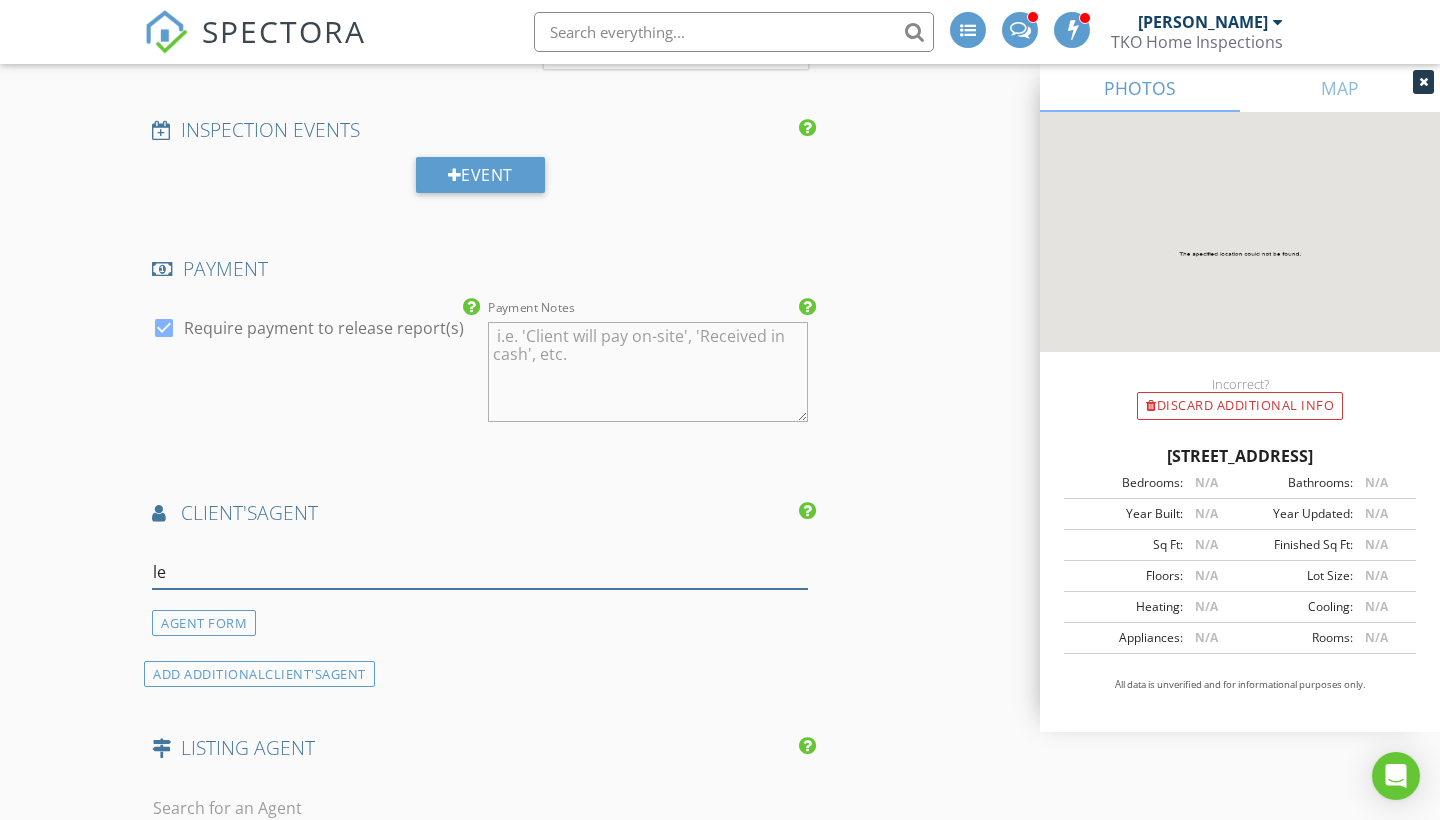 type on "l" 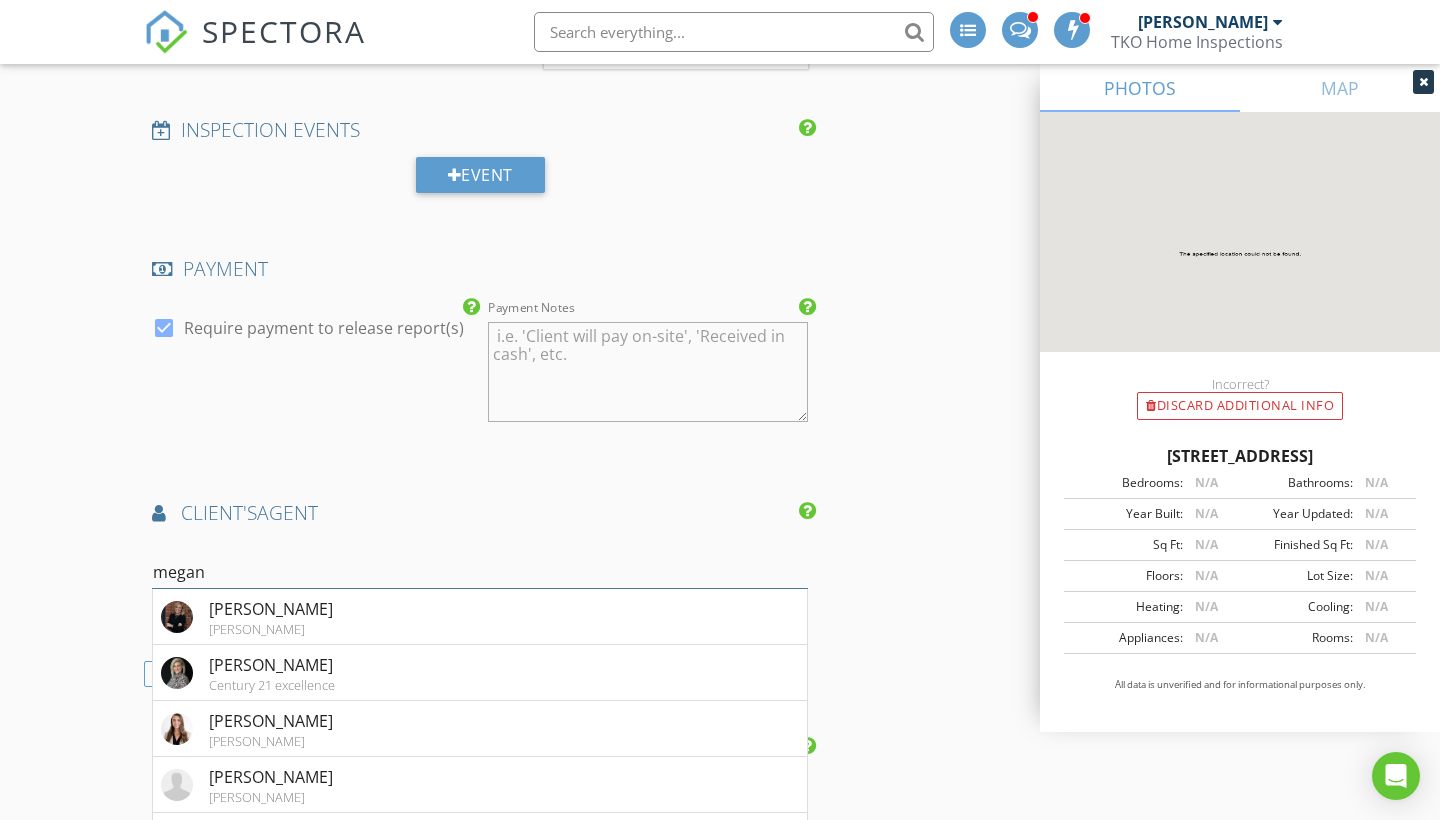 type on "[PERSON_NAME]" 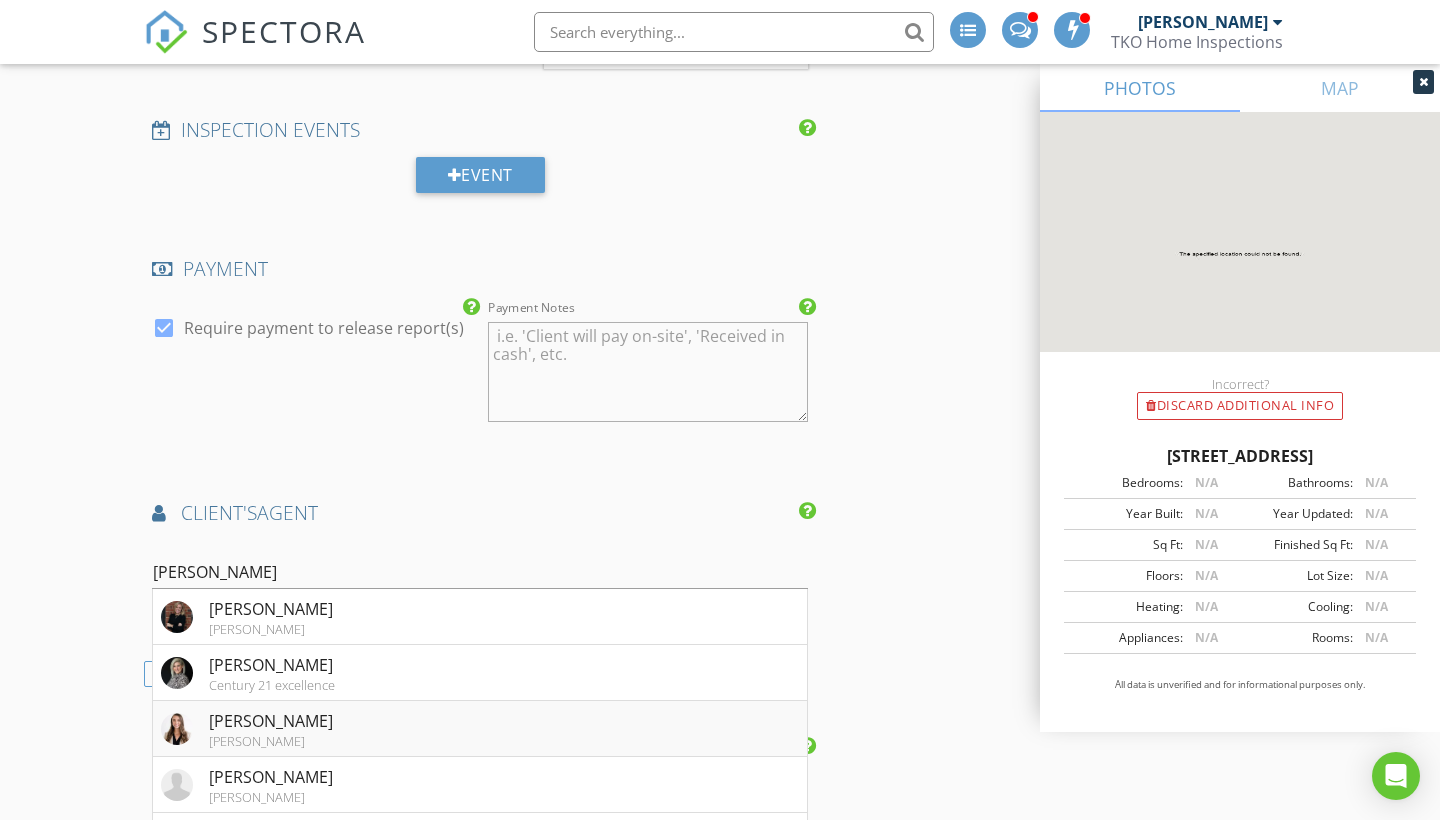 drag, startPoint x: 355, startPoint y: 571, endPoint x: 262, endPoint y: 741, distance: 193.77565 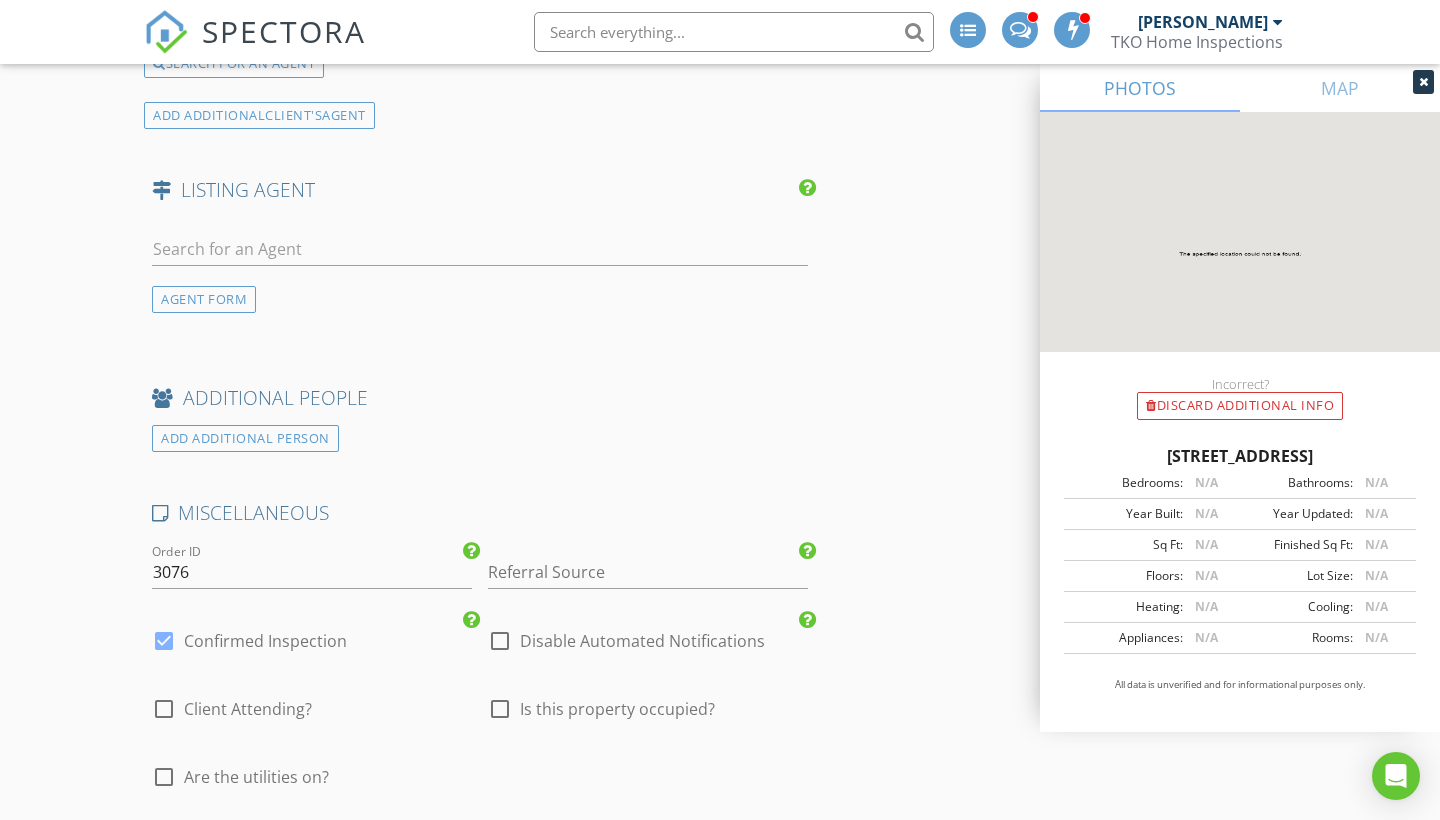 scroll, scrollTop: 2720, scrollLeft: 0, axis: vertical 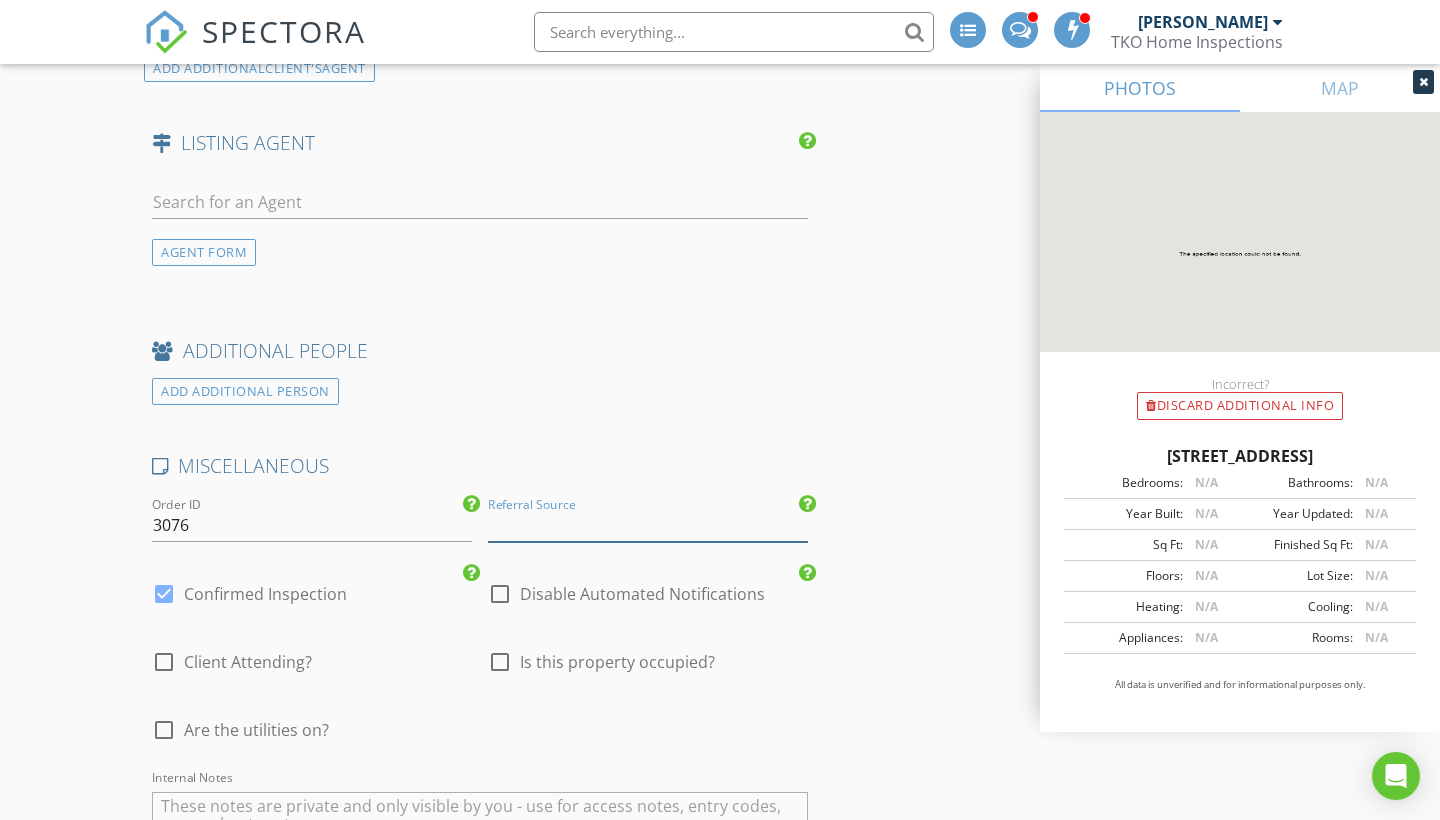 click at bounding box center (648, 525) 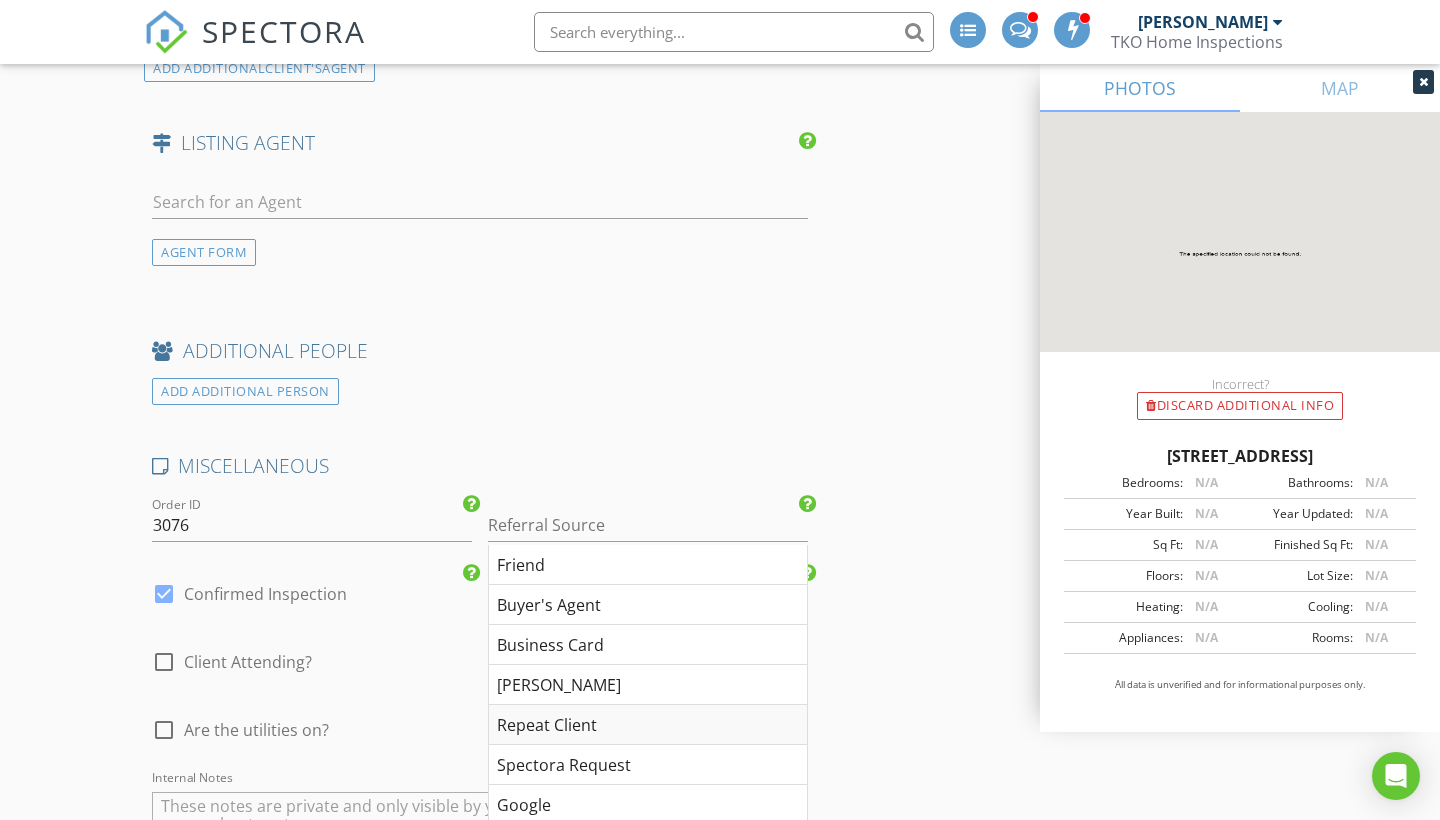 click on "Repeat Client" at bounding box center (648, 725) 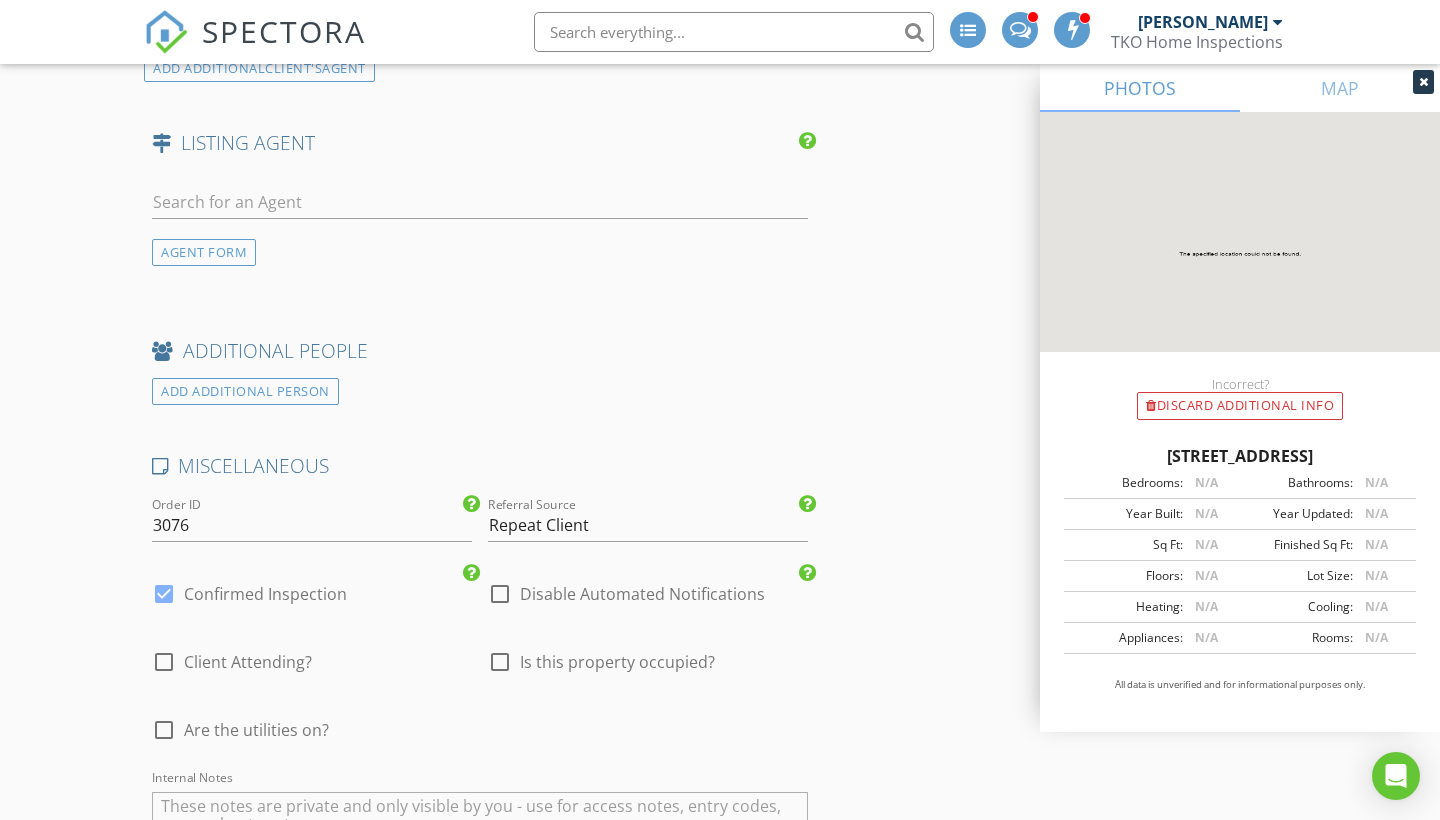 click at bounding box center [164, 730] 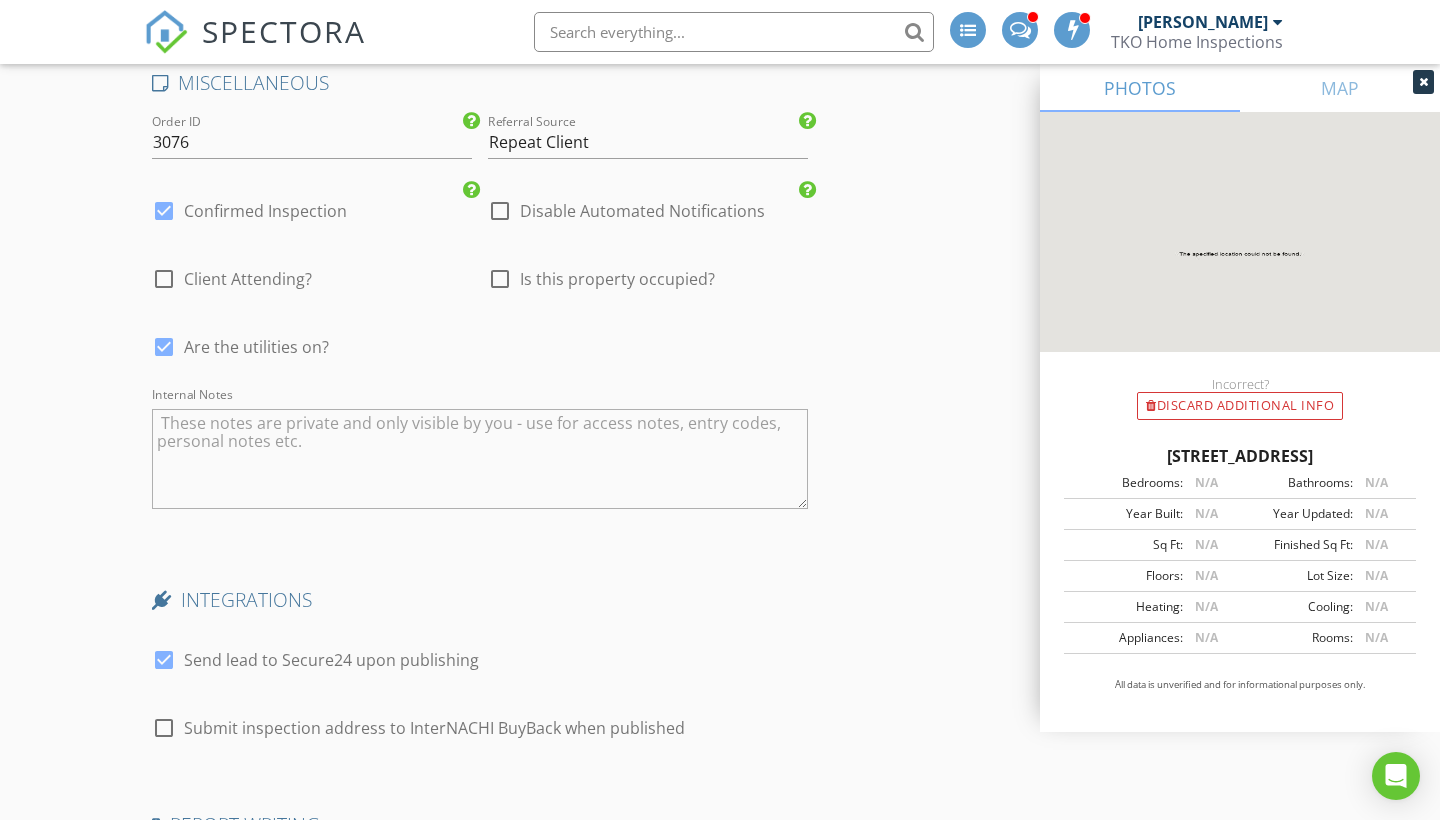 scroll, scrollTop: 2998, scrollLeft: 0, axis: vertical 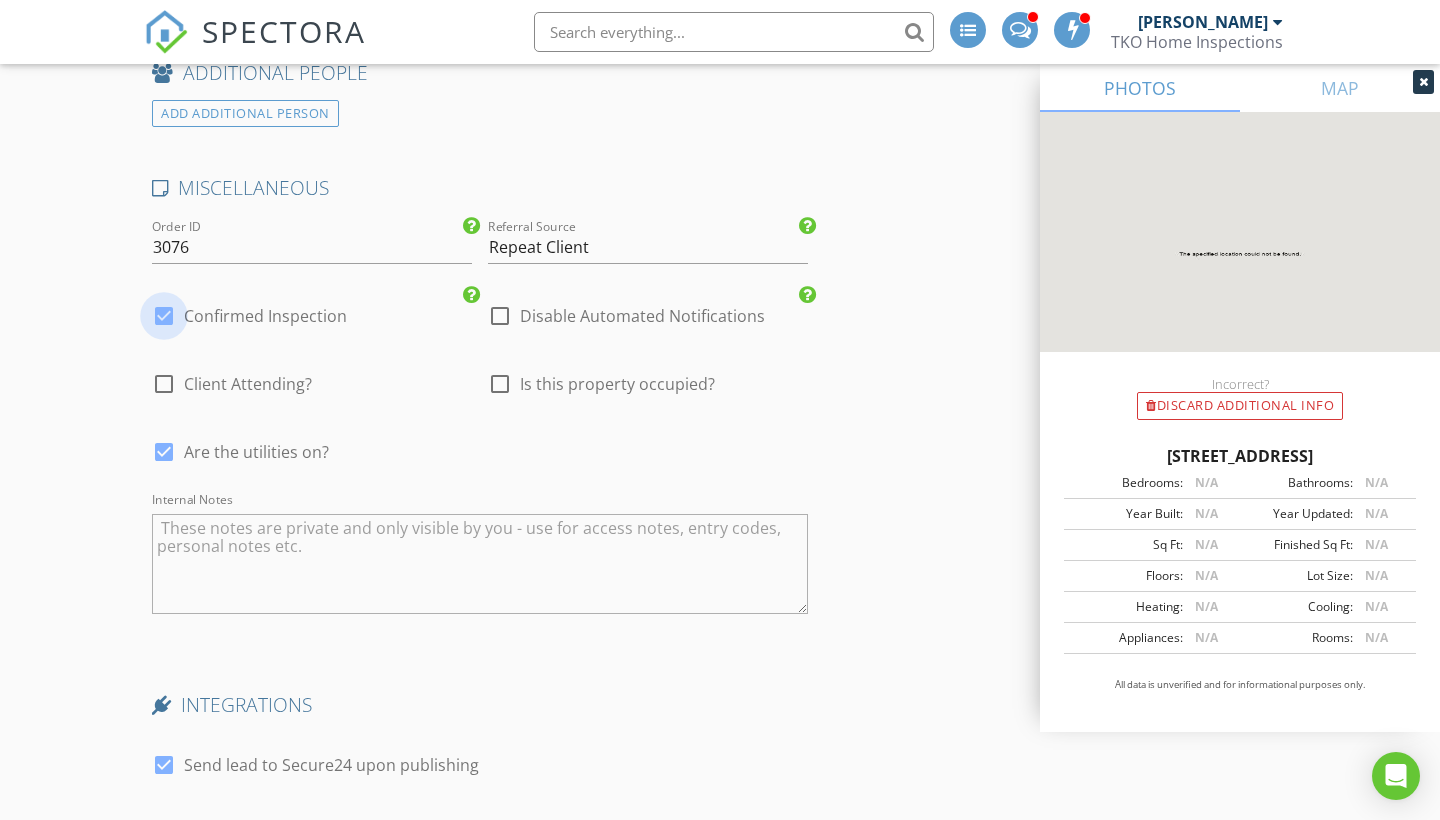 click at bounding box center [164, 316] 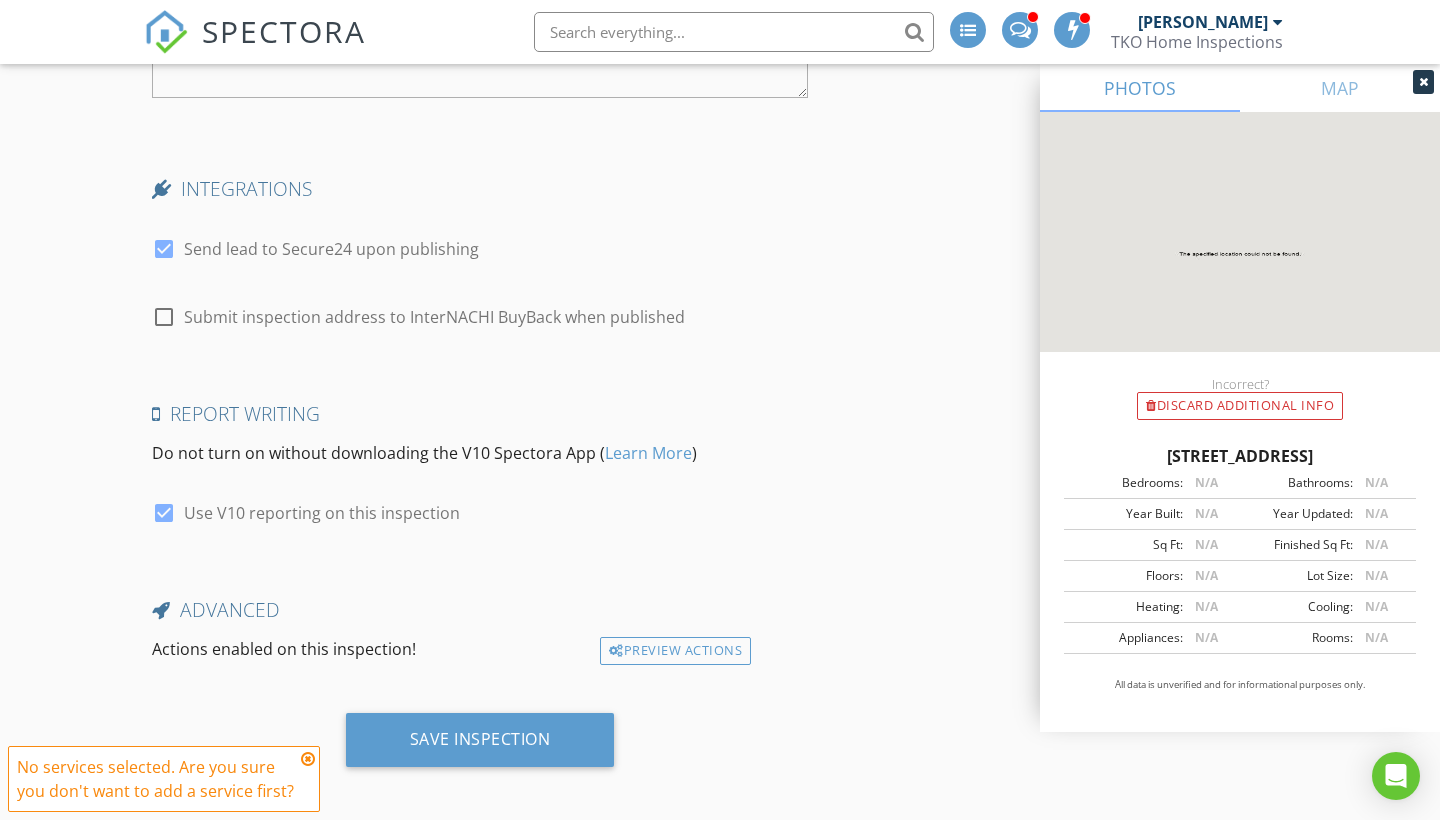 scroll, scrollTop: 3513, scrollLeft: 0, axis: vertical 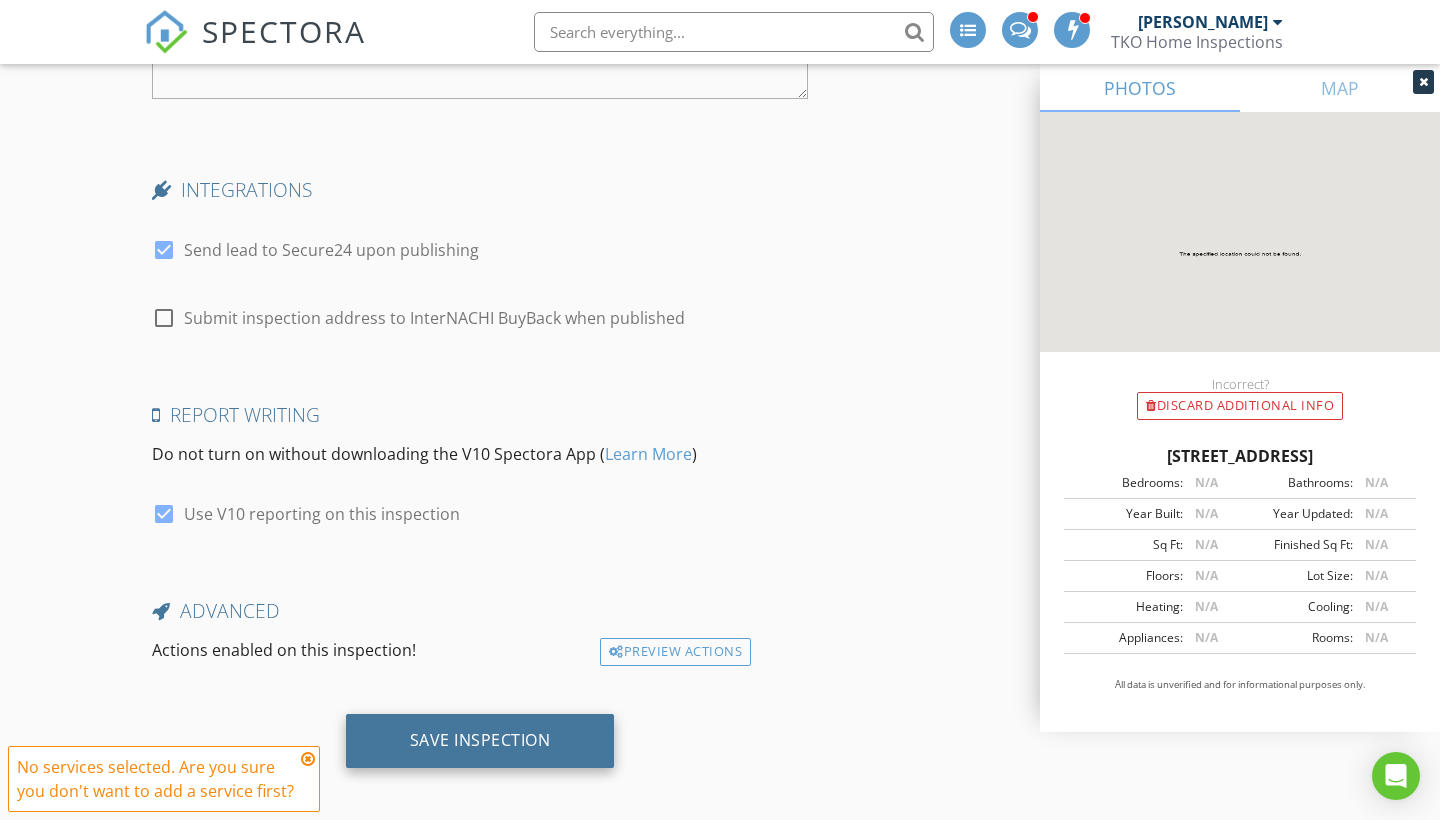 click on "Save Inspection" at bounding box center (480, 741) 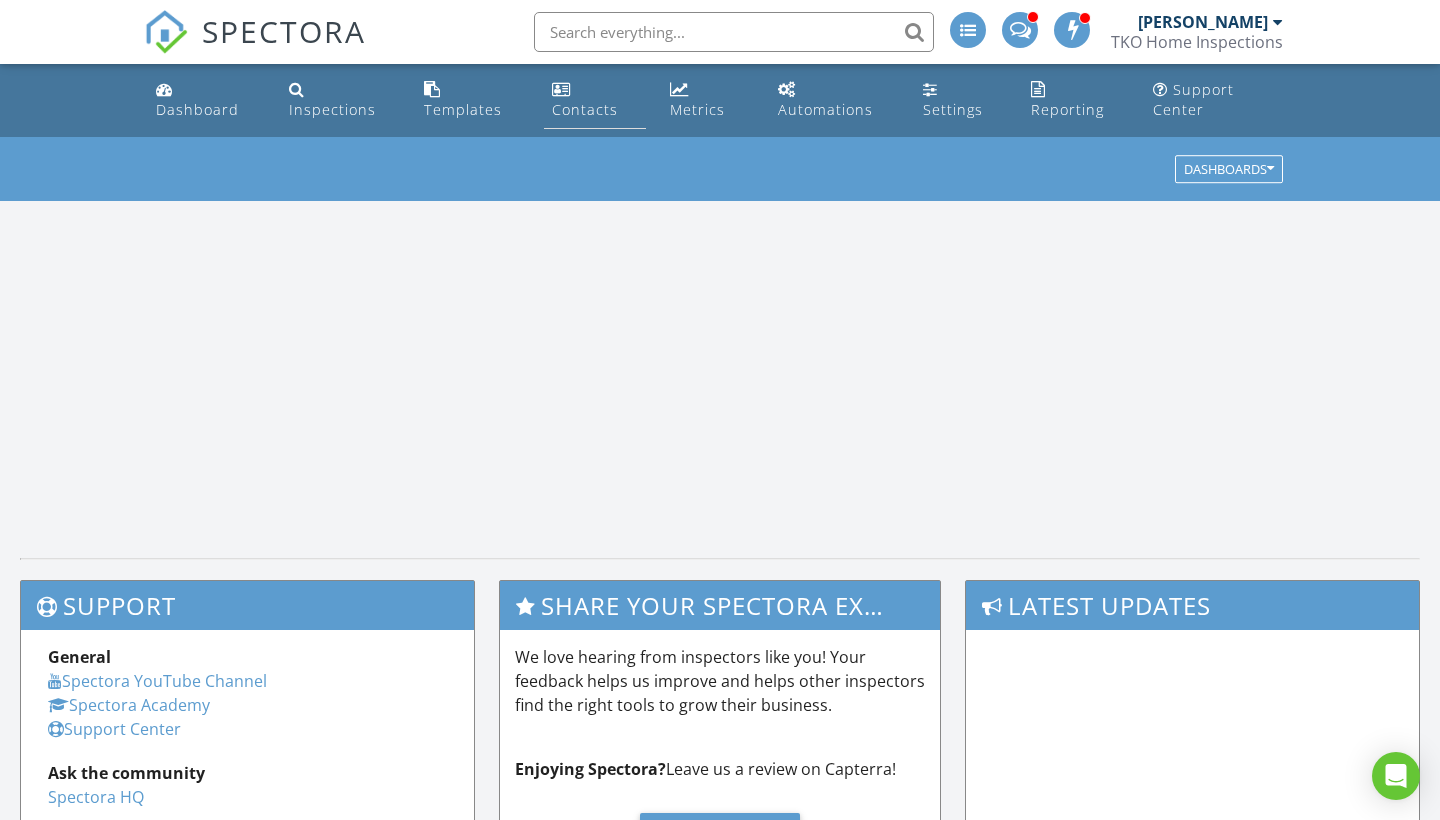 scroll, scrollTop: 0, scrollLeft: 0, axis: both 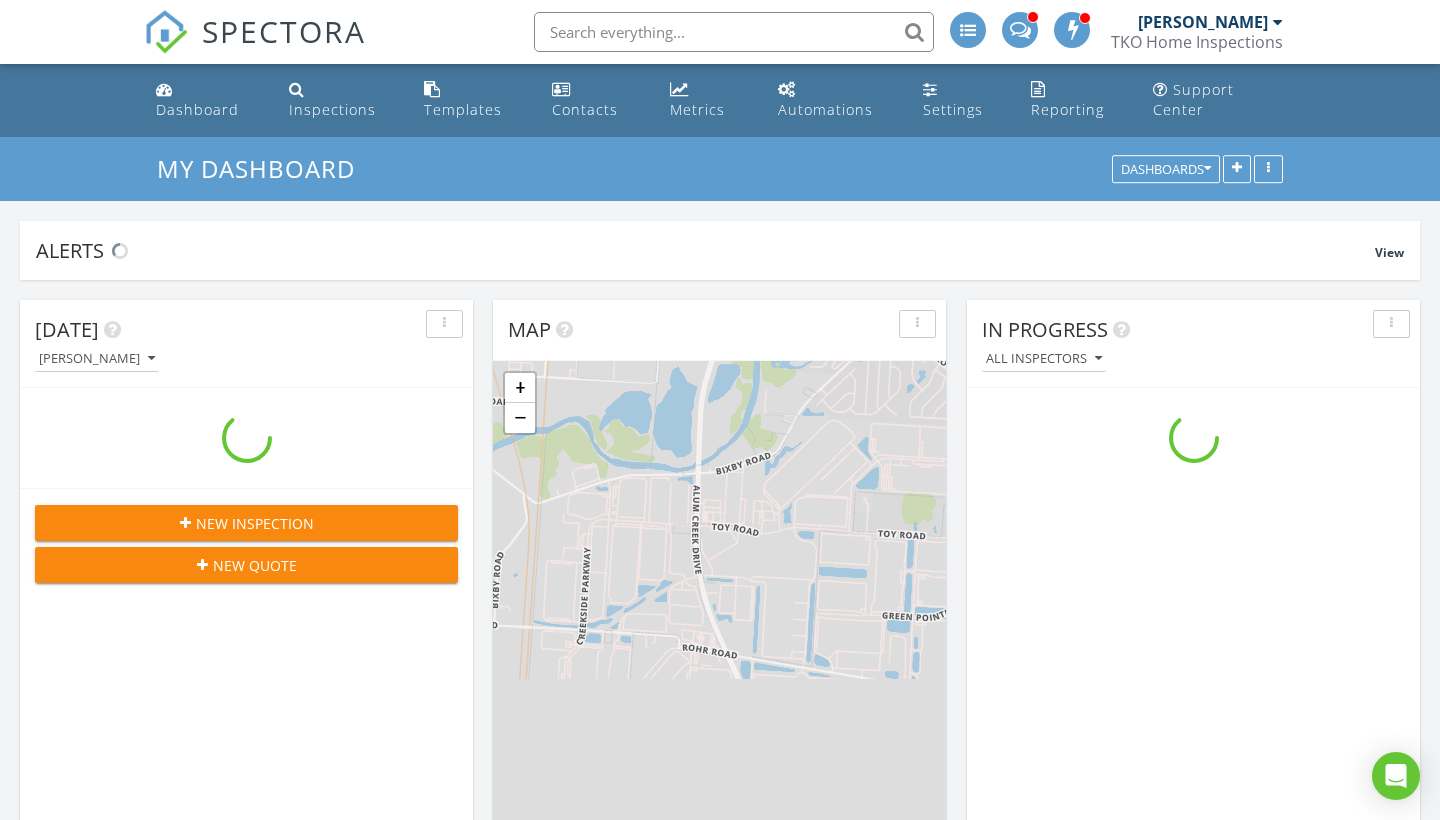 click at bounding box center [734, 32] 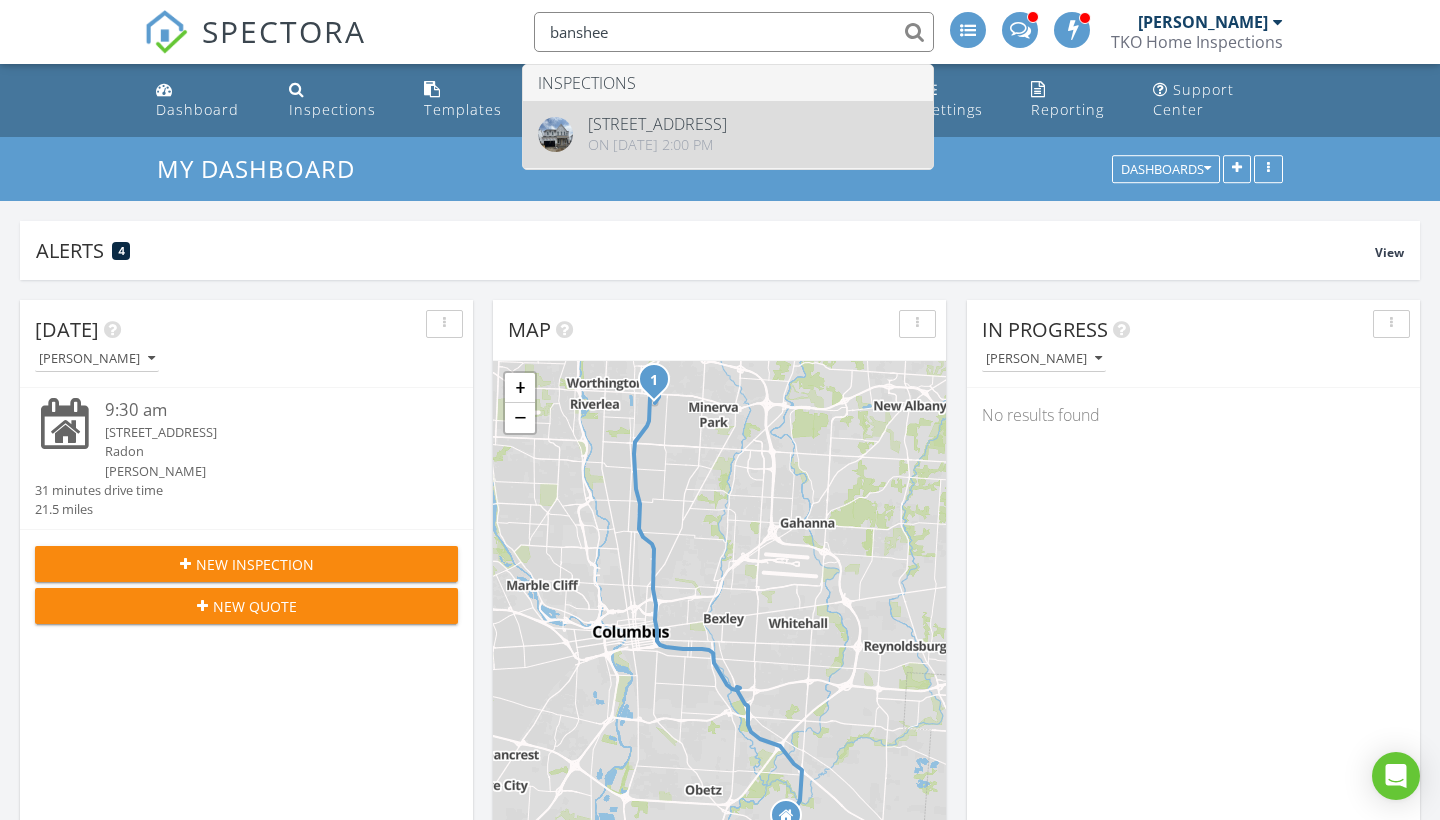 type on "banshee" 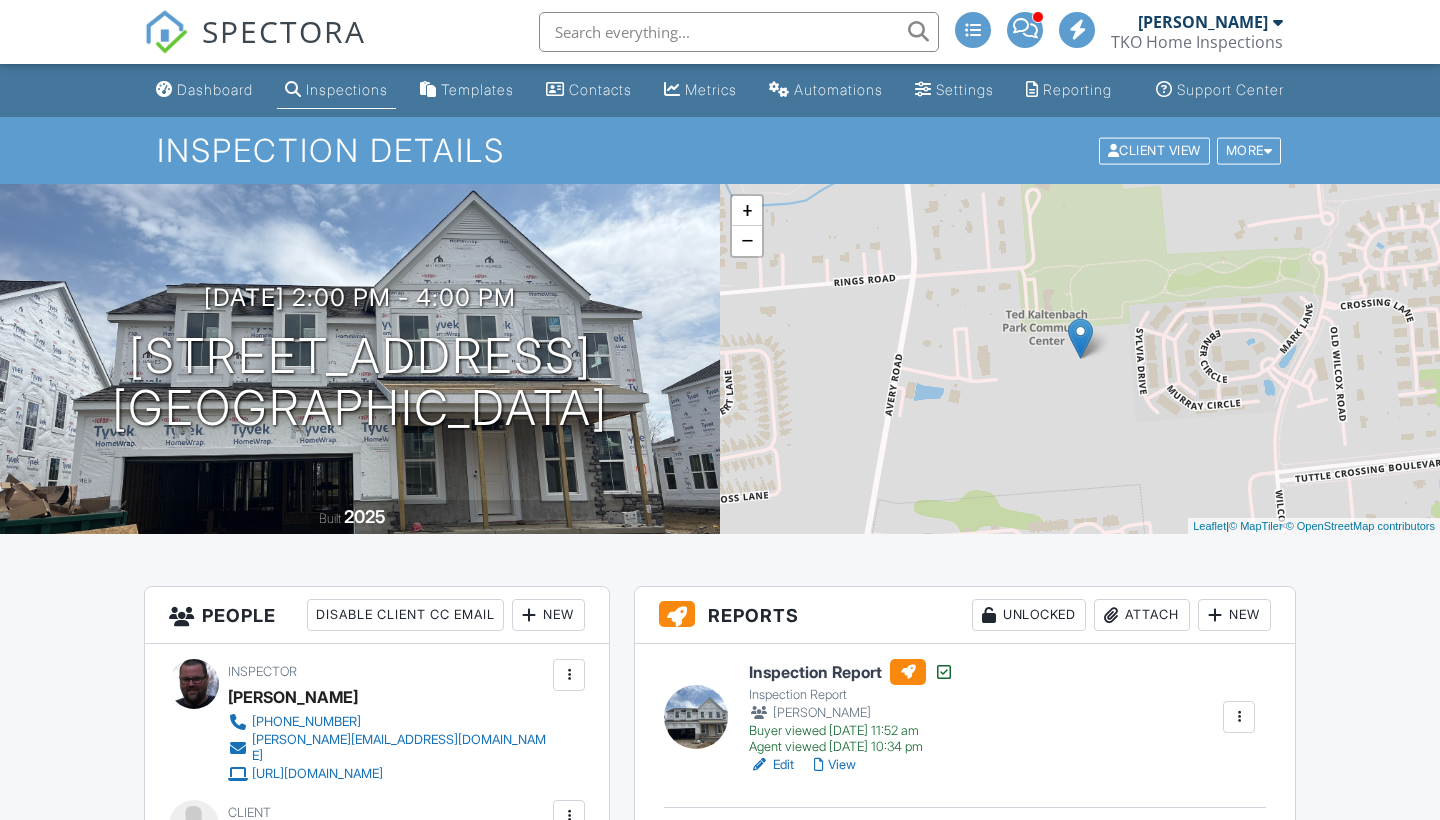 scroll, scrollTop: 635, scrollLeft: 0, axis: vertical 